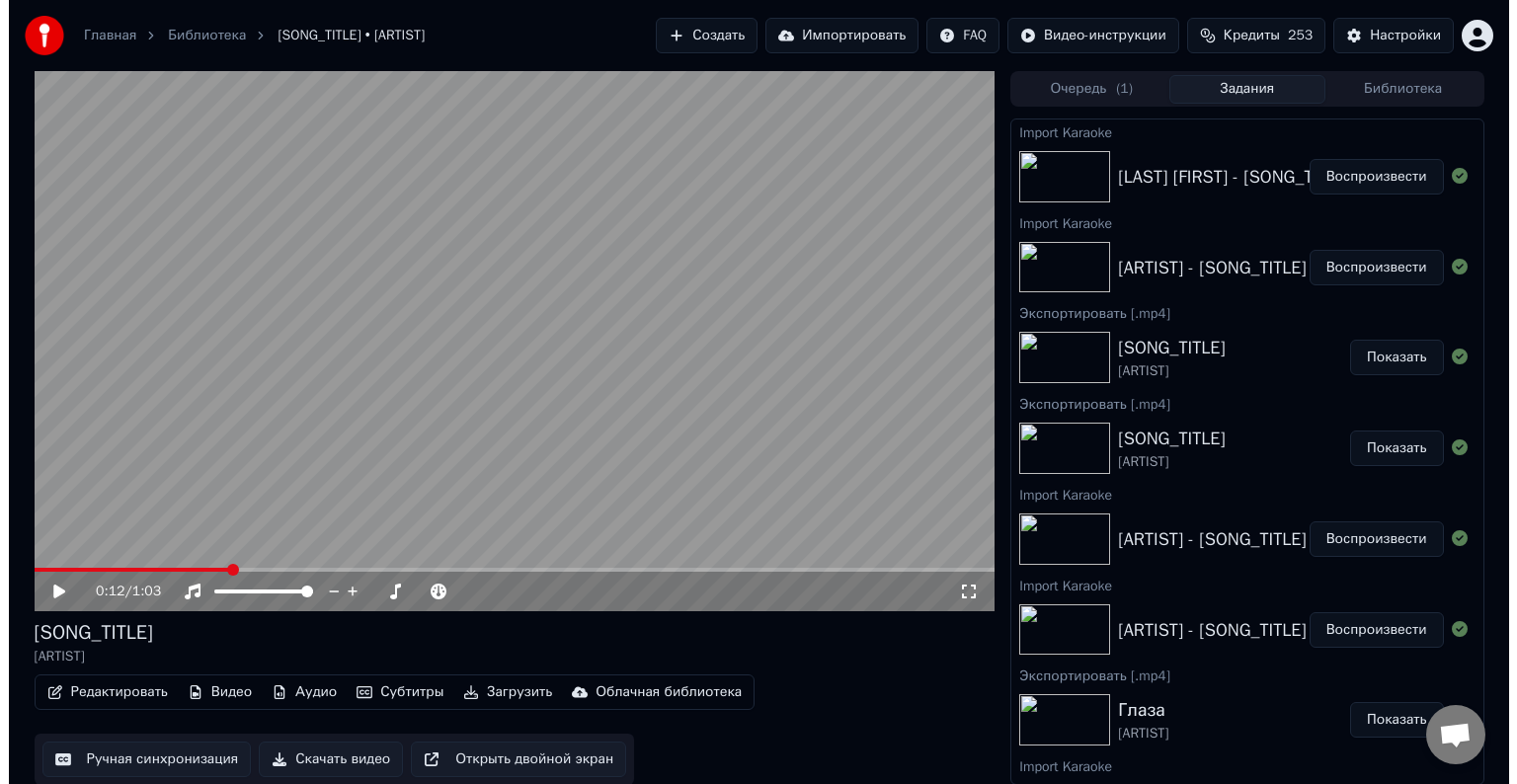 scroll, scrollTop: 0, scrollLeft: 0, axis: both 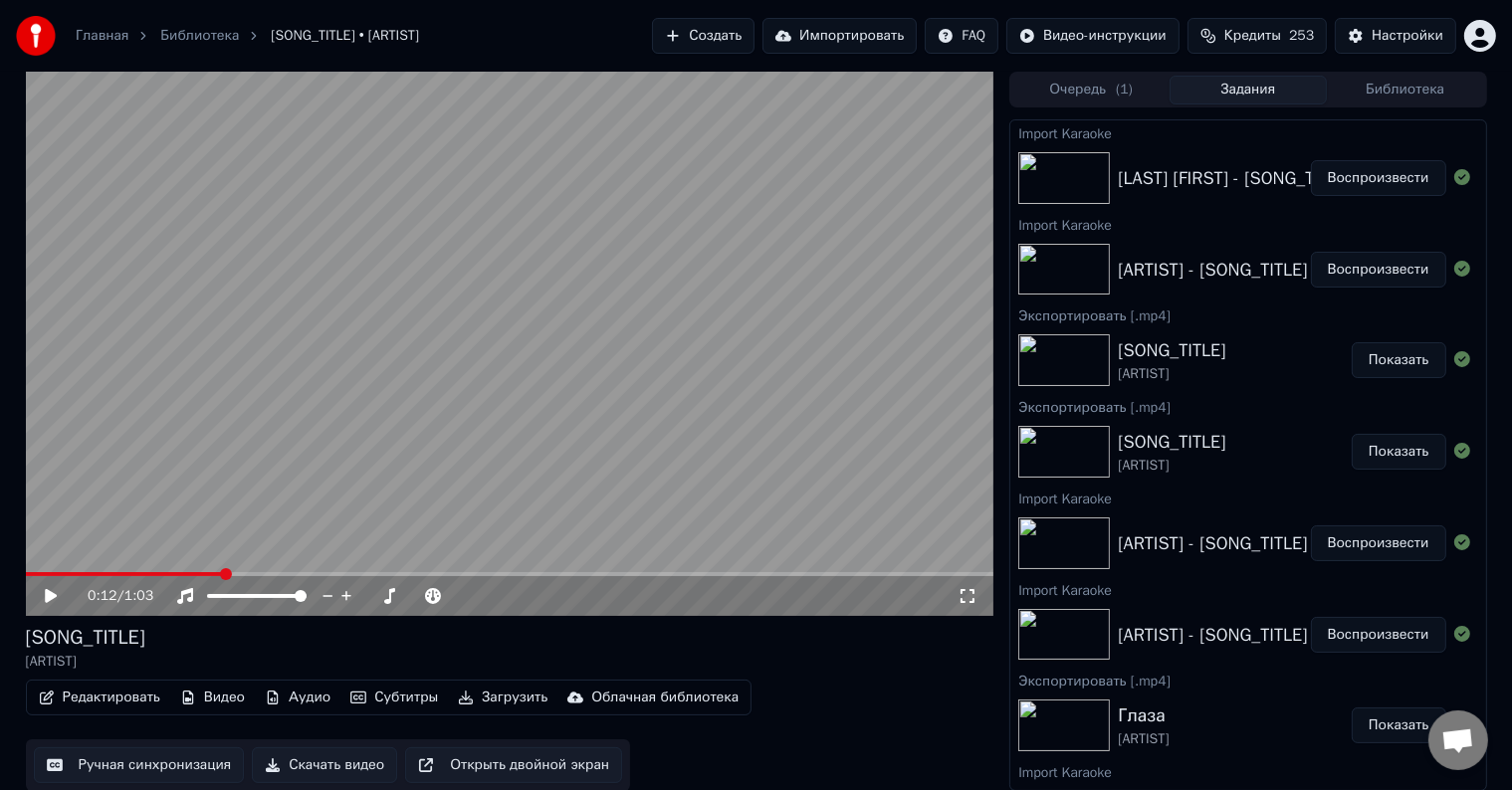drag, startPoint x: 1364, startPoint y: 264, endPoint x: 1223, endPoint y: 314, distance: 149.60281 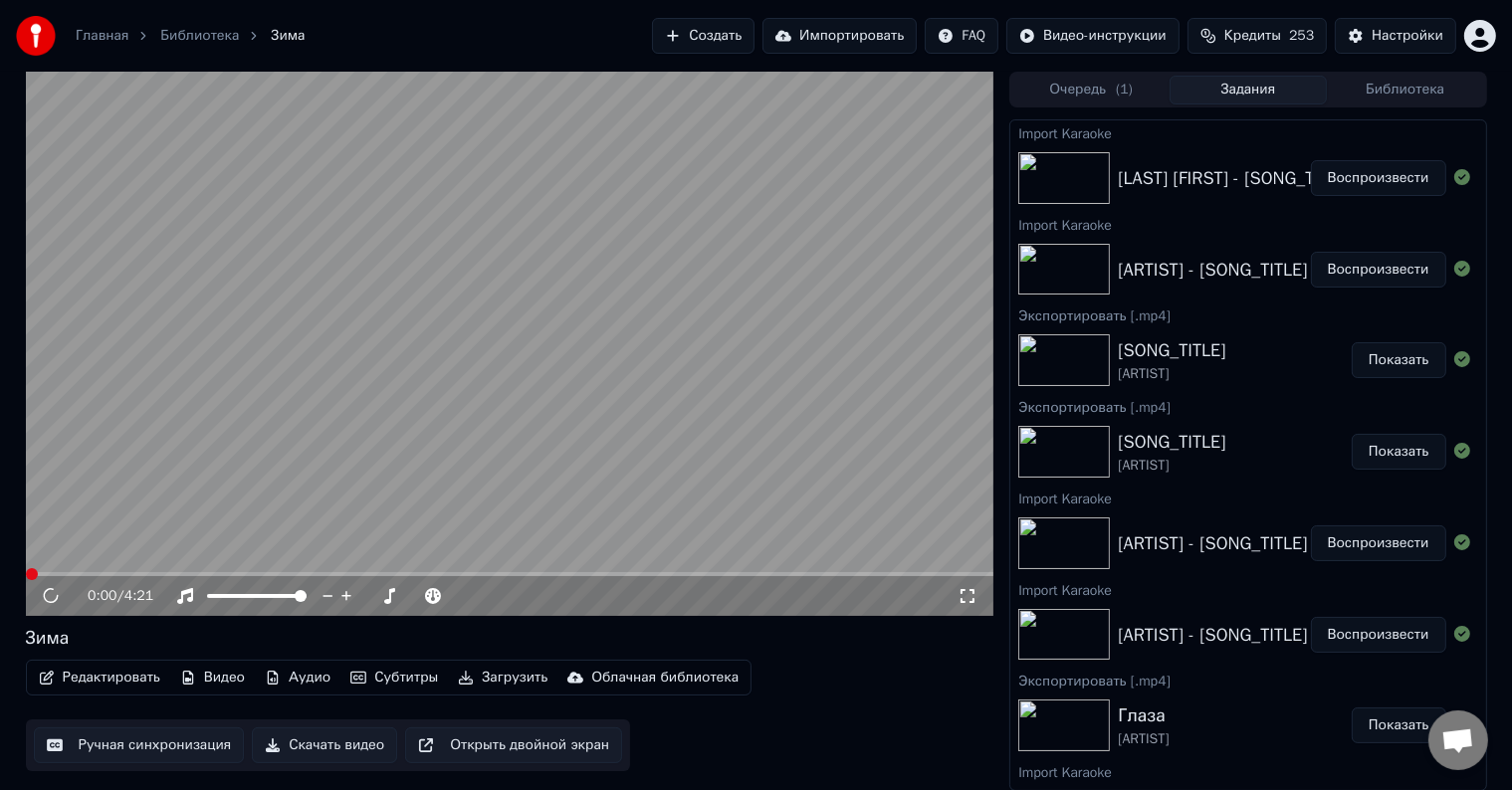 click on "Редактировать" at bounding box center [100, 678] 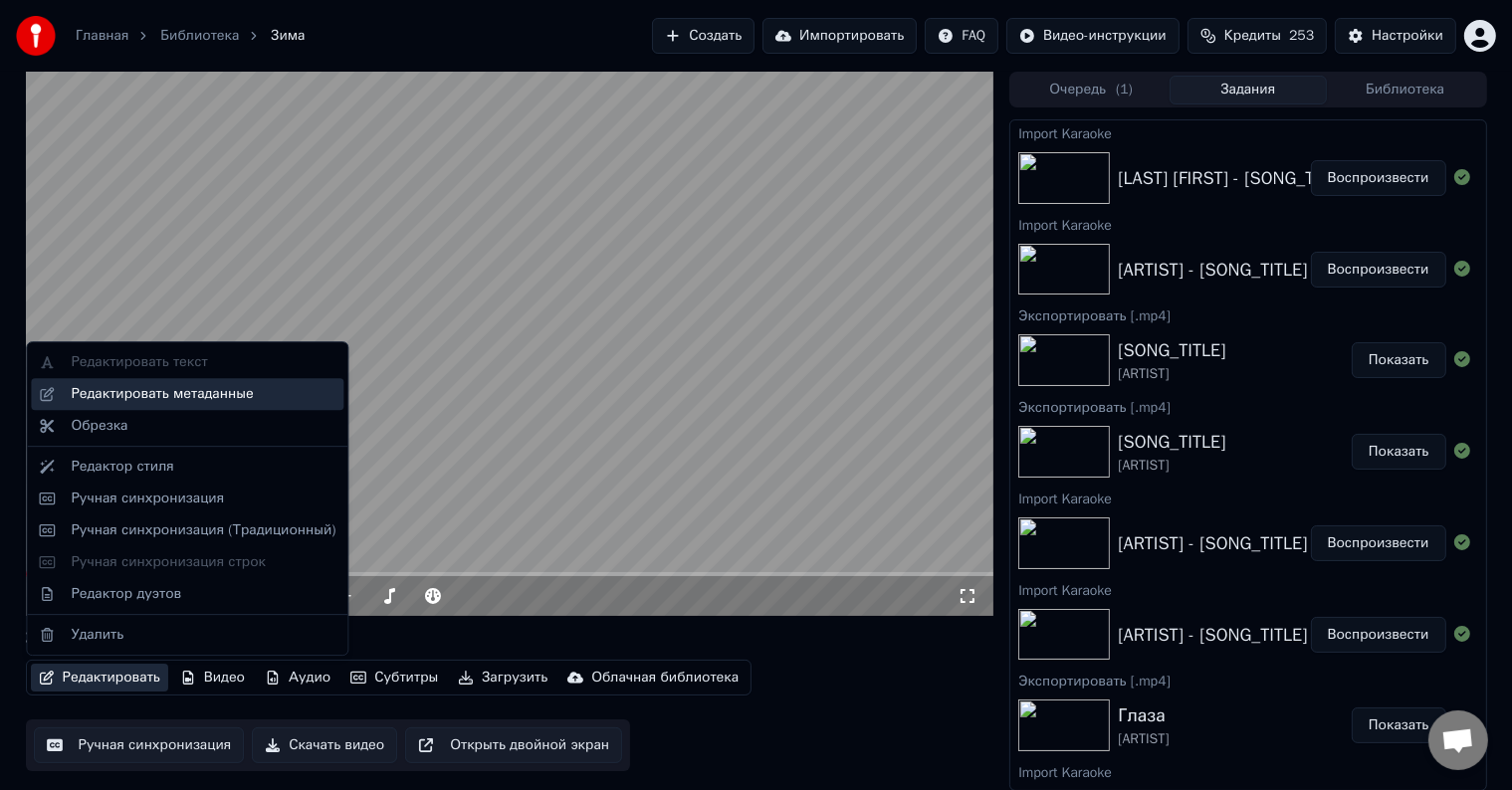 click on "Редактировать метаданные" at bounding box center [203, 394] 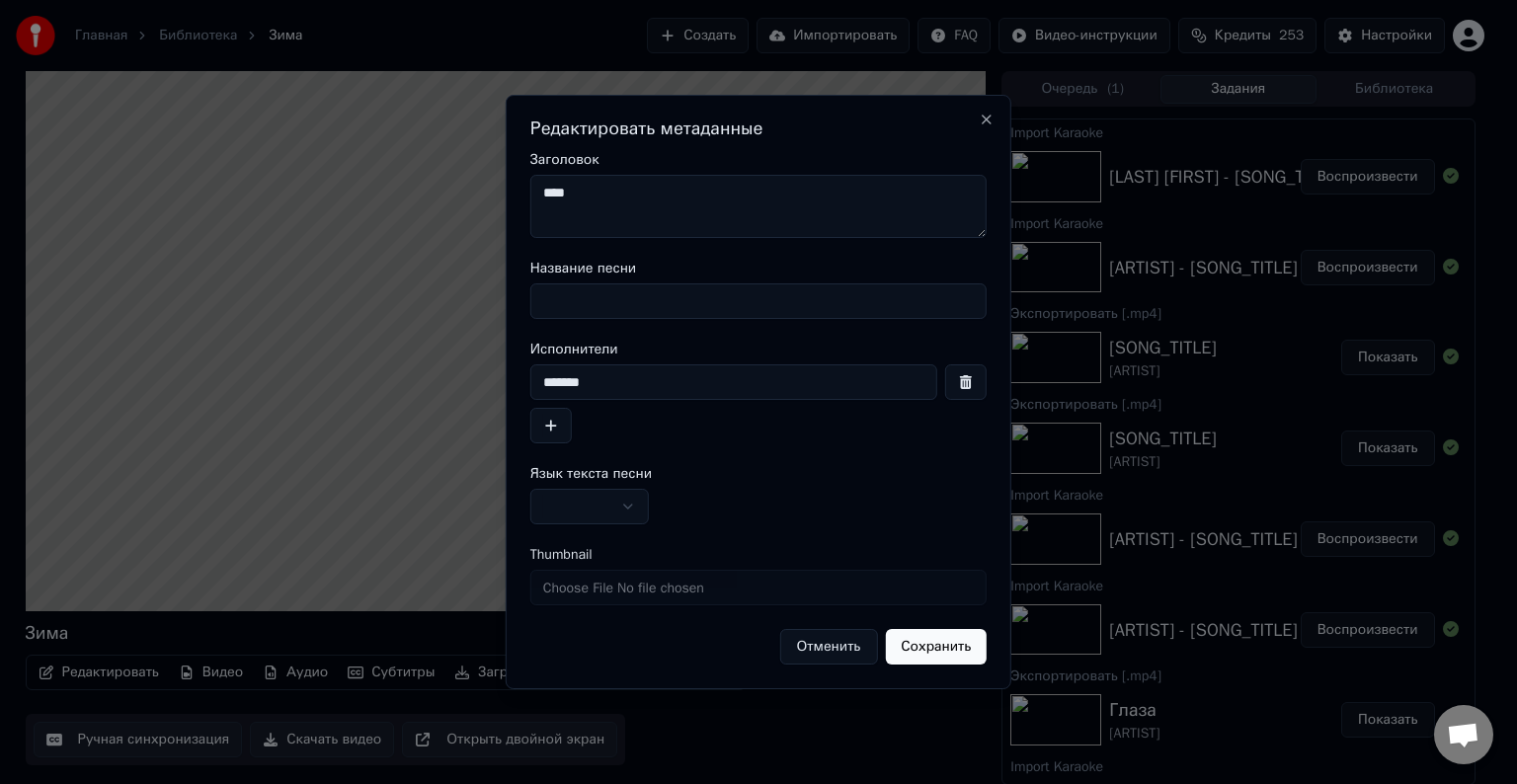 click on "Название песни" at bounding box center (758, 301) 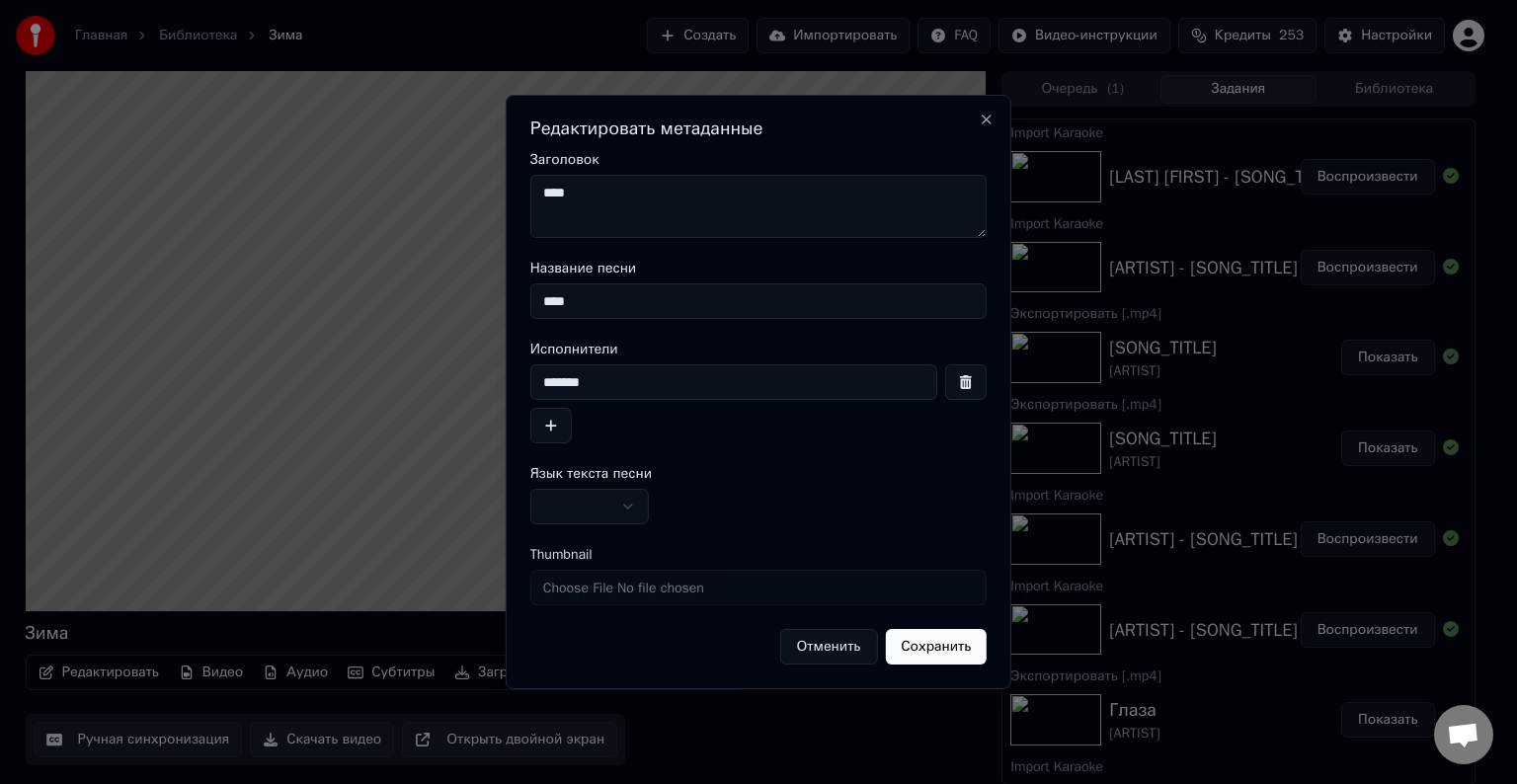 type on "****" 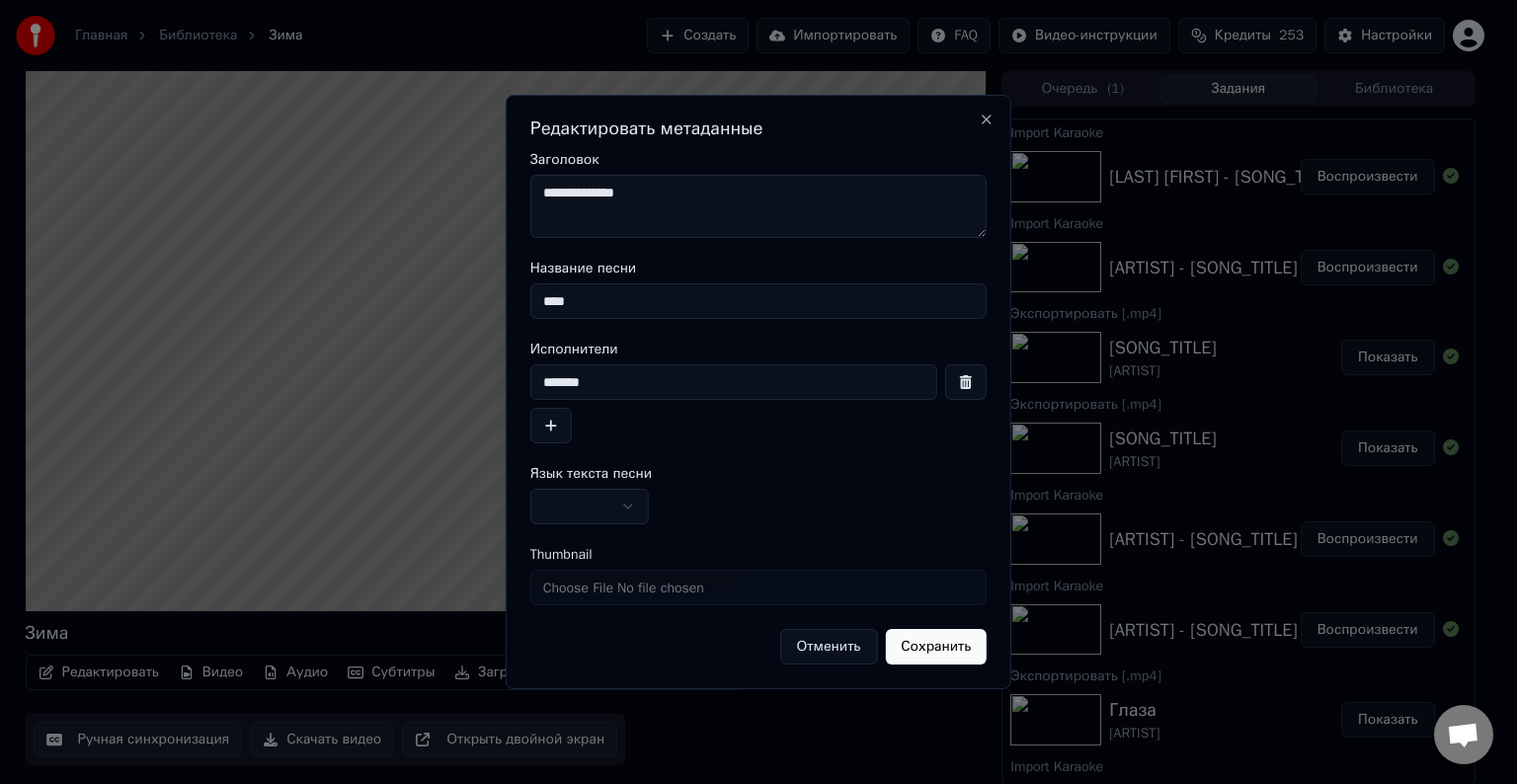 type on "**********" 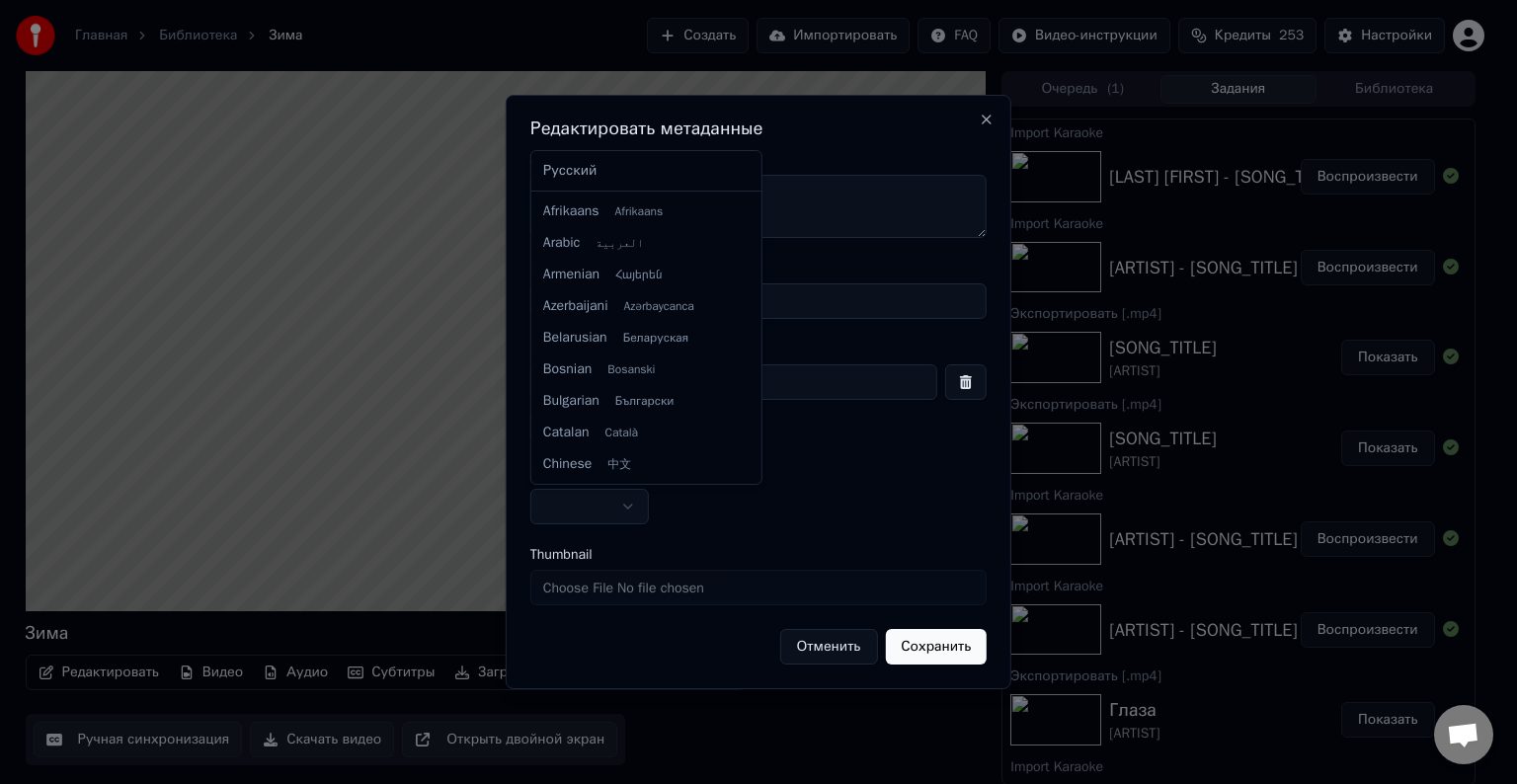 click on "Главная Библиотека [SONG_TITLE] Создать Импортировать FAQ Видео-инструкции Кредиты 253 Настройки [SONG_TITLE] Редактировать Видео Аудио Субтитры Загрузить Облачная библиотека Ручная синхронизация Скачать видео Открыть двойной экран Очередь ( 1 ) Задания Библиотека Import Karaoke [LAST] [FIRST] - [SONG_TITLE] Воспроизвести Import Karaoke [ARTIST] - [SONG_TITLE] Воспроизвести Экспортировать [.mp4] [SONG_TITLE] [ARTIST] Показать Экспортировать [.mp4] [SONG_TITLE] [ARTIST] Показать Import Karaoke [ARTIST] - [SONG_TITLE] Воспроизвести Import Karaoke [ARTIST] - [SONG_TITLE] Воспроизвести Глаза [SONG_TITLE]" at bounding box center (750, 392) 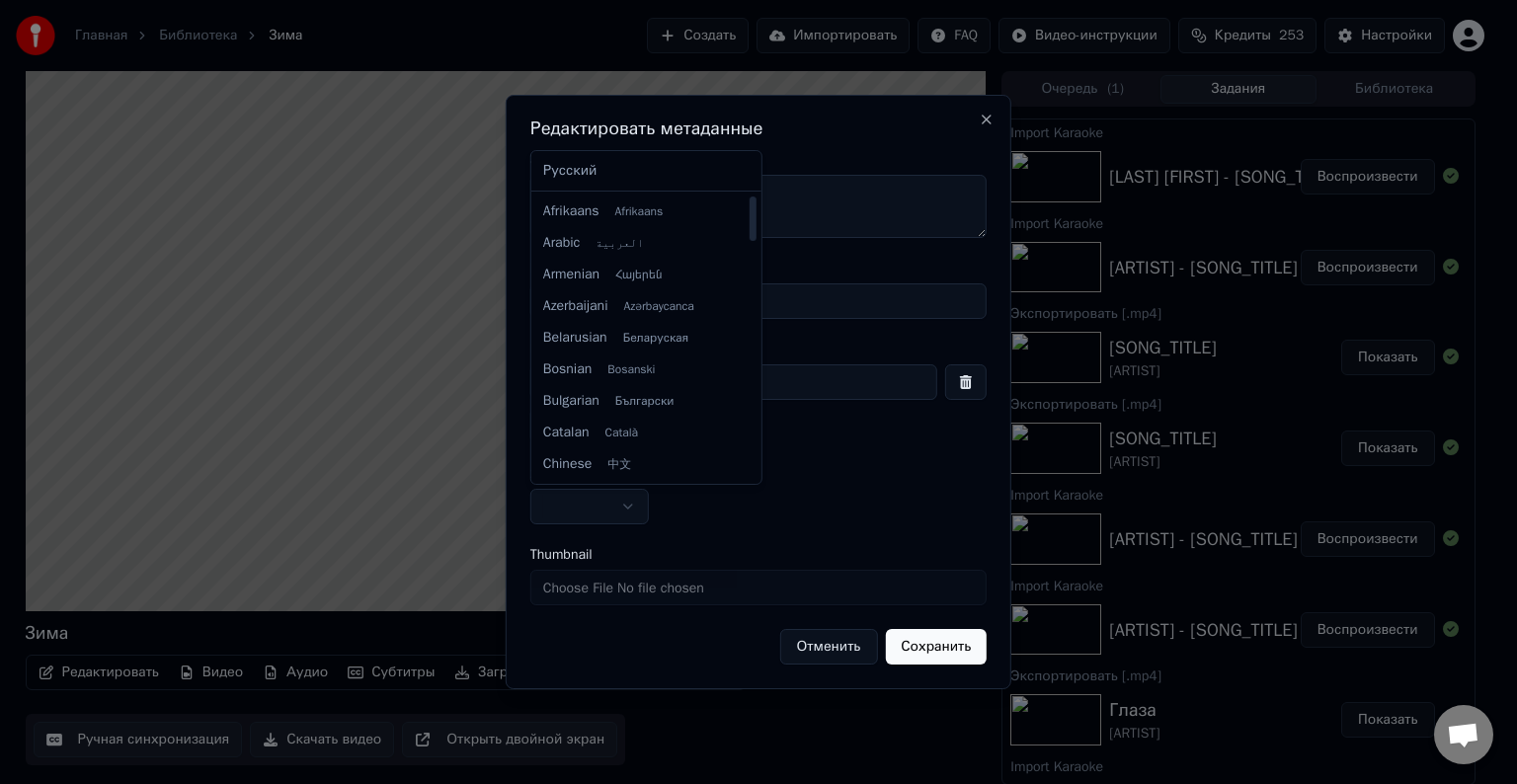 select on "**" 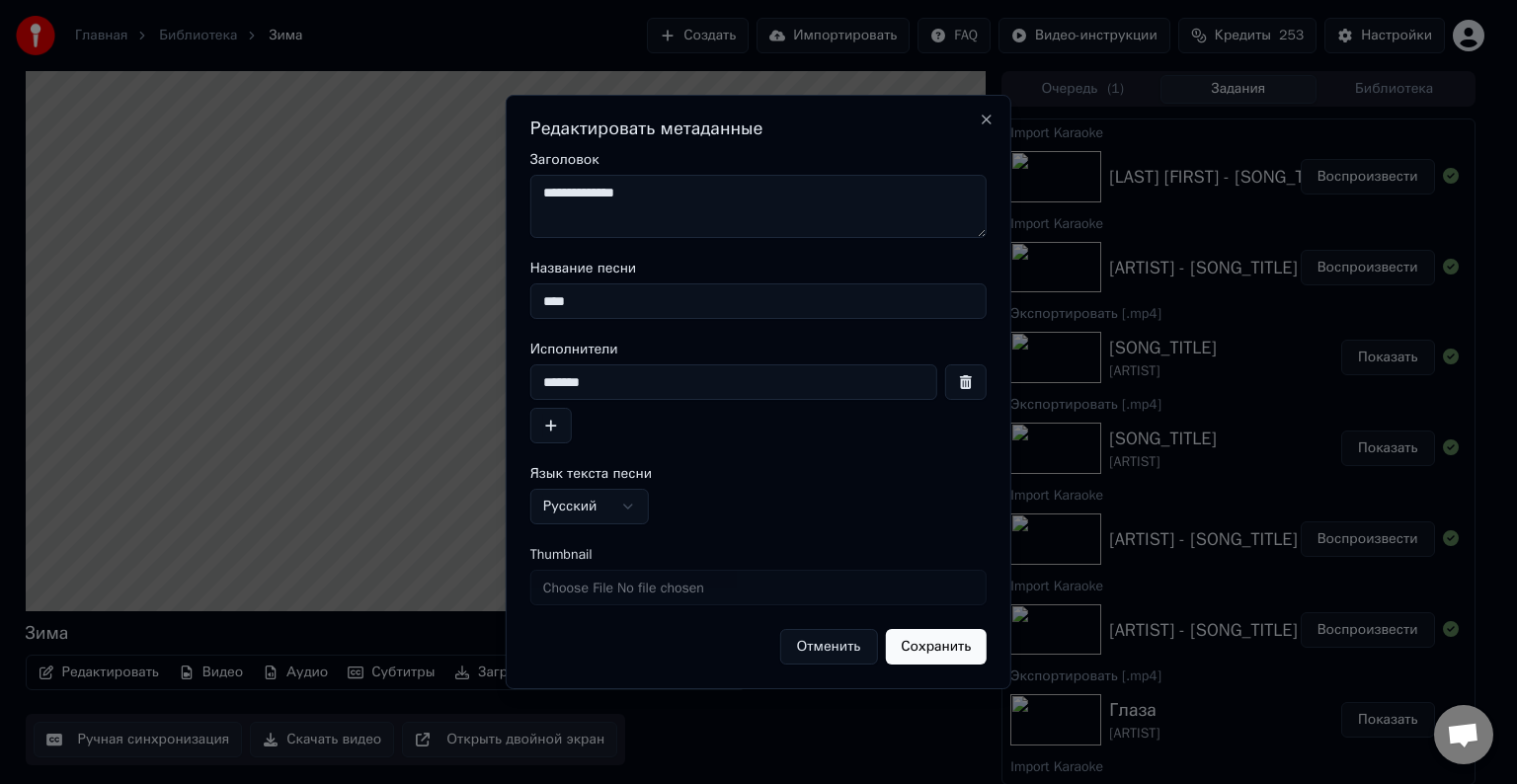 click on "Сохранить" at bounding box center [935, 647] 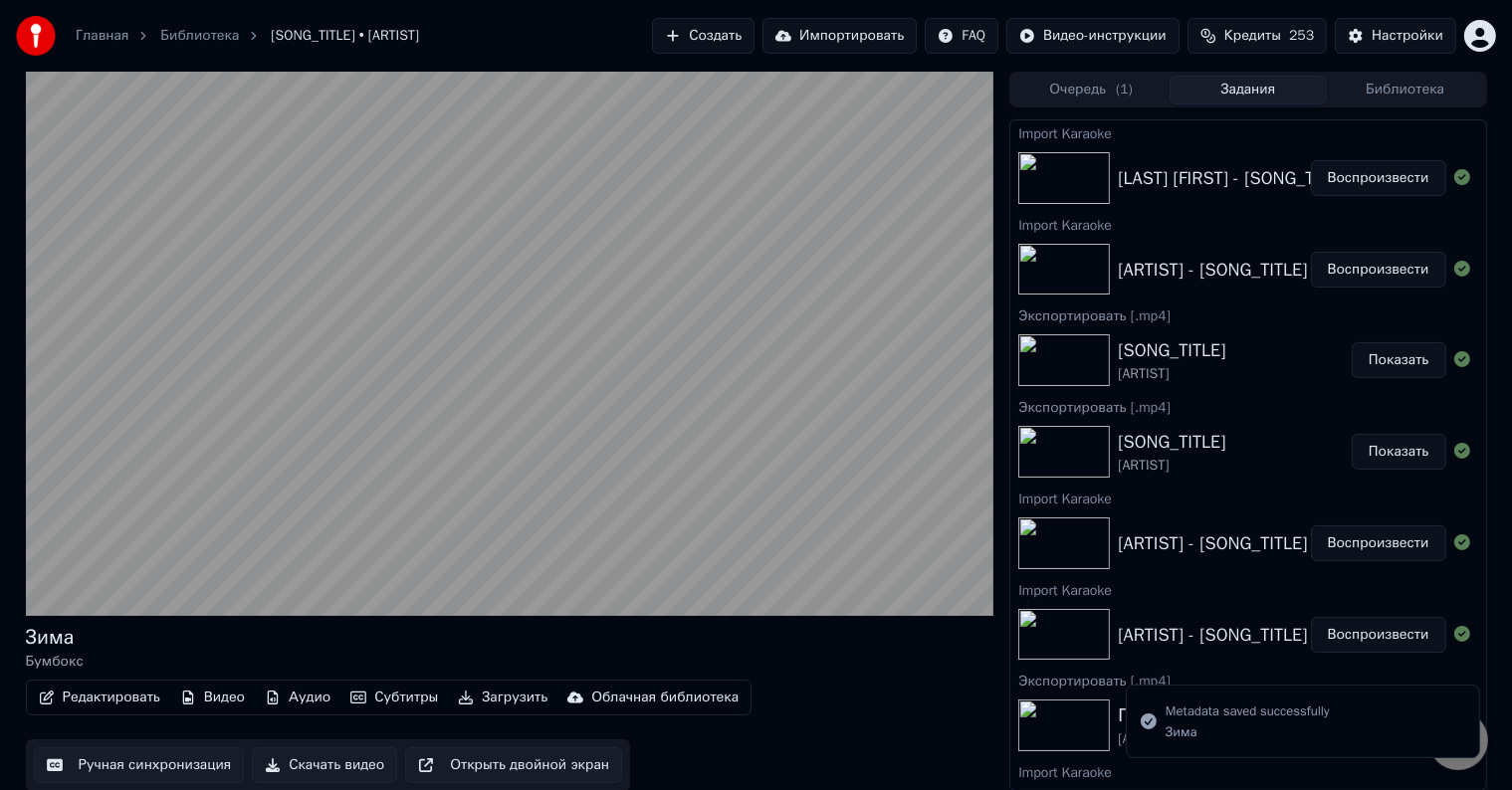click on "Скачать видео" at bounding box center [324, 765] 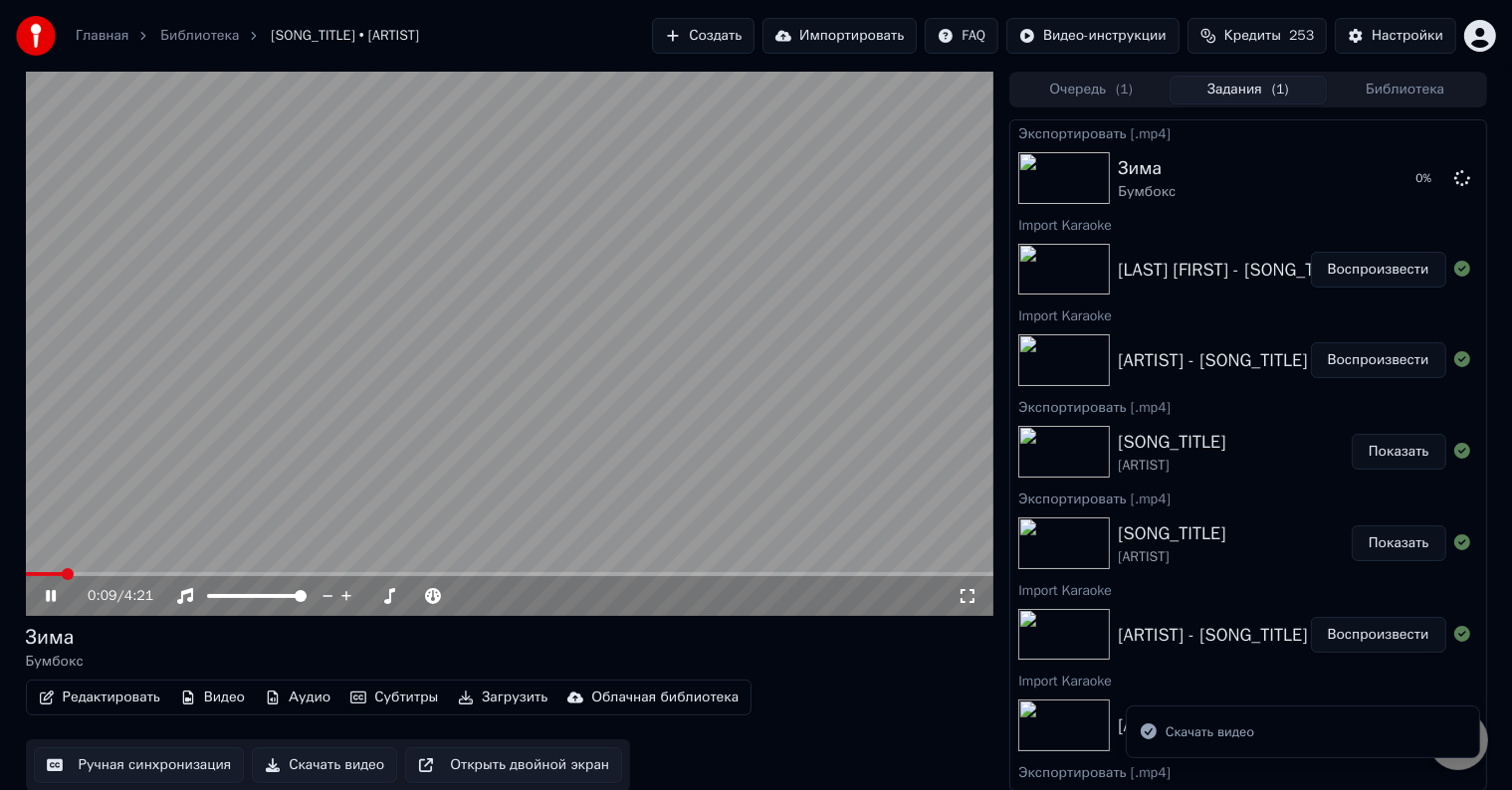 click on "Воспроизвести" at bounding box center [1379, 270] 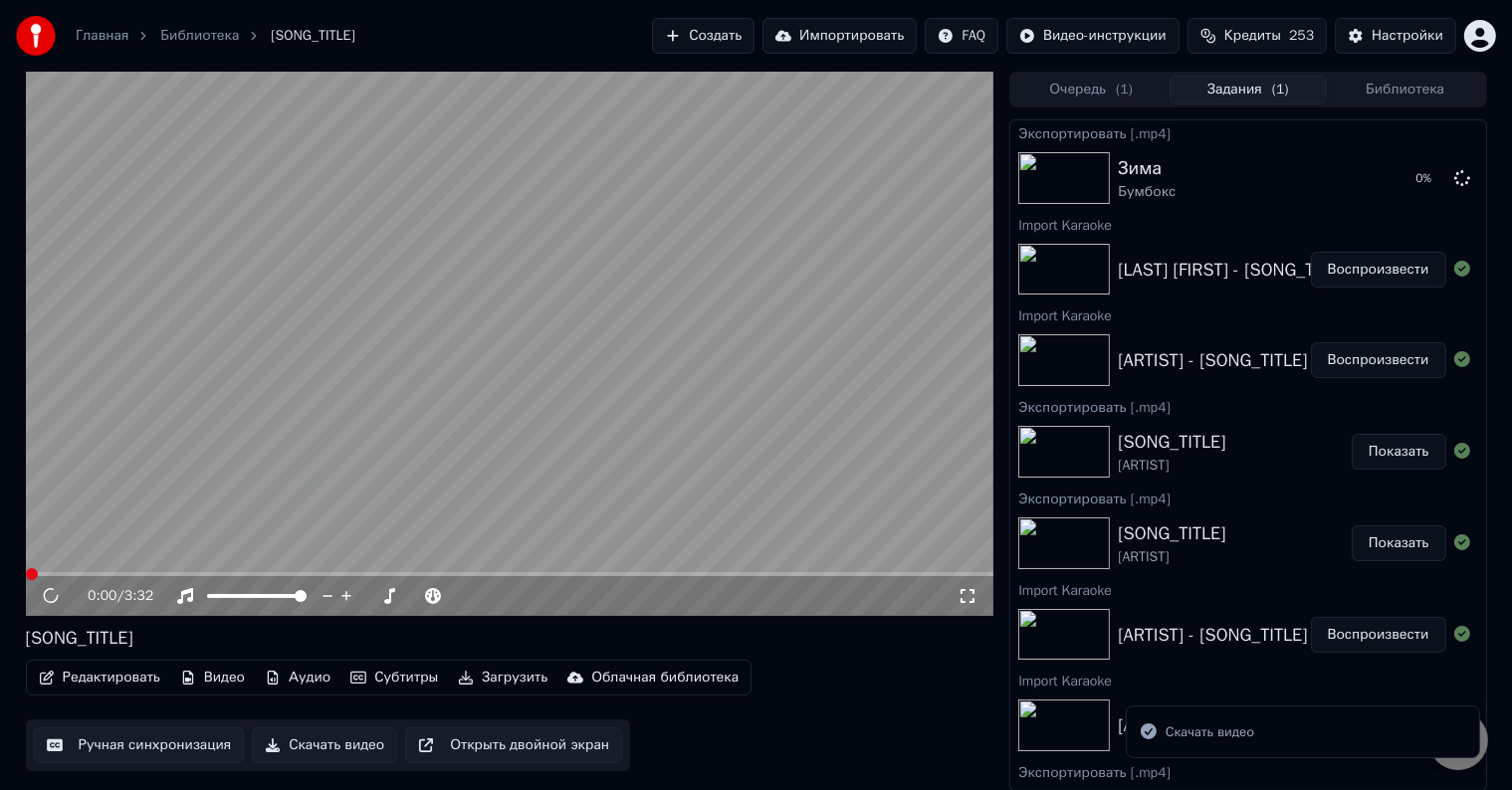 click on "Редактировать" at bounding box center [100, 678] 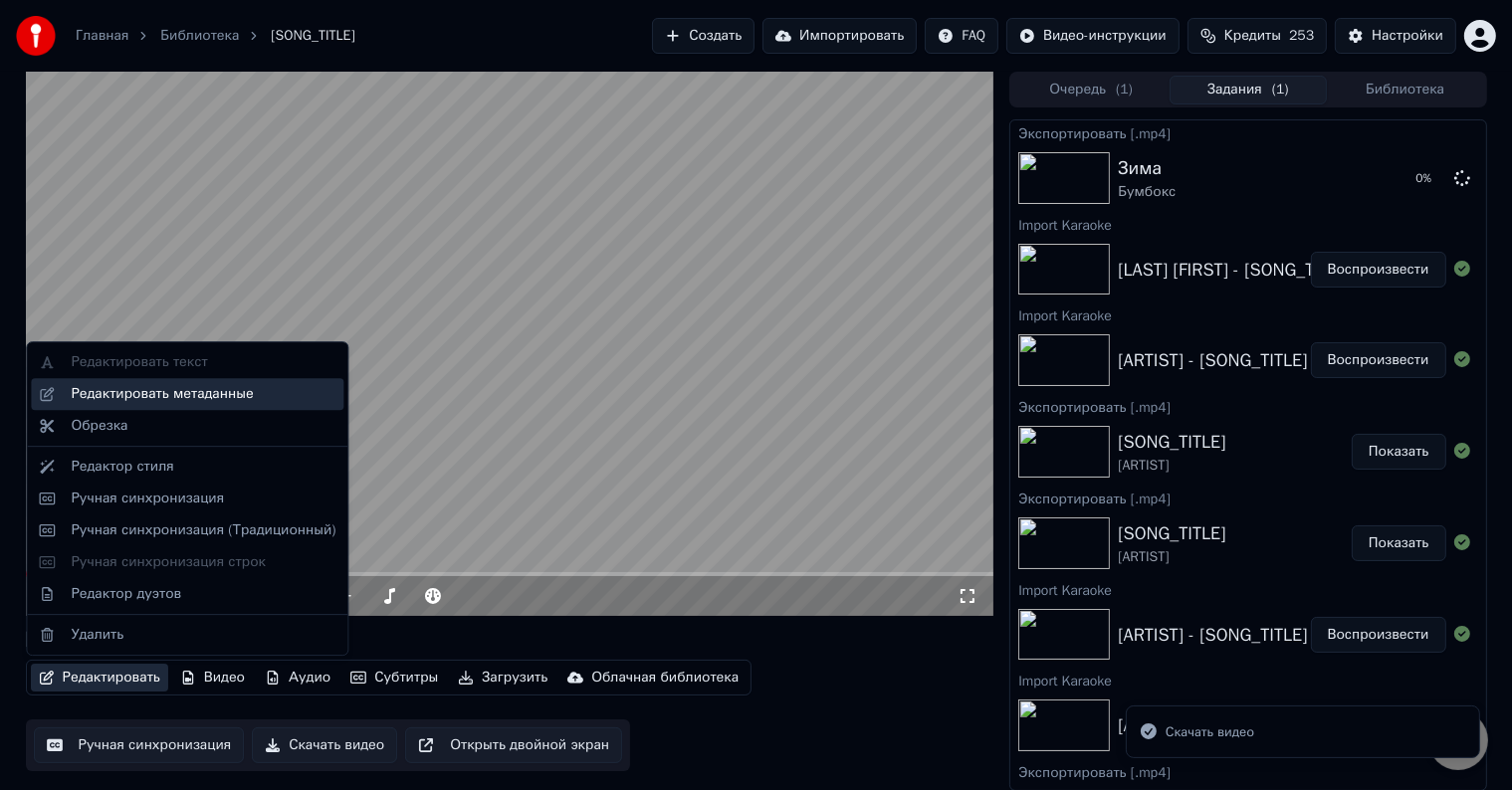 click on "Редактировать метаданные" at bounding box center [161, 394] 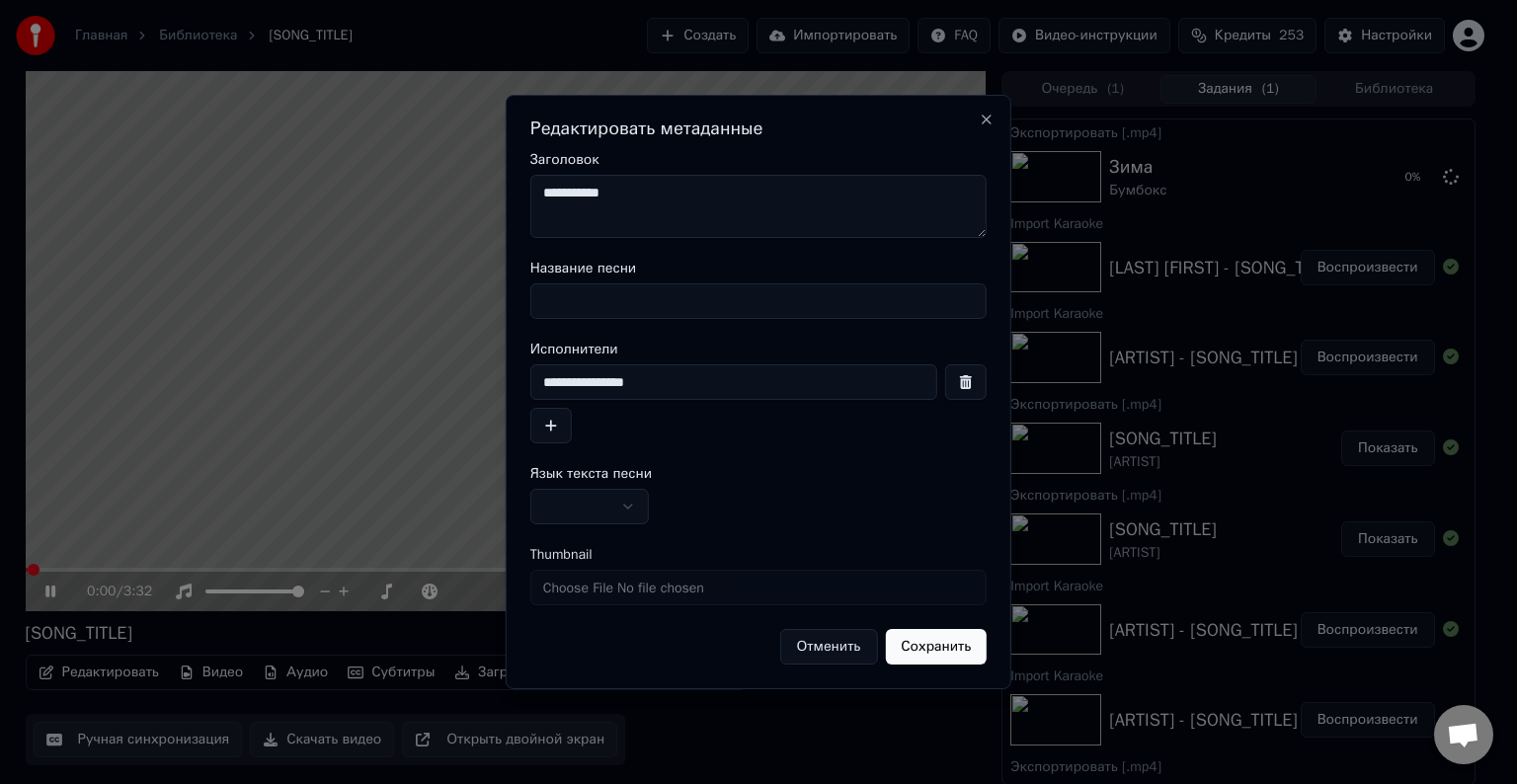 drag, startPoint x: 588, startPoint y: 279, endPoint x: 585, endPoint y: 289, distance: 10.440307 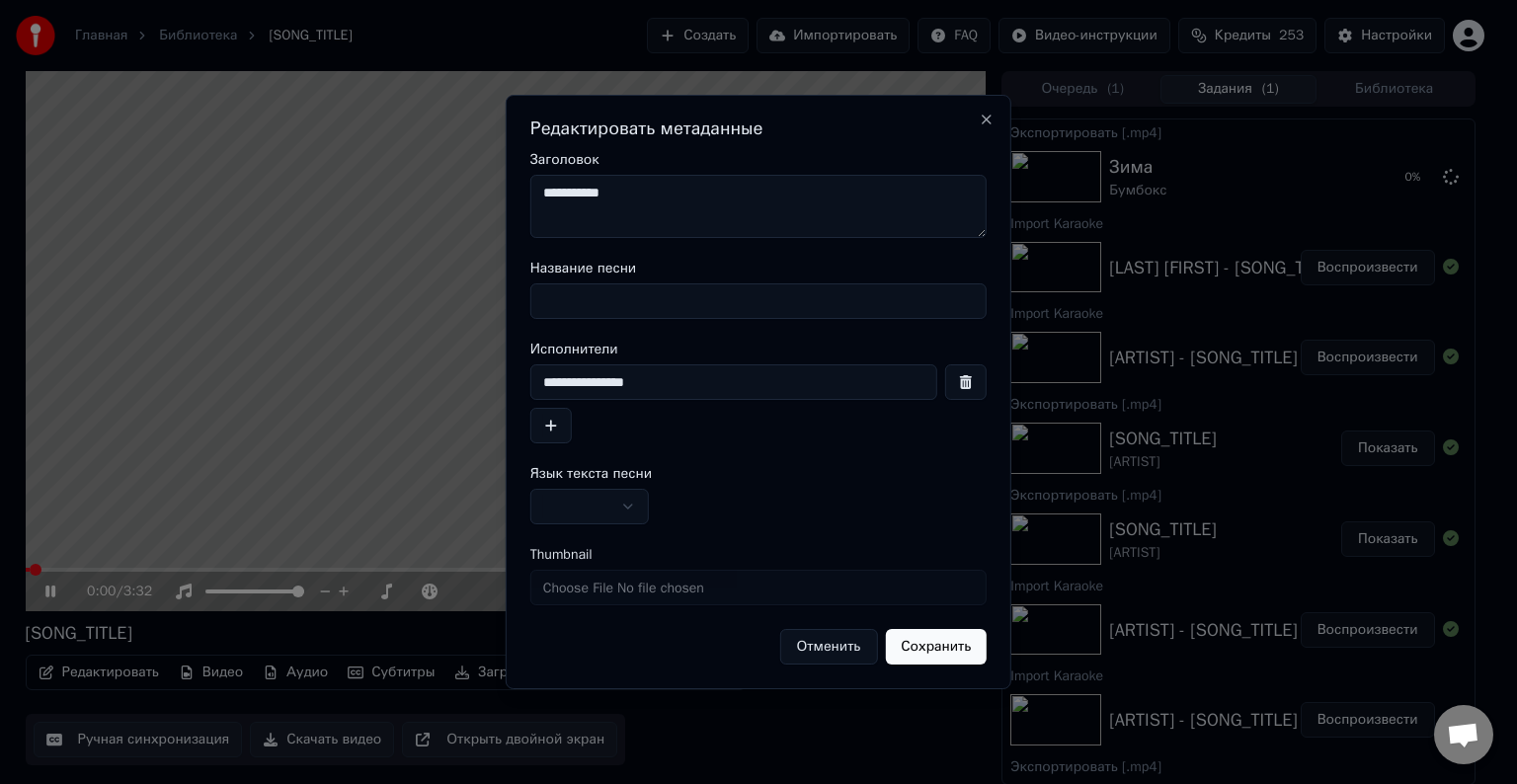 click on "Название песни" at bounding box center (758, 301) 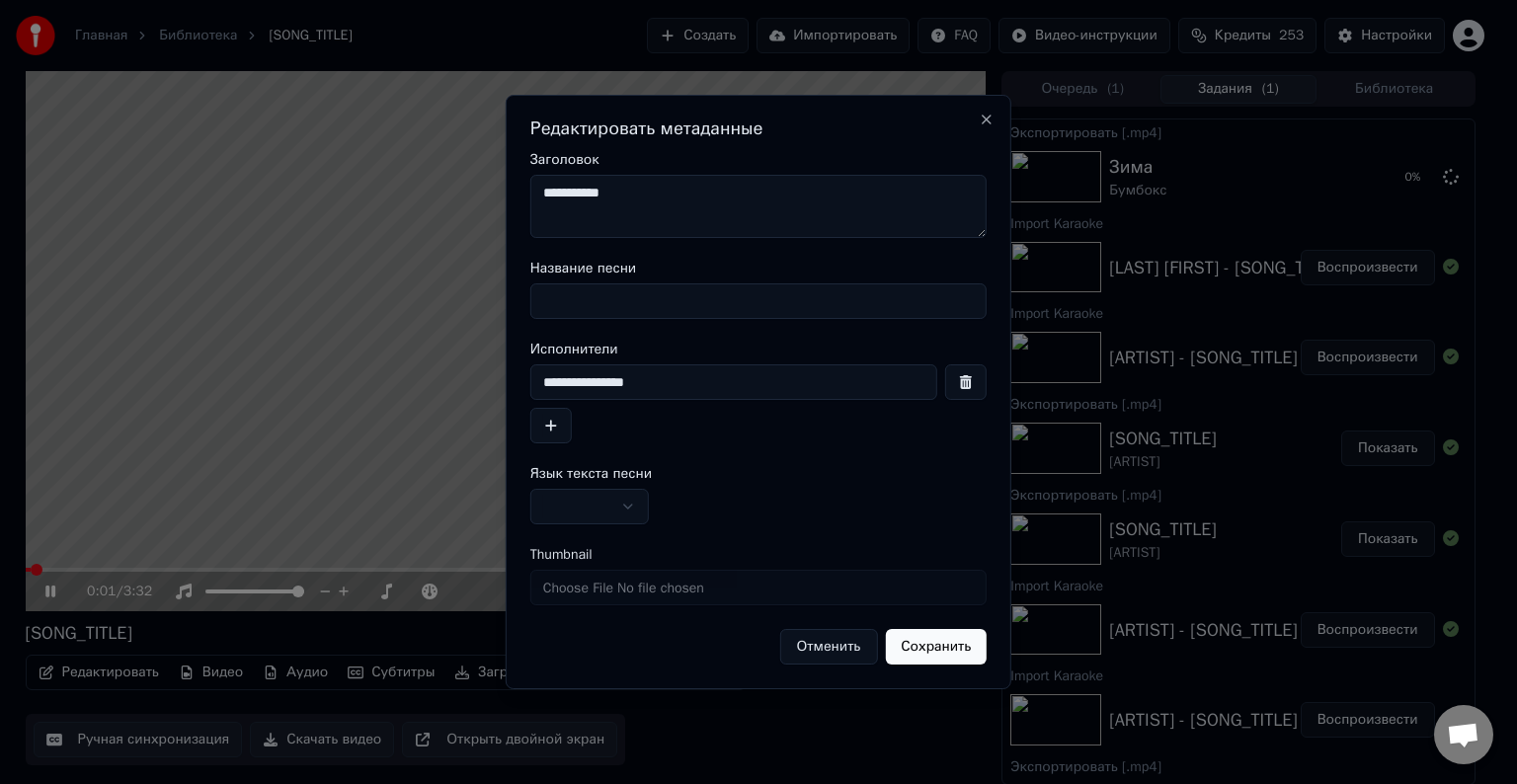 paste on "**********" 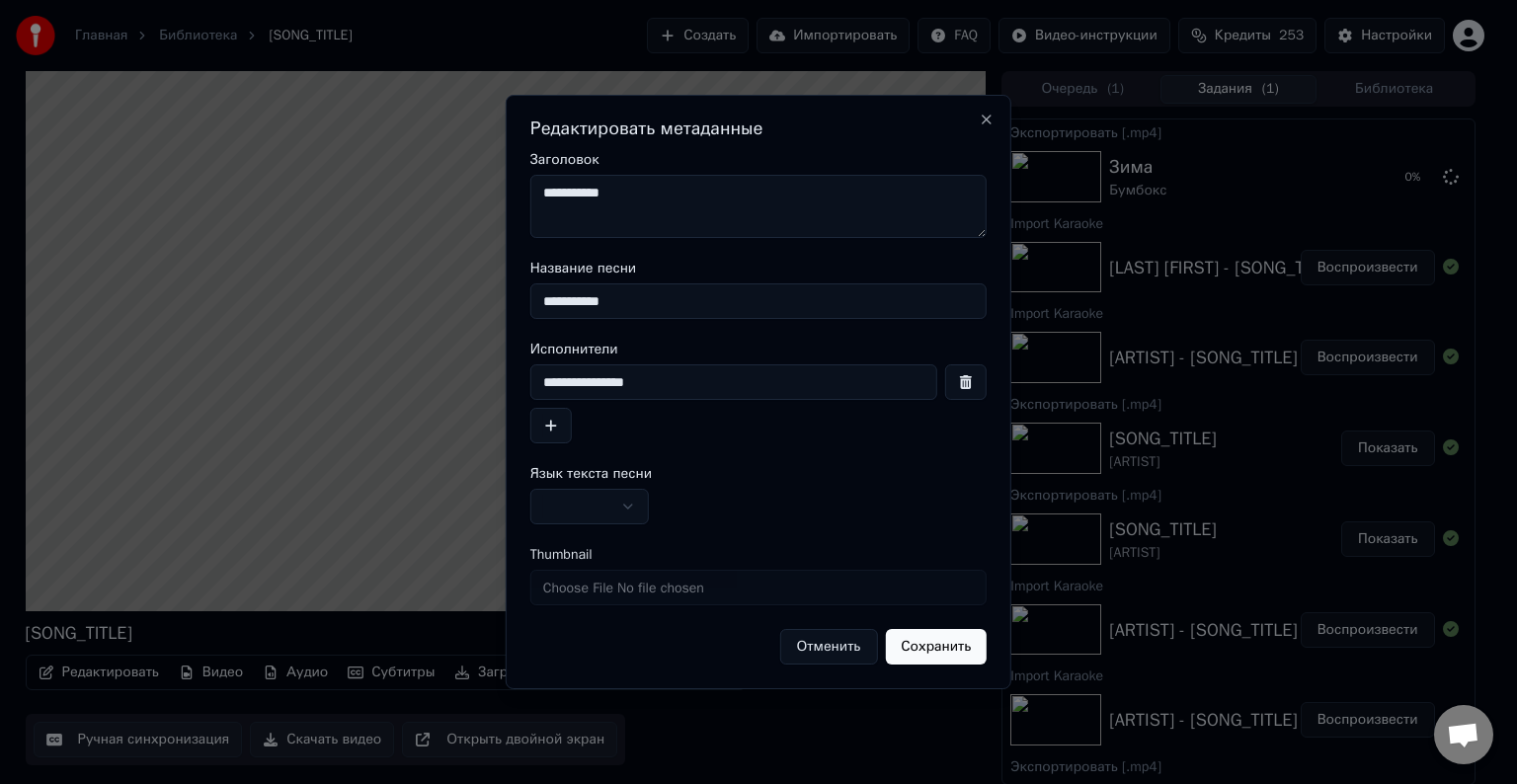 type on "**********" 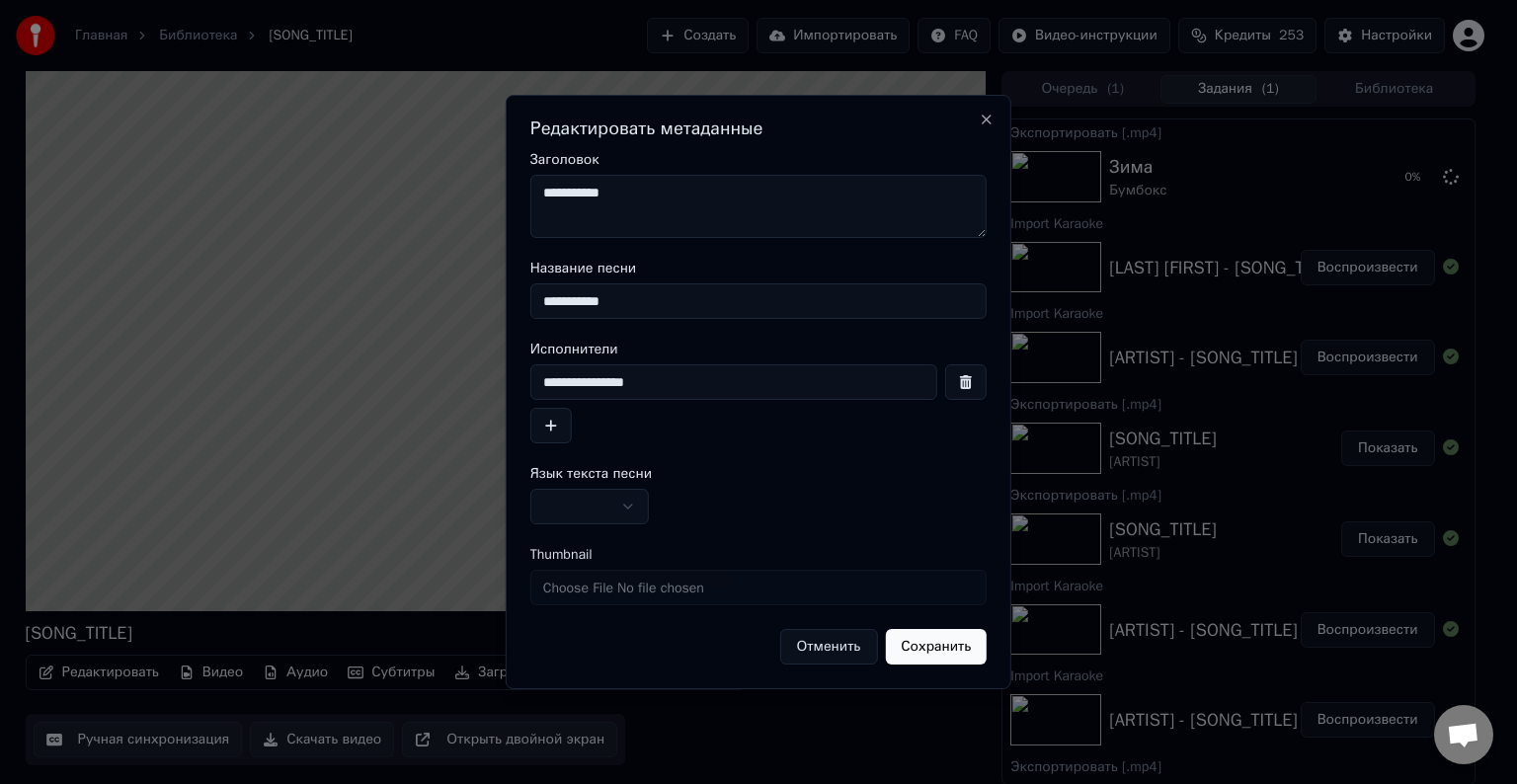 click on "**********" at bounding box center [758, 206] 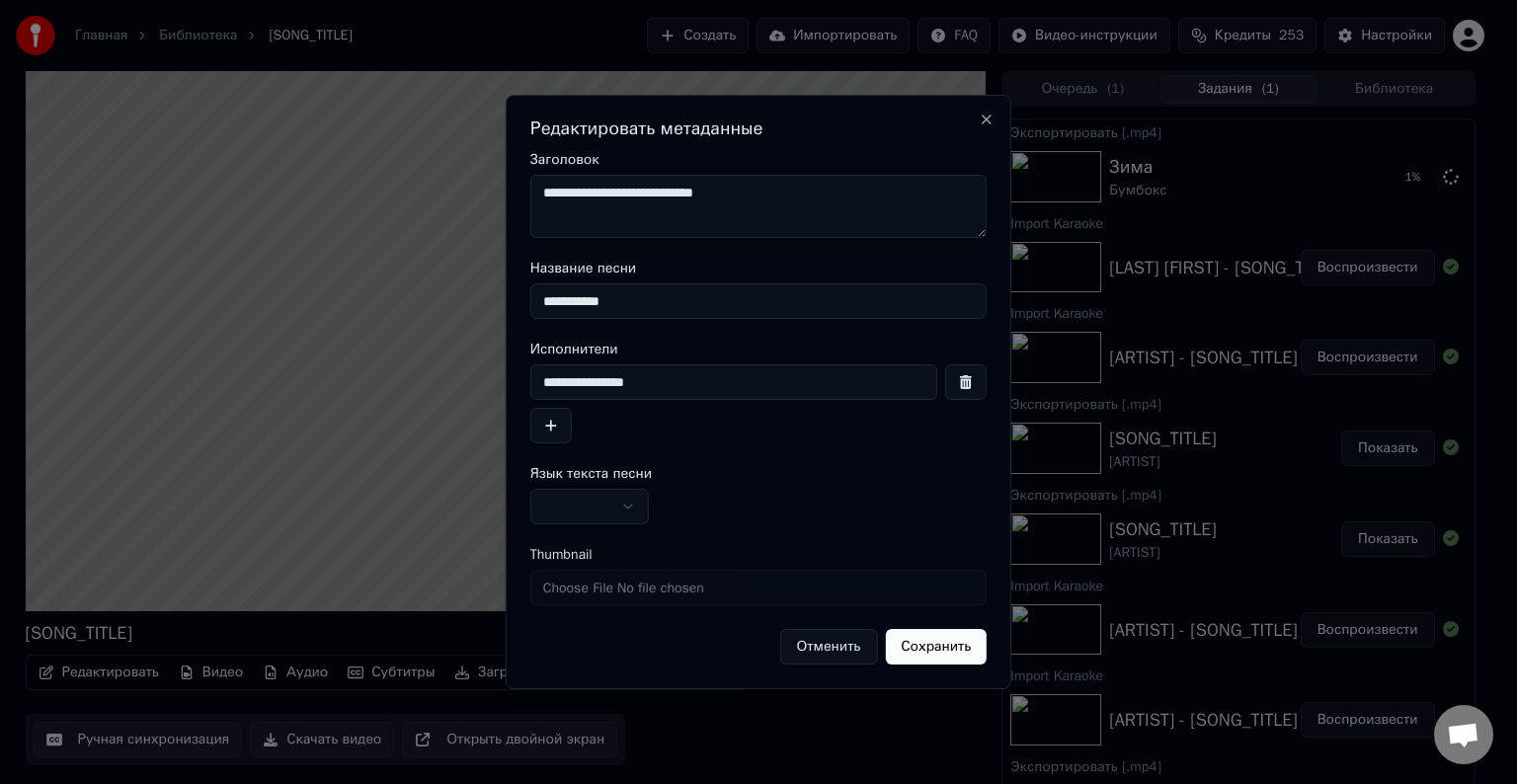 type on "**********" 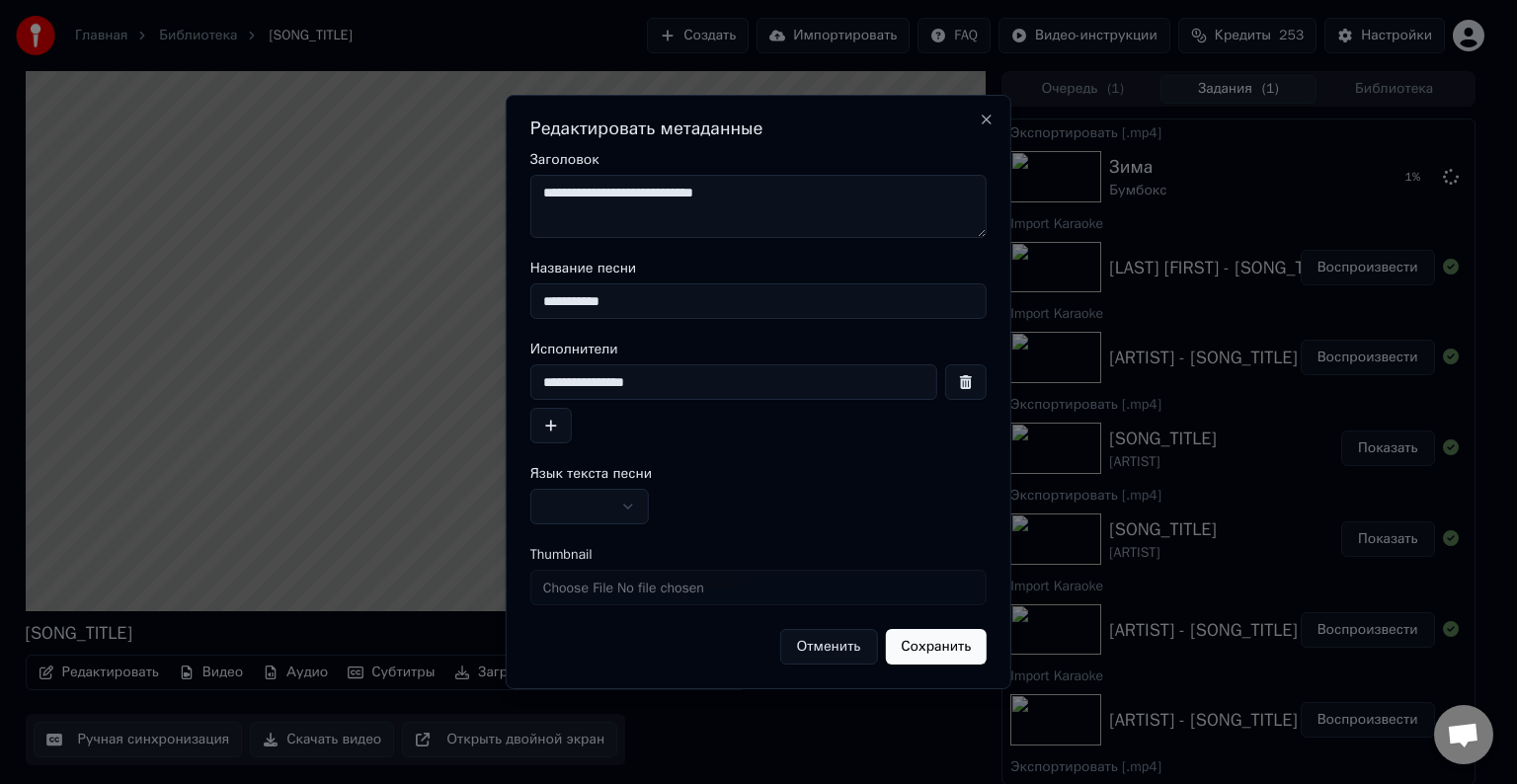 click at bounding box center (590, 507) 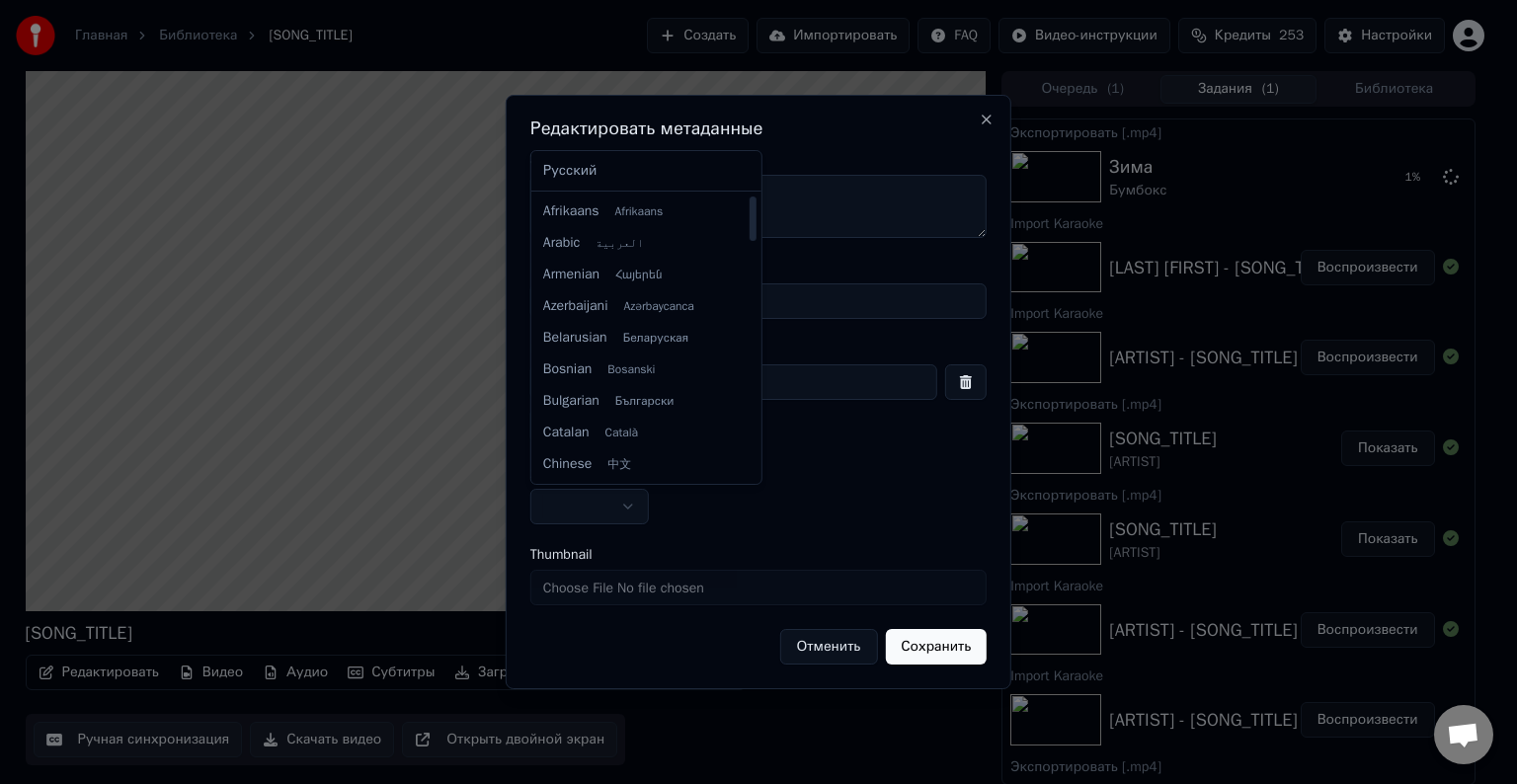 select on "**" 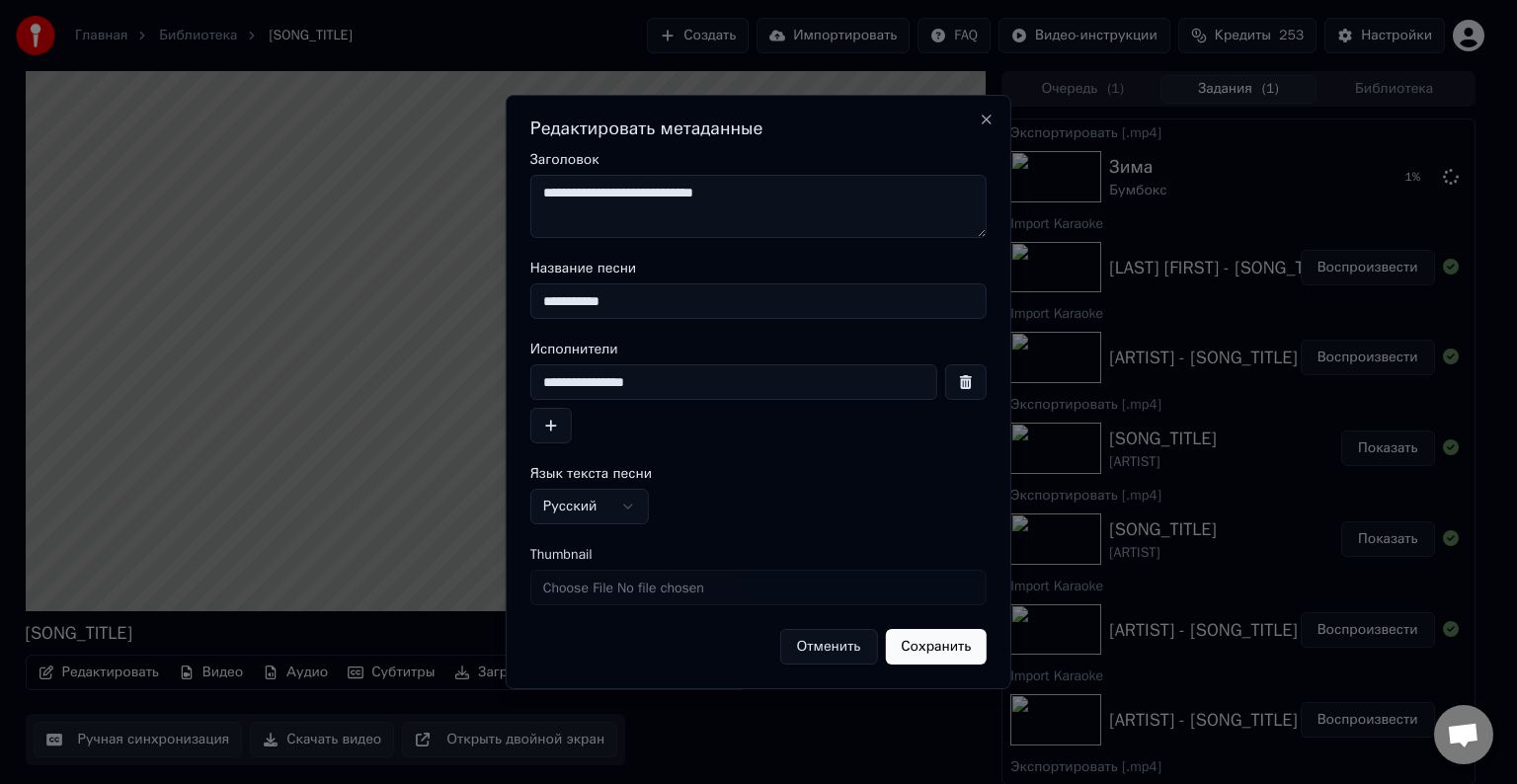 click on "Сохранить" at bounding box center (935, 647) 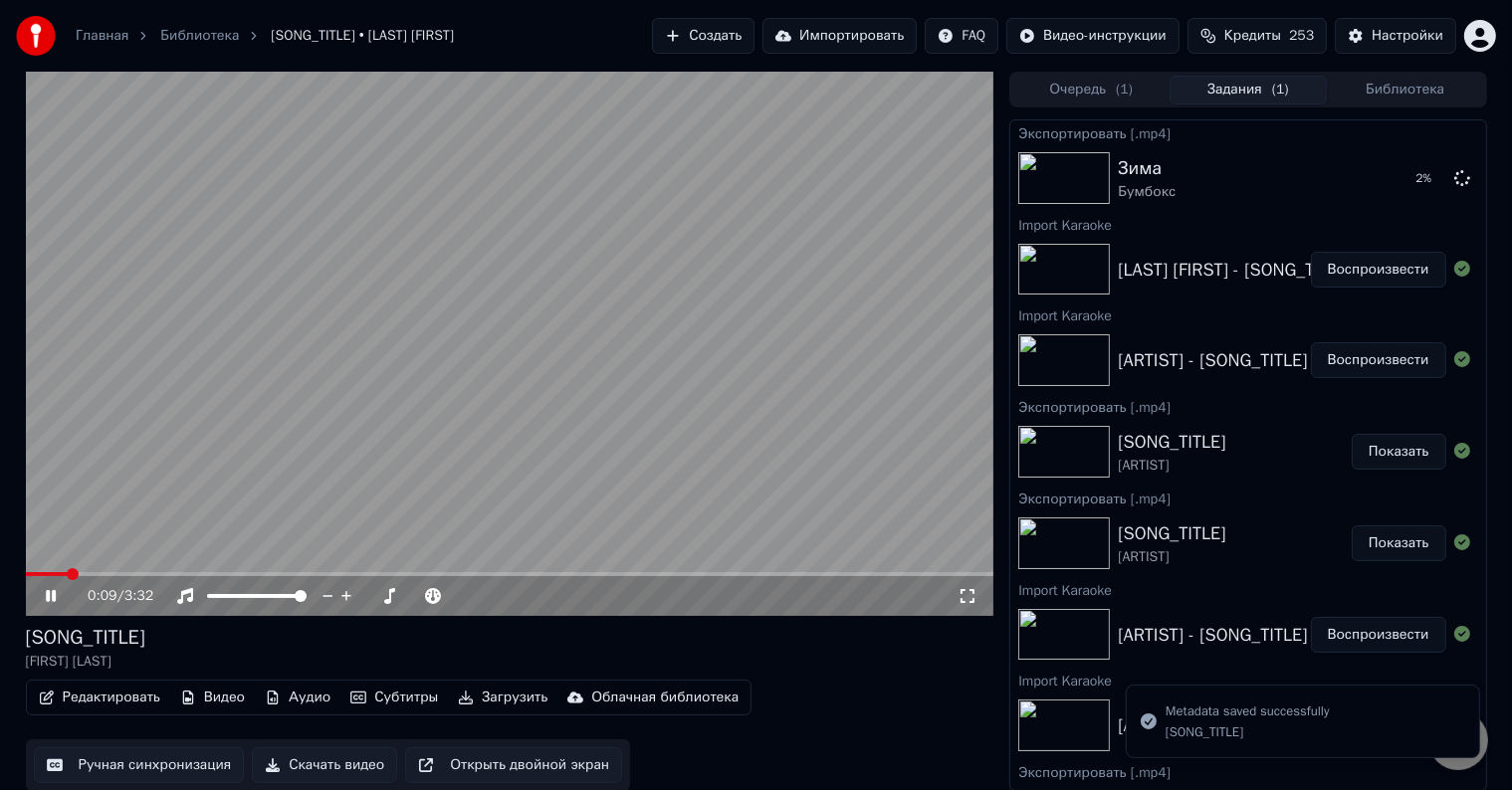 click on "Скачать видео" at bounding box center [324, 765] 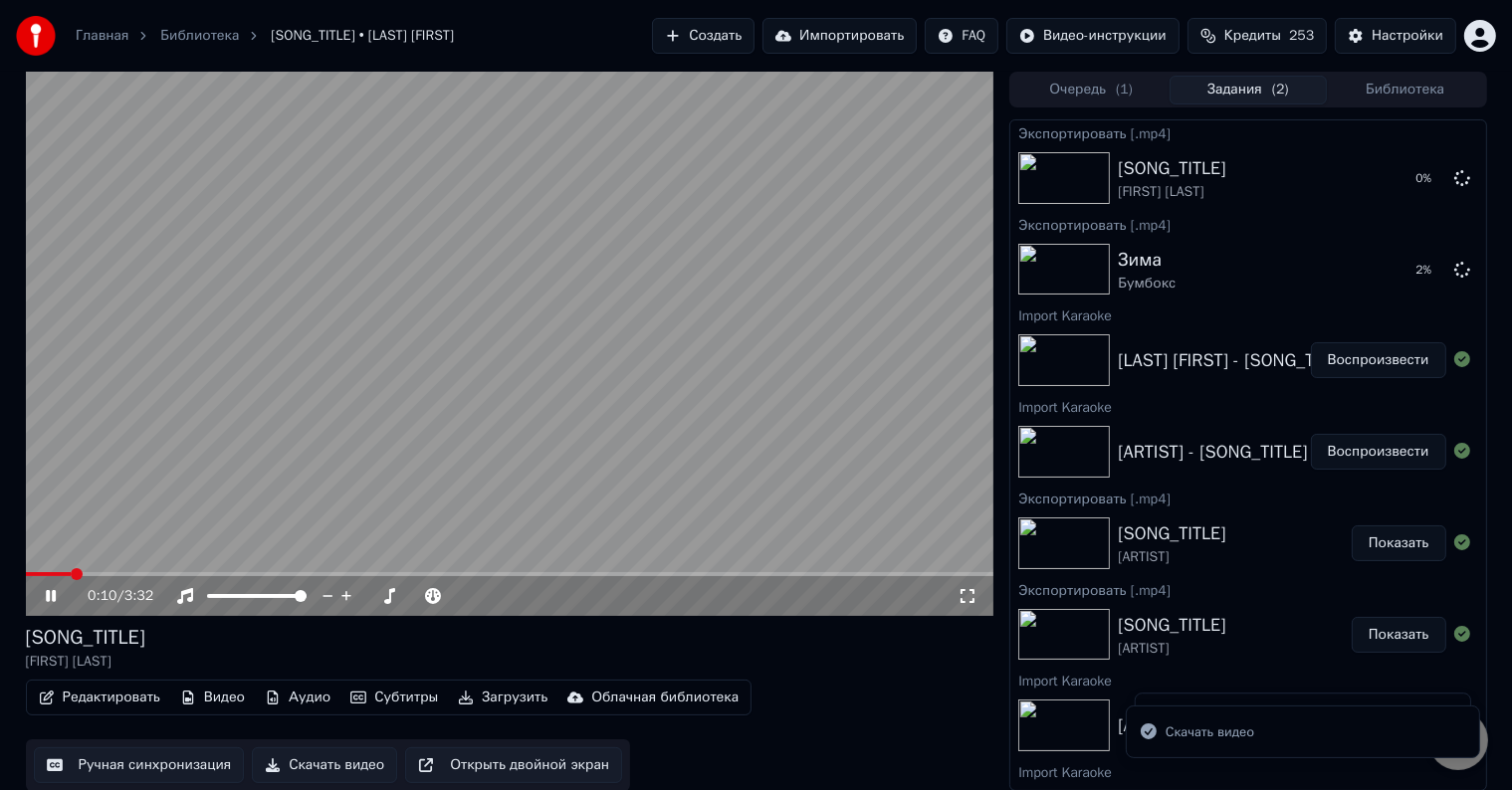 click at bounding box center [510, 343] 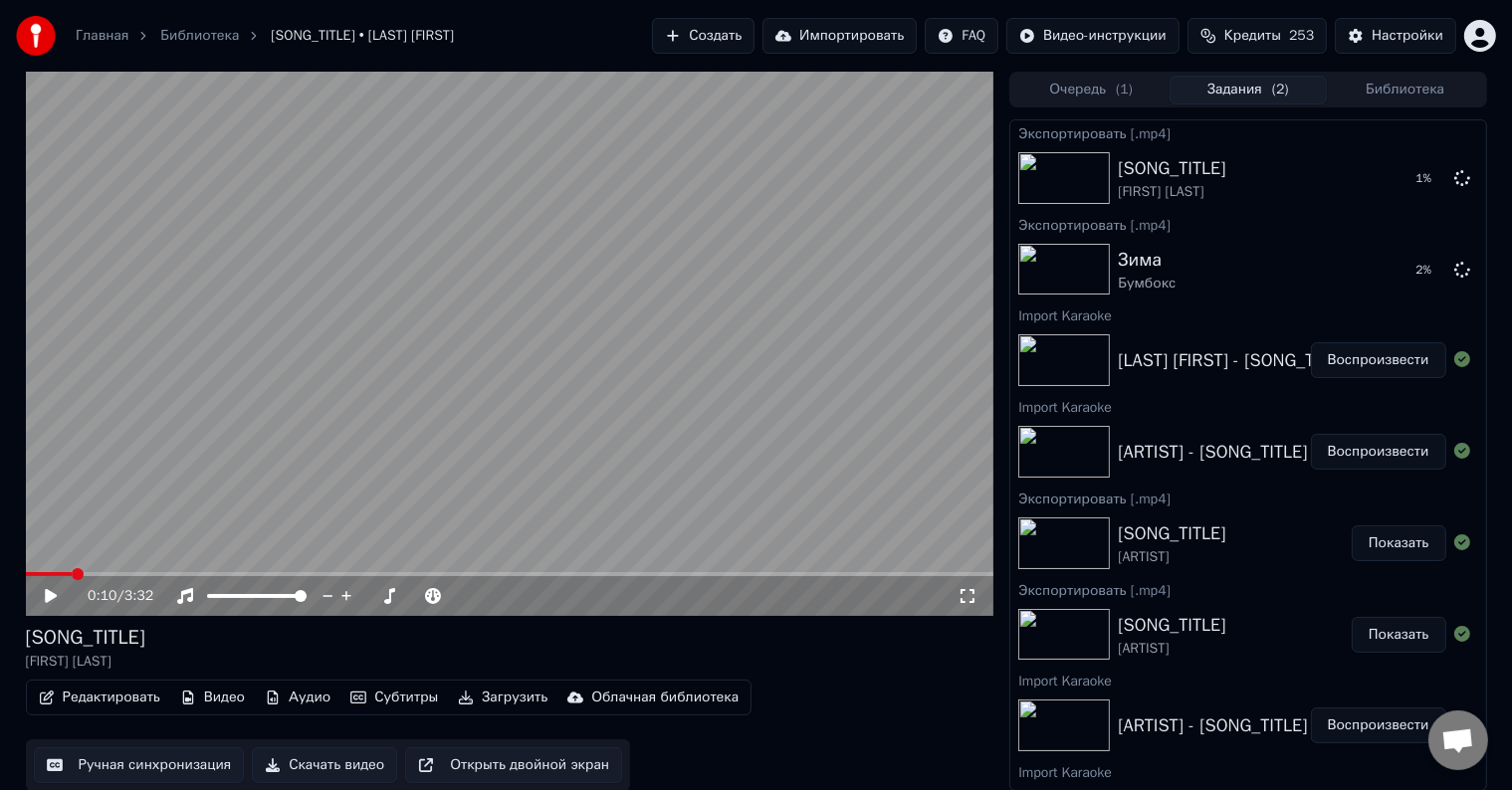 click on "Импортировать" at bounding box center [839, 36] 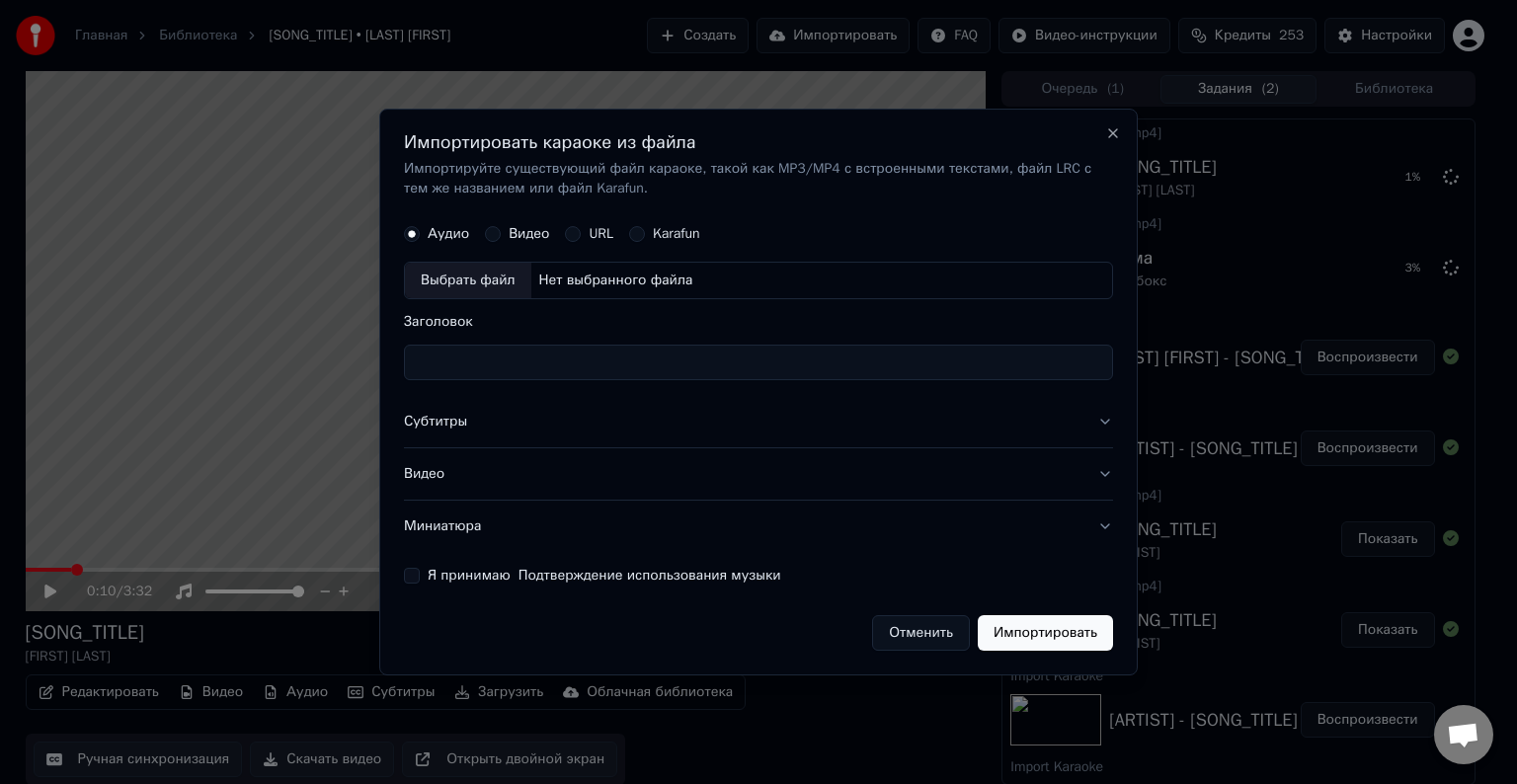 click on "Выбрать файл" at bounding box center [468, 280] 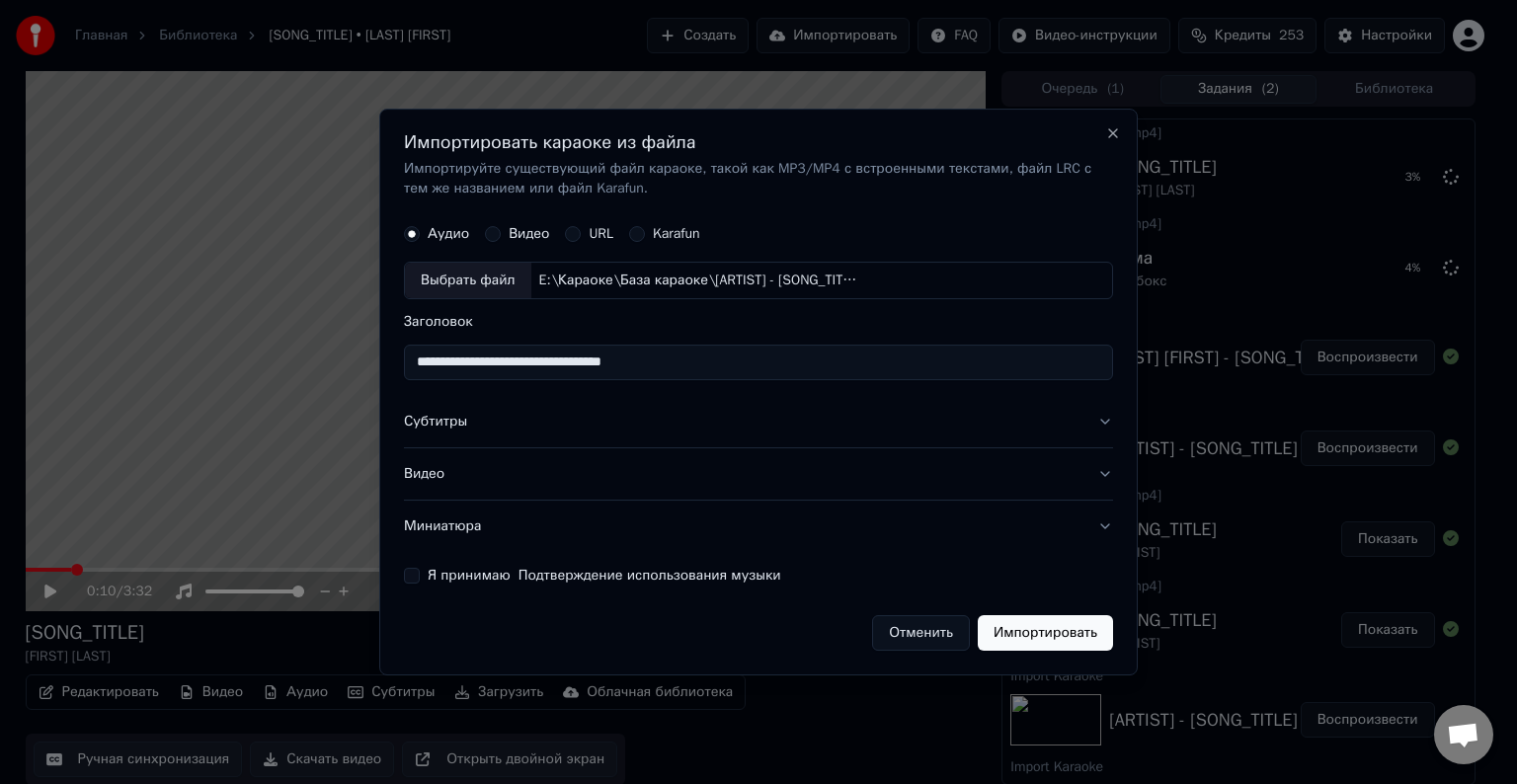 click on "Выбрать файл" at bounding box center [468, 280] 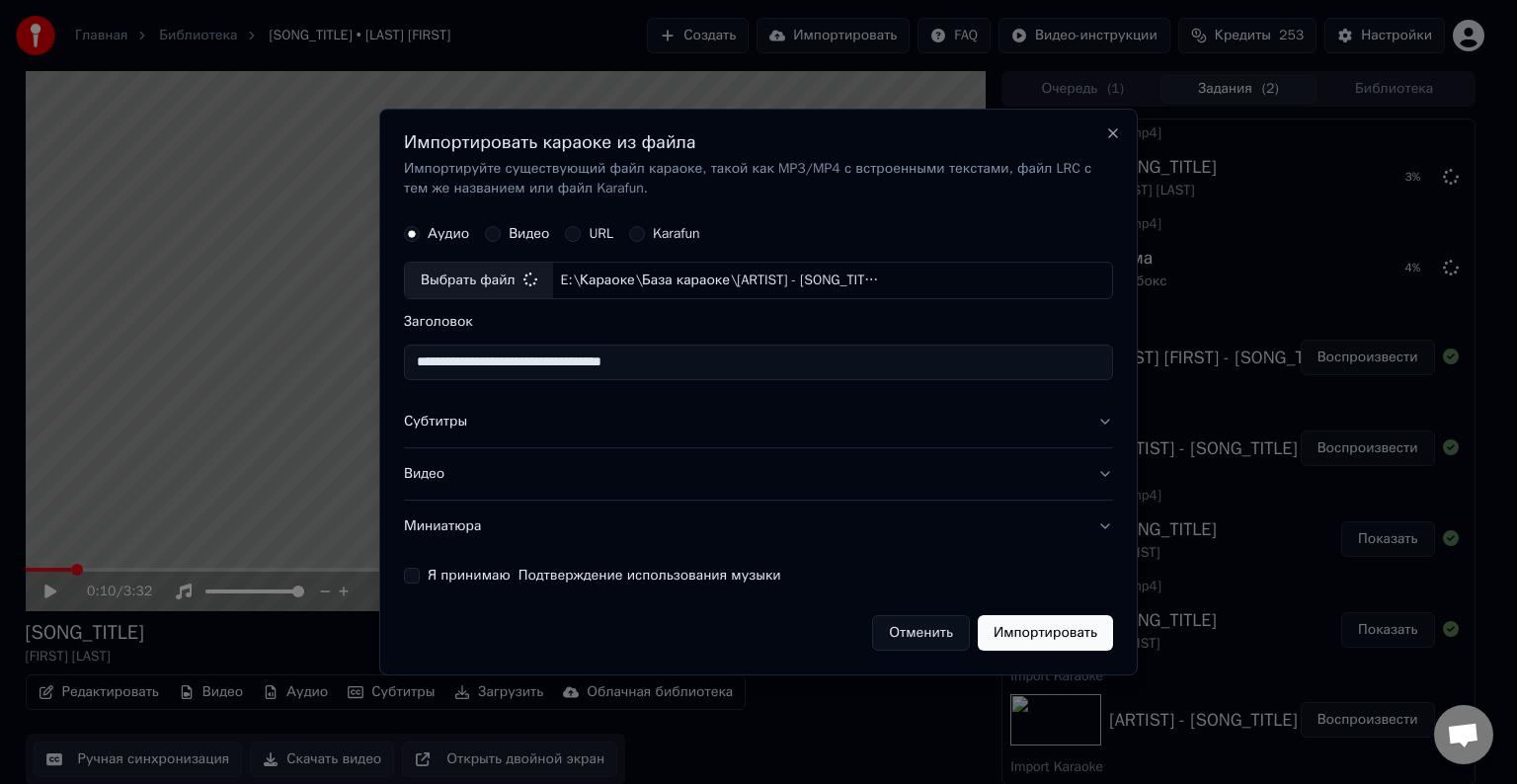 type on "**********" 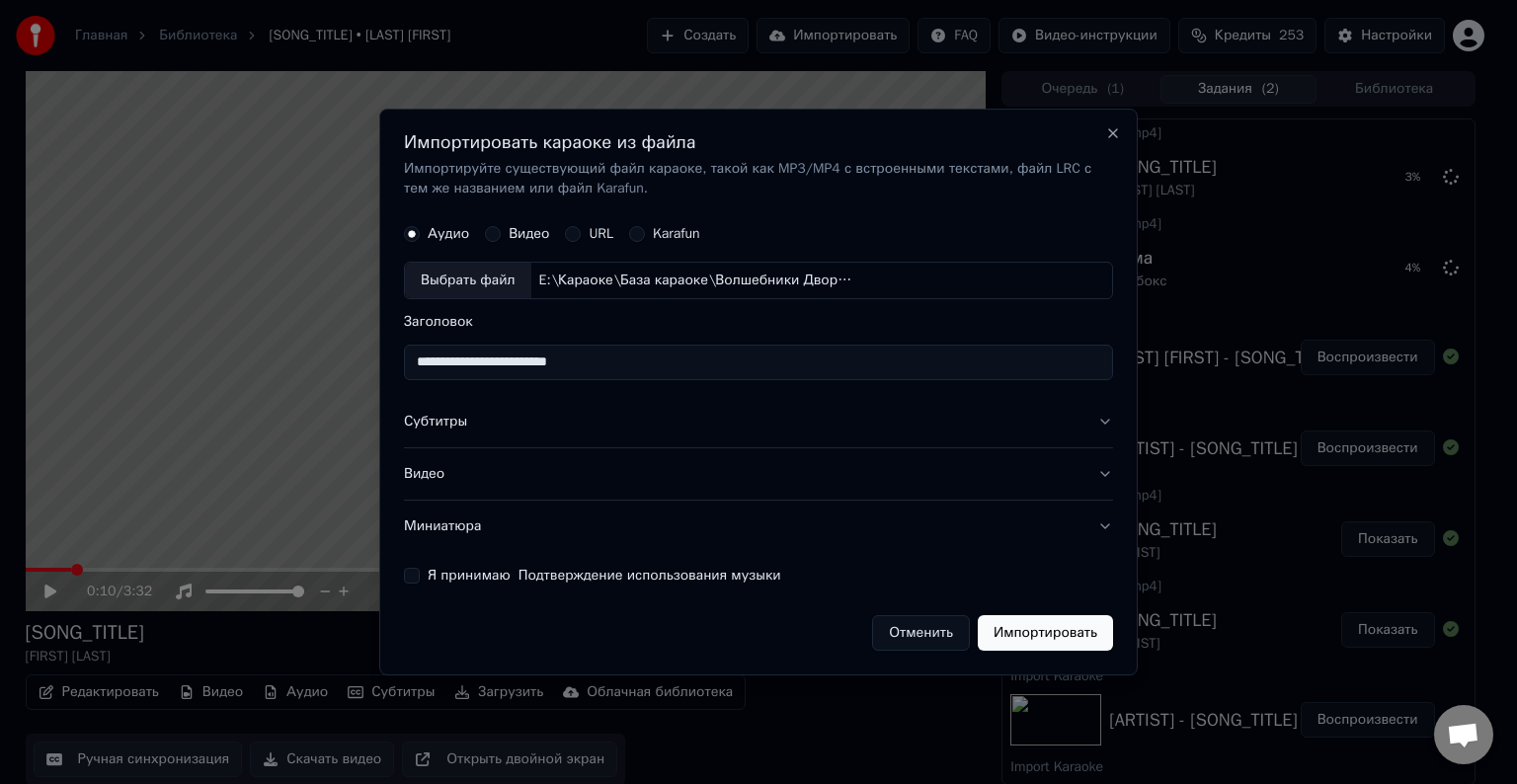 click on "Субтитры" at bounding box center [758, 422] 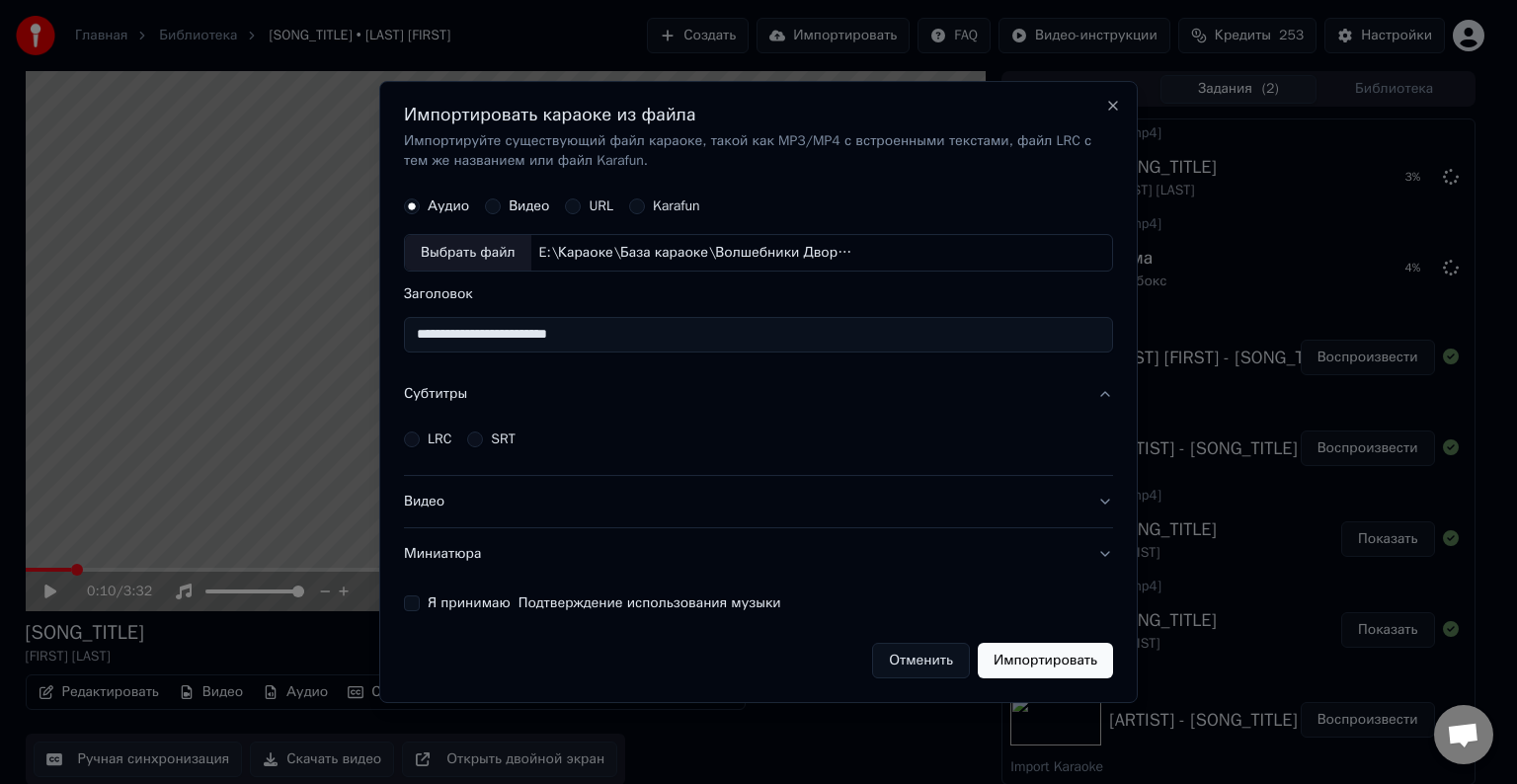 click on "LRC SRT" at bounding box center [758, 439] 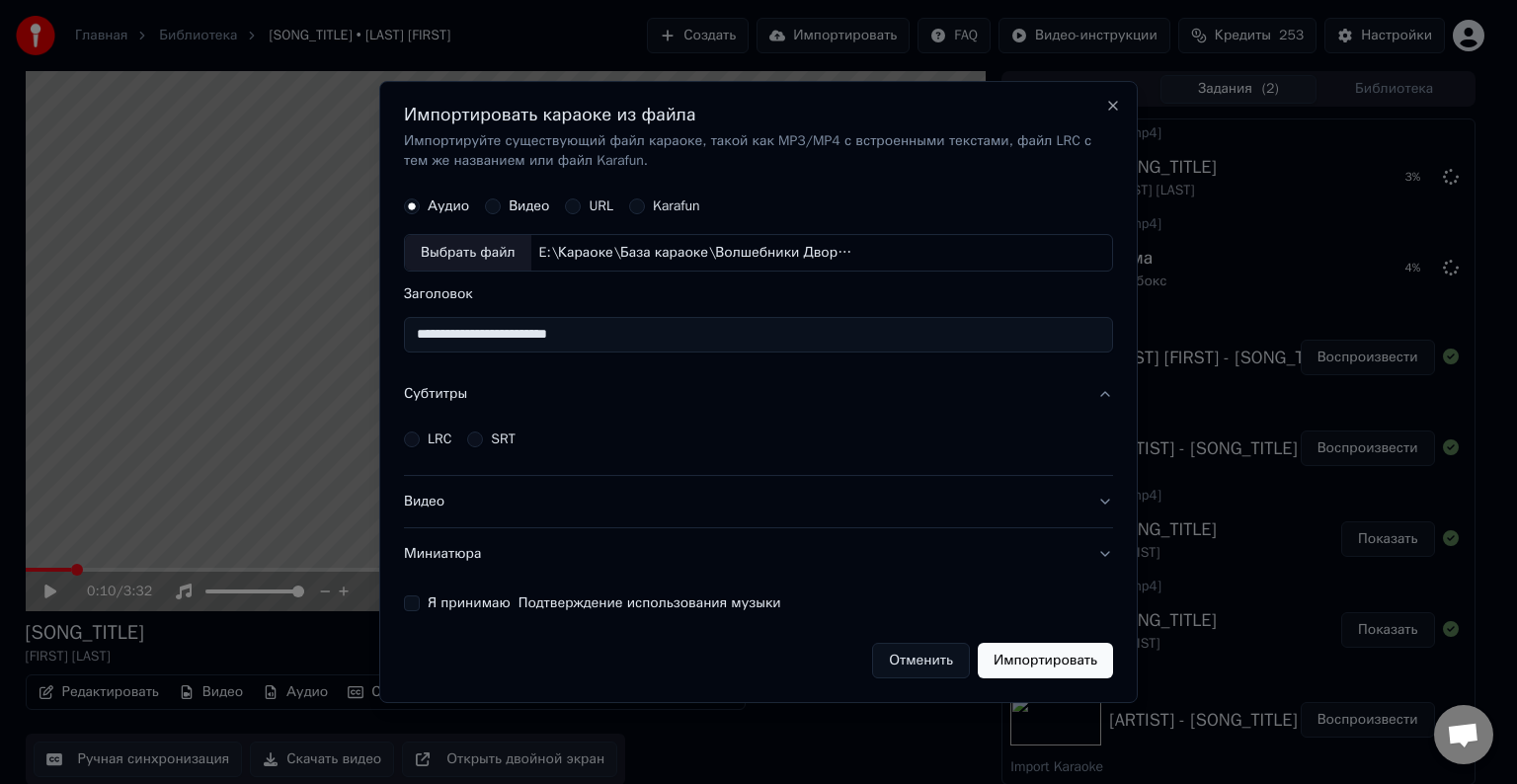 click on "LRC" at bounding box center [428, 439] 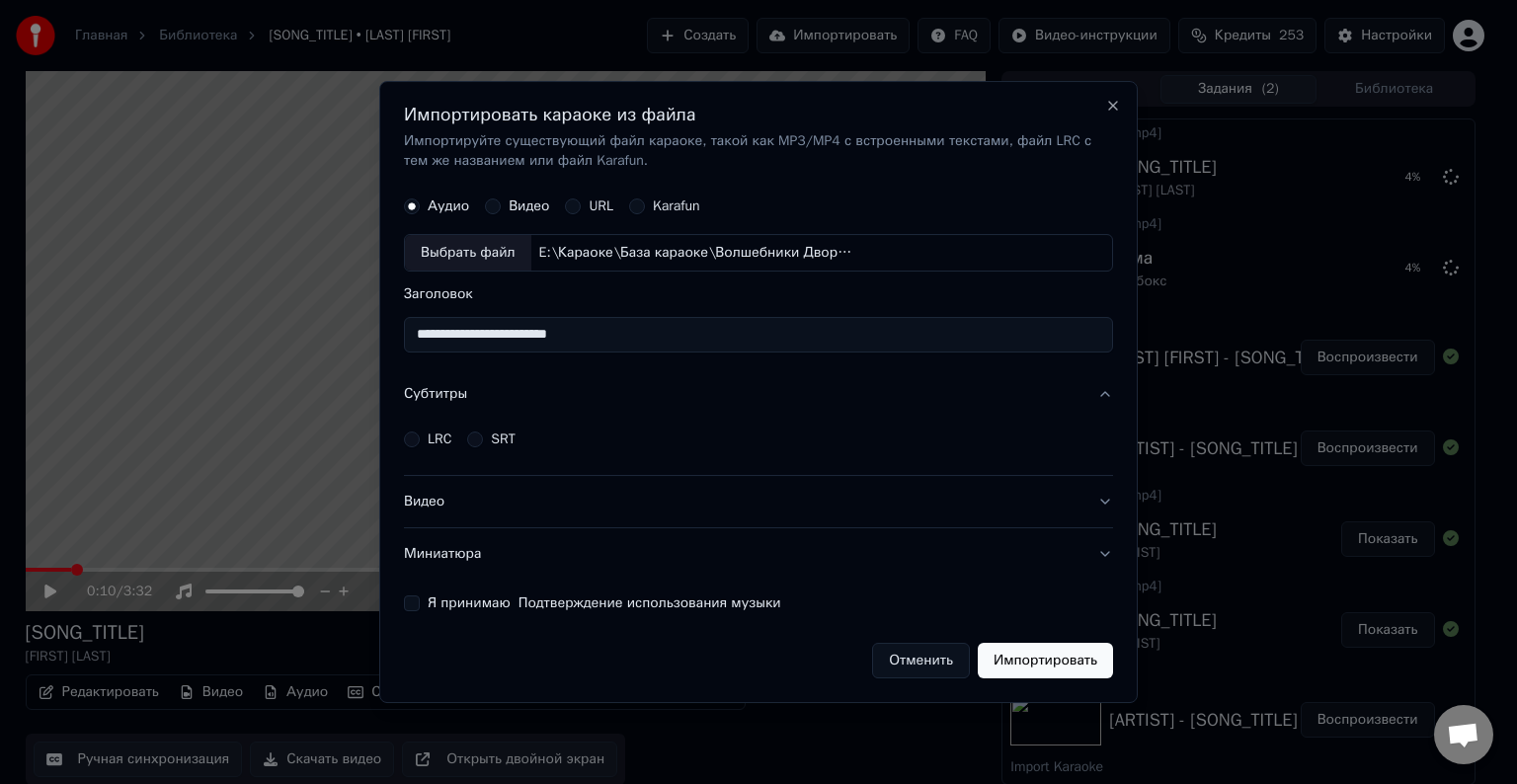 click on "LRC" at bounding box center (412, 439) 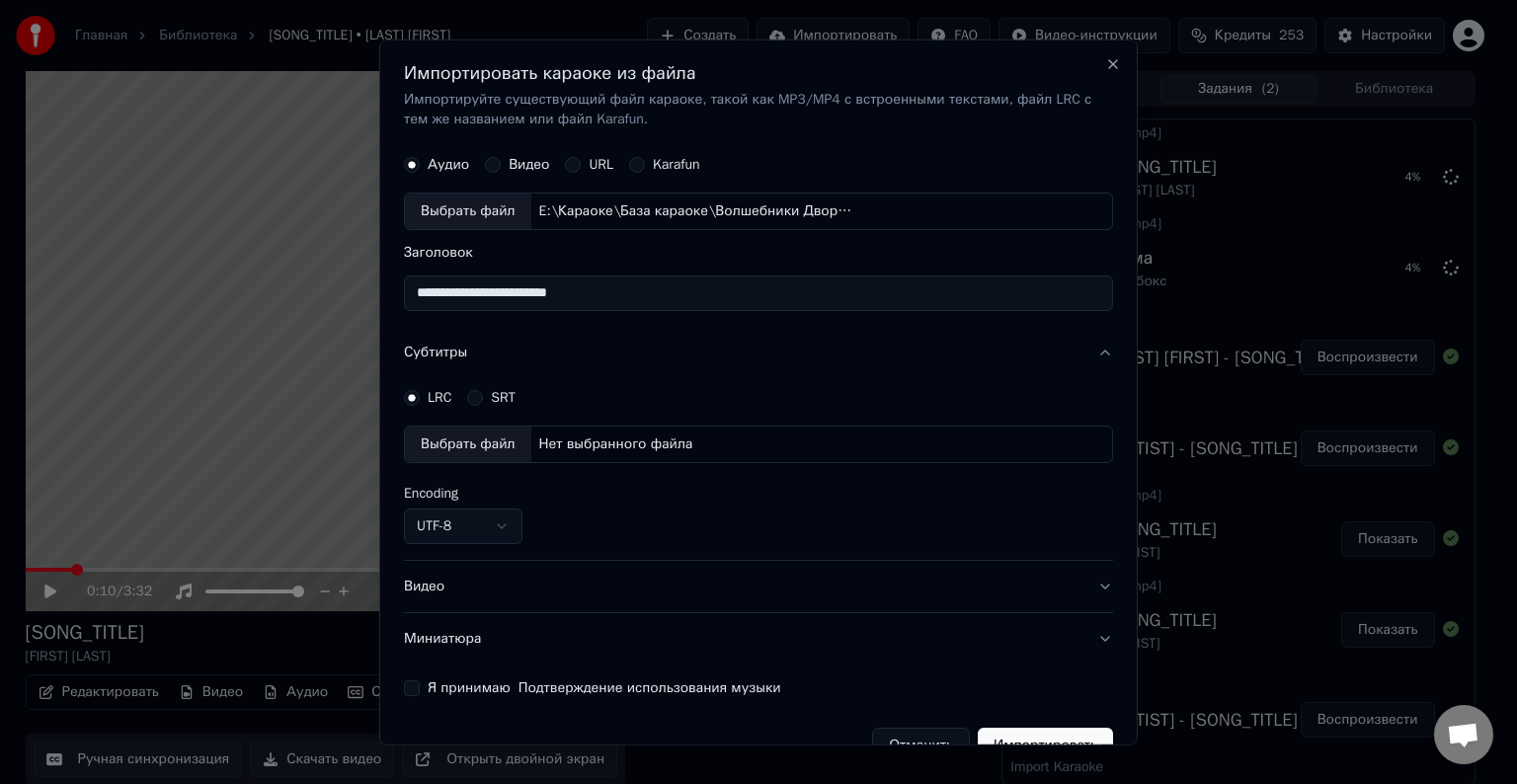 click on "Выбрать файл" at bounding box center [468, 444] 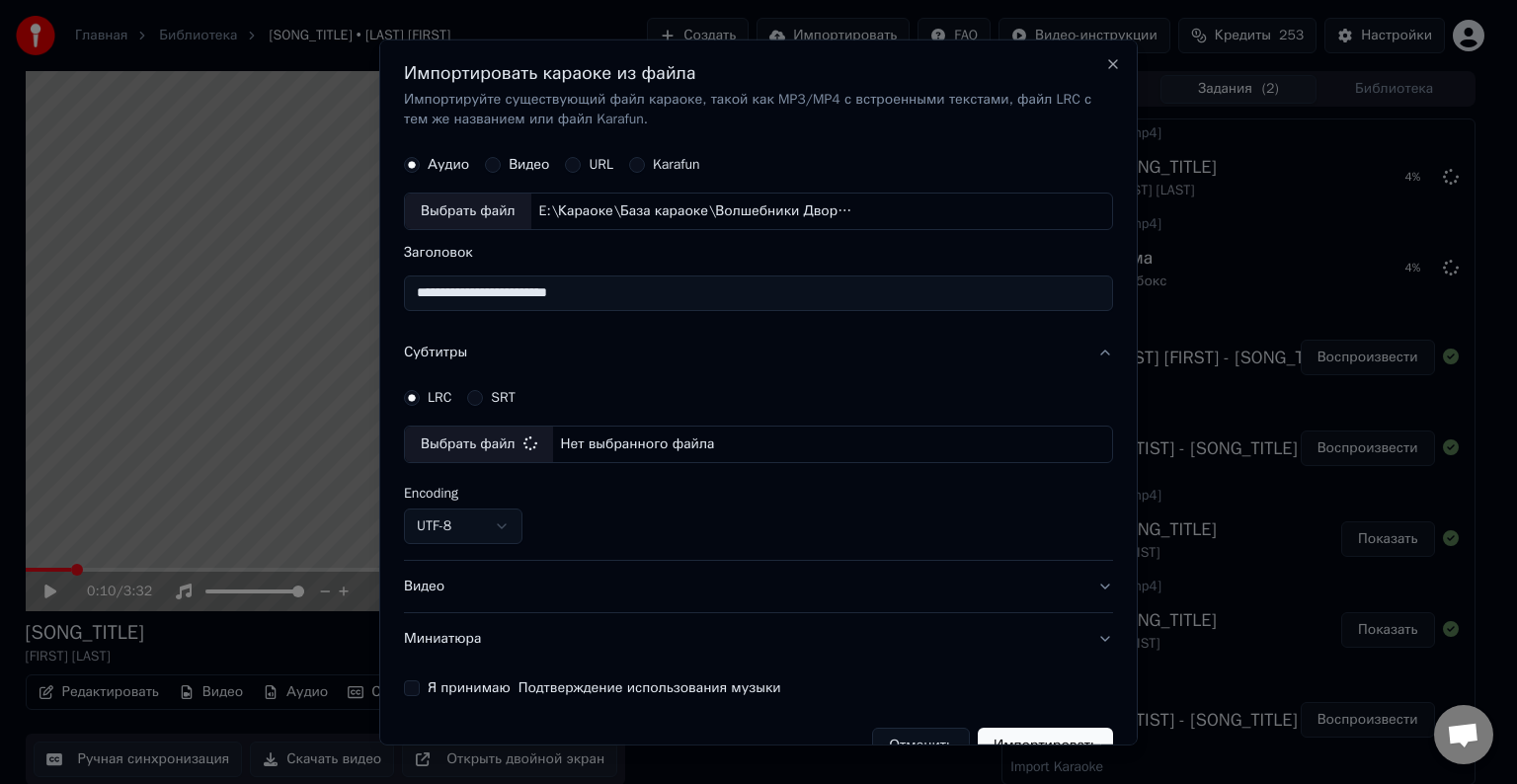 select on "**********" 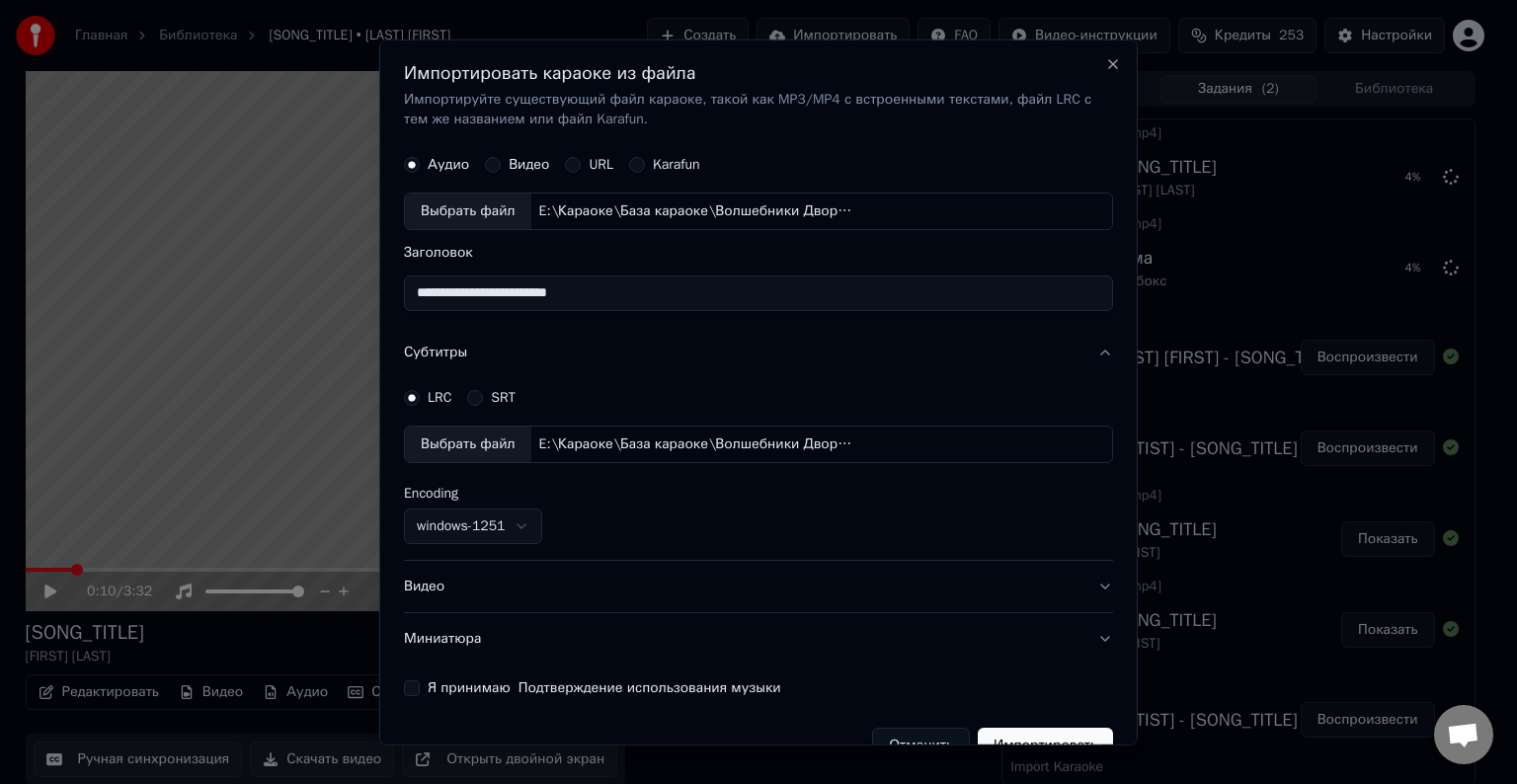 click on "Видео" at bounding box center (758, 587) 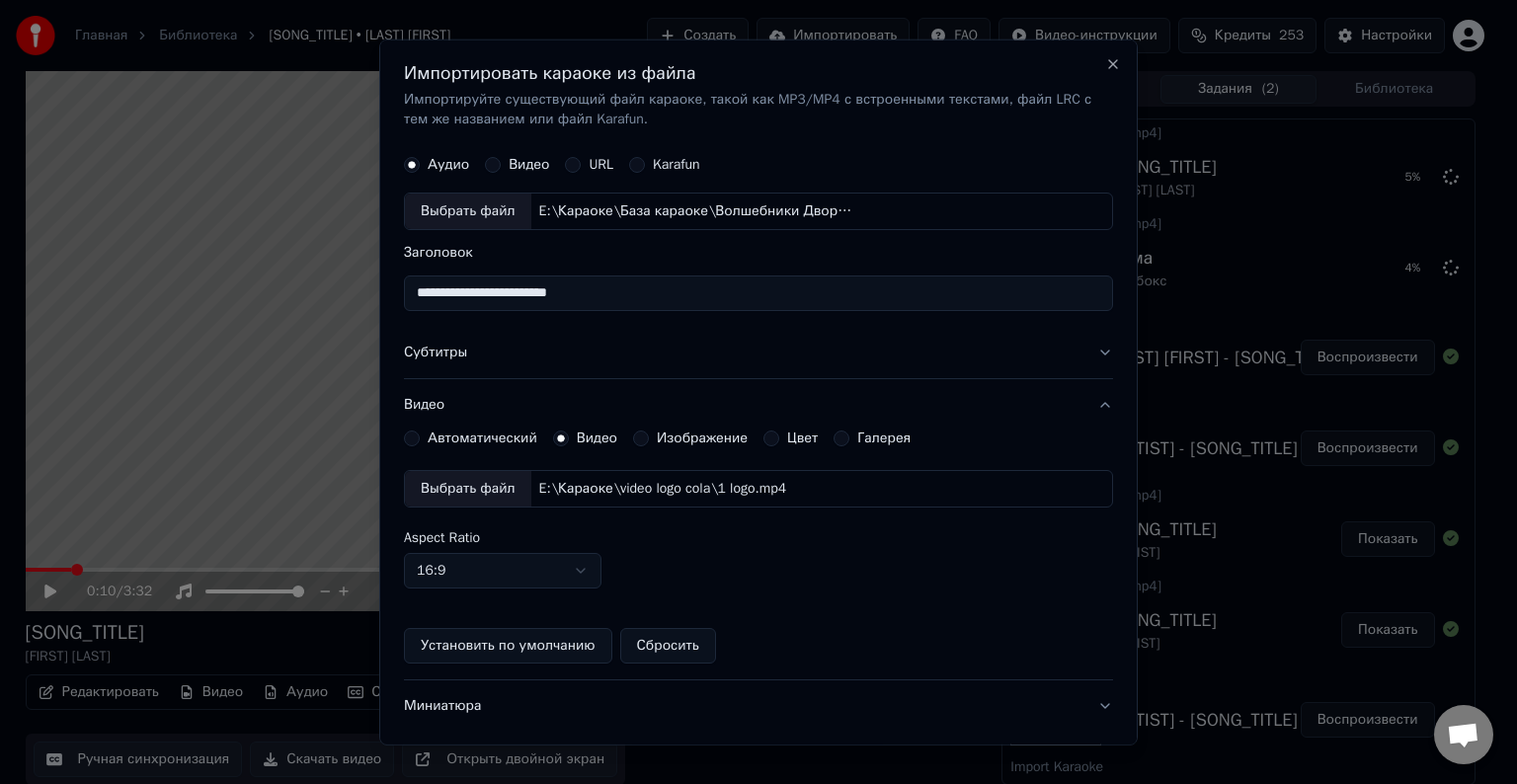 click on "Выбрать файл" at bounding box center [468, 489] 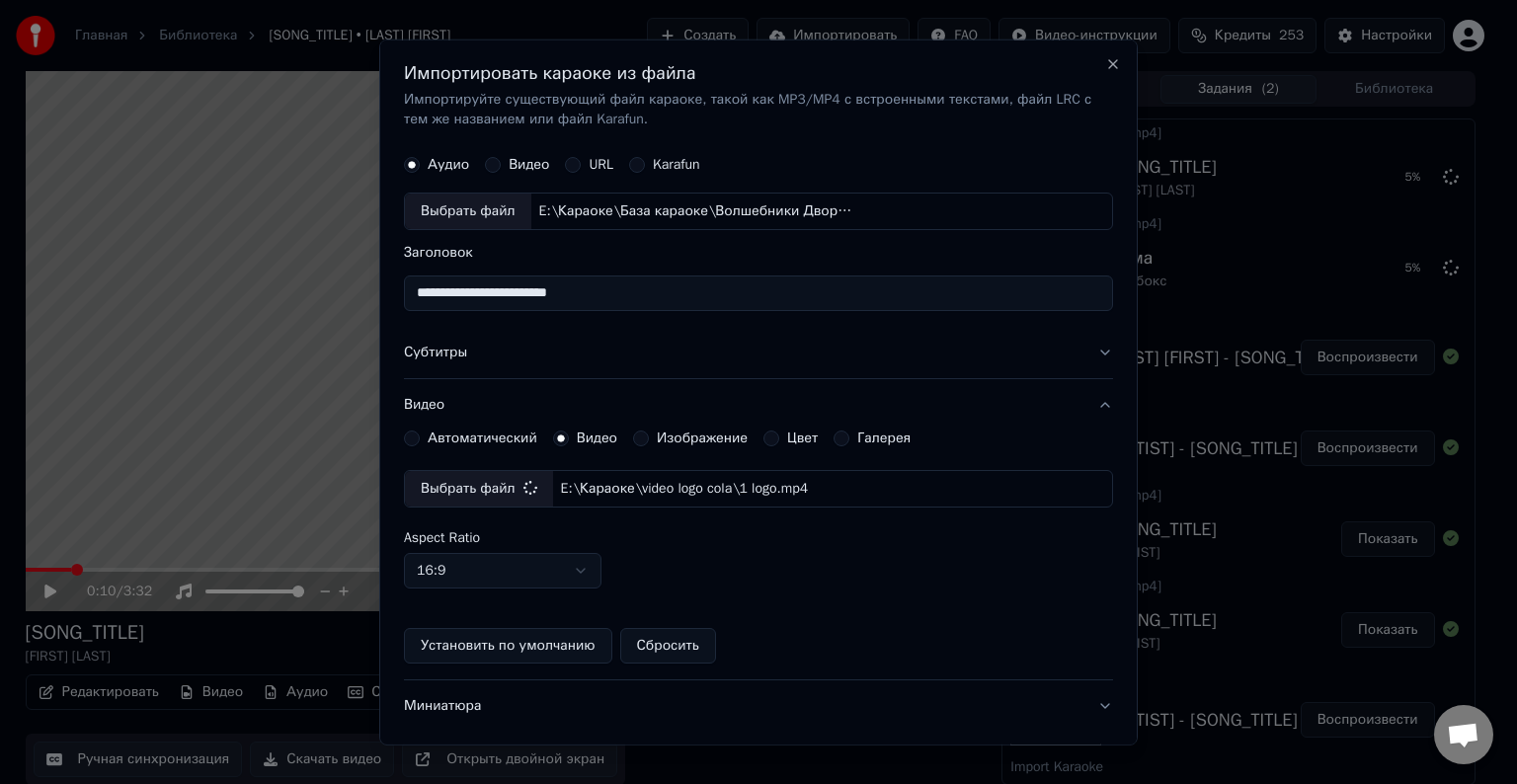 scroll, scrollTop: 108, scrollLeft: 0, axis: vertical 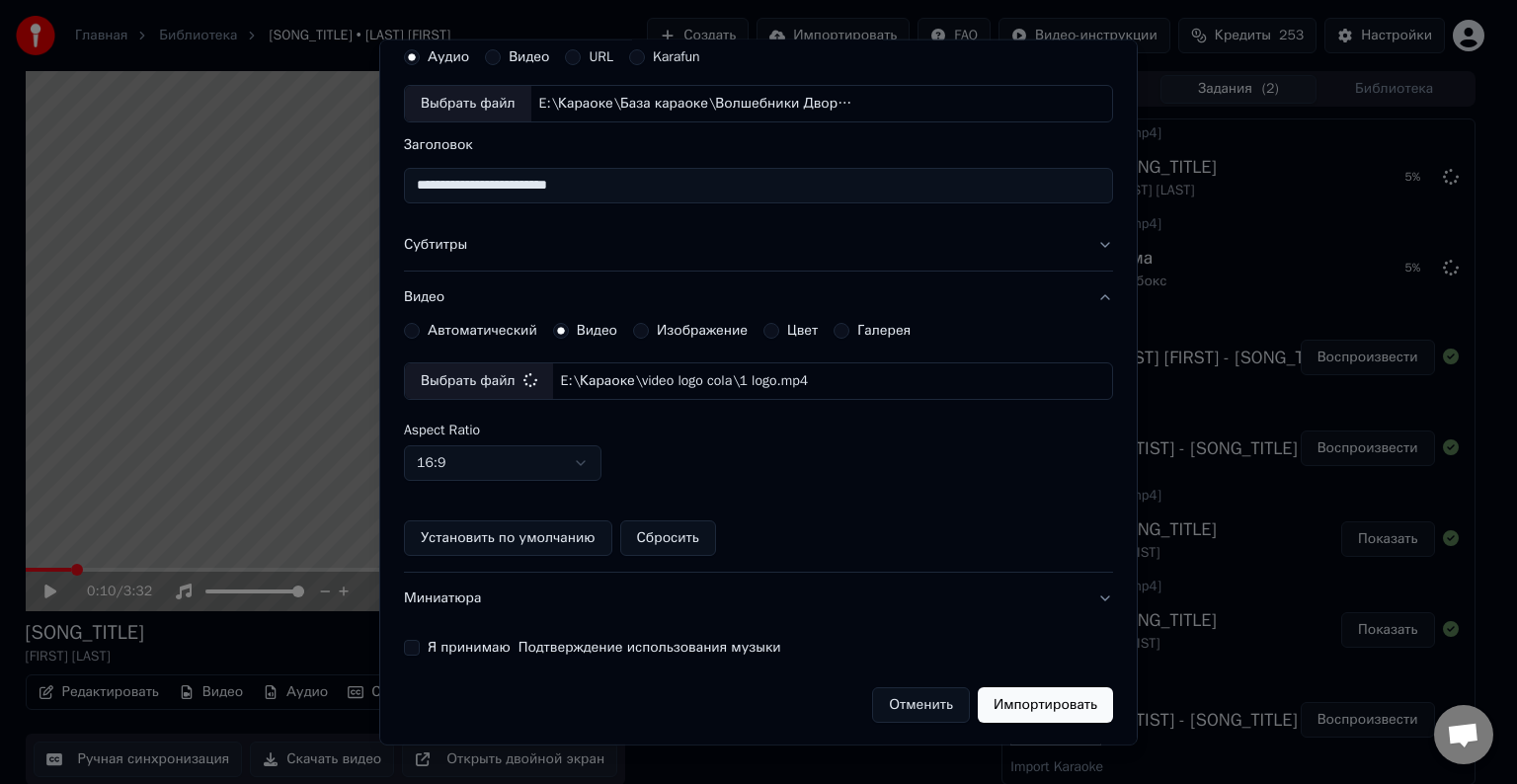 click on "Я принимаю   Подтверждение использования музыки" at bounding box center (412, 648) 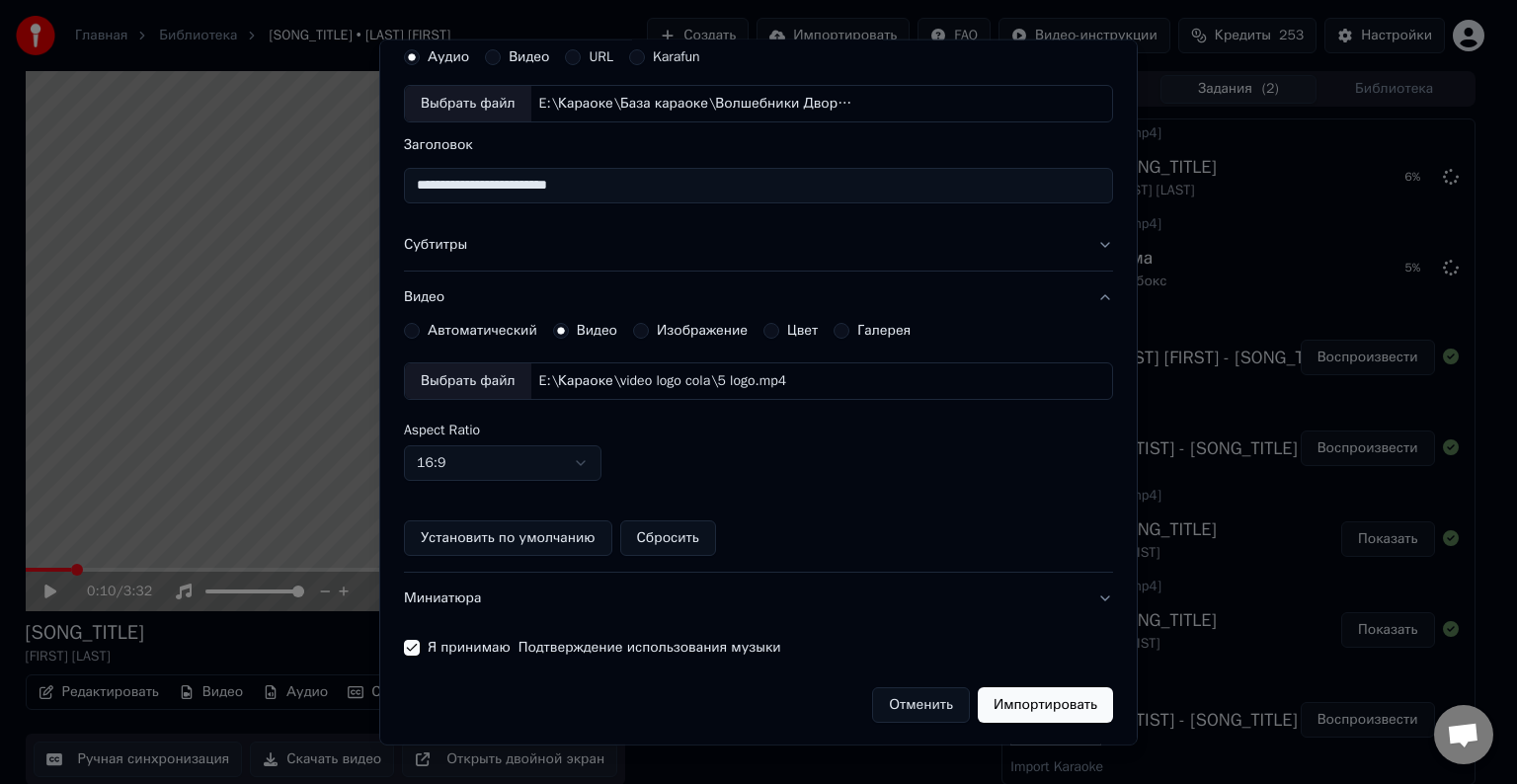 click on "Импортировать" at bounding box center (1045, 705) 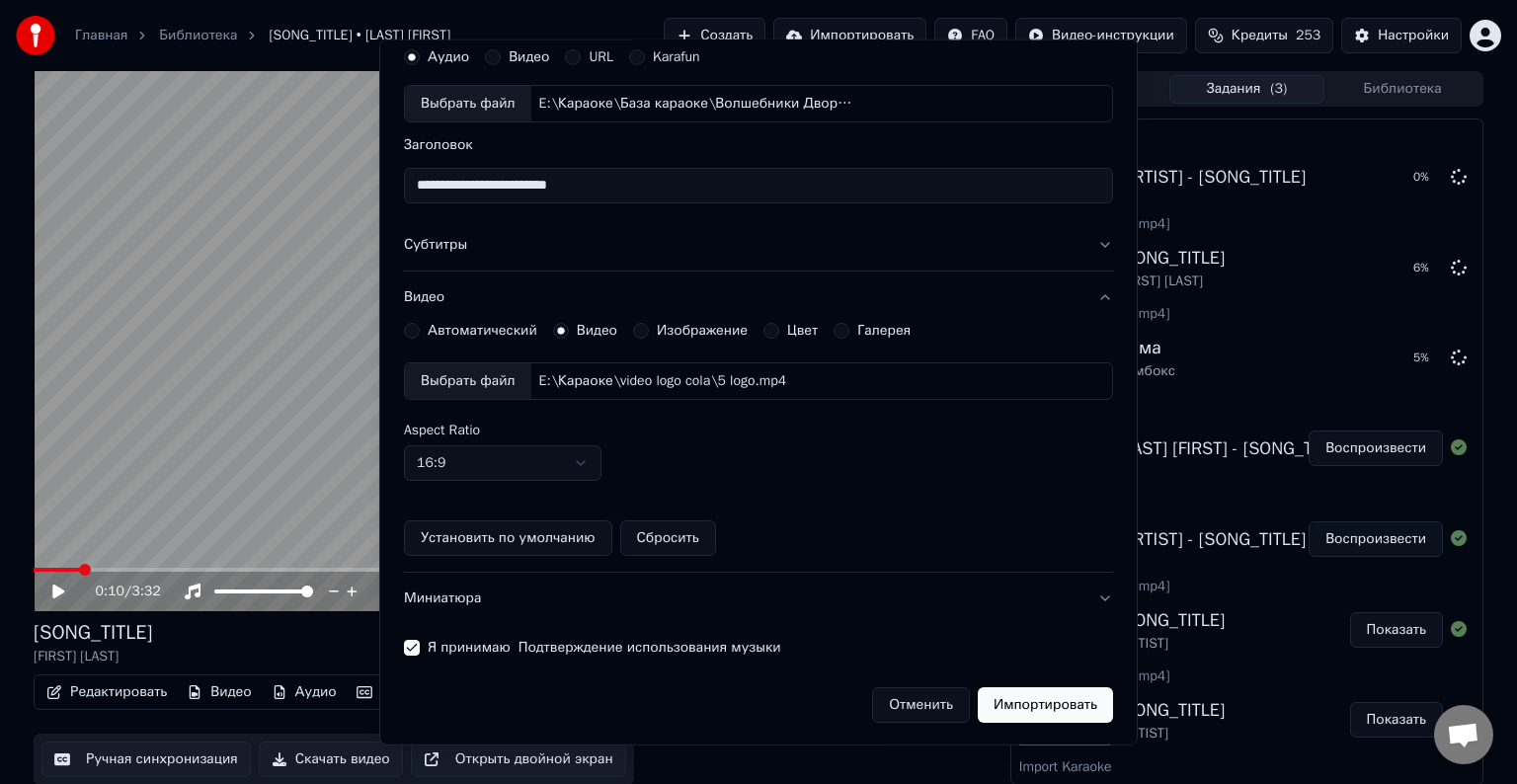 type 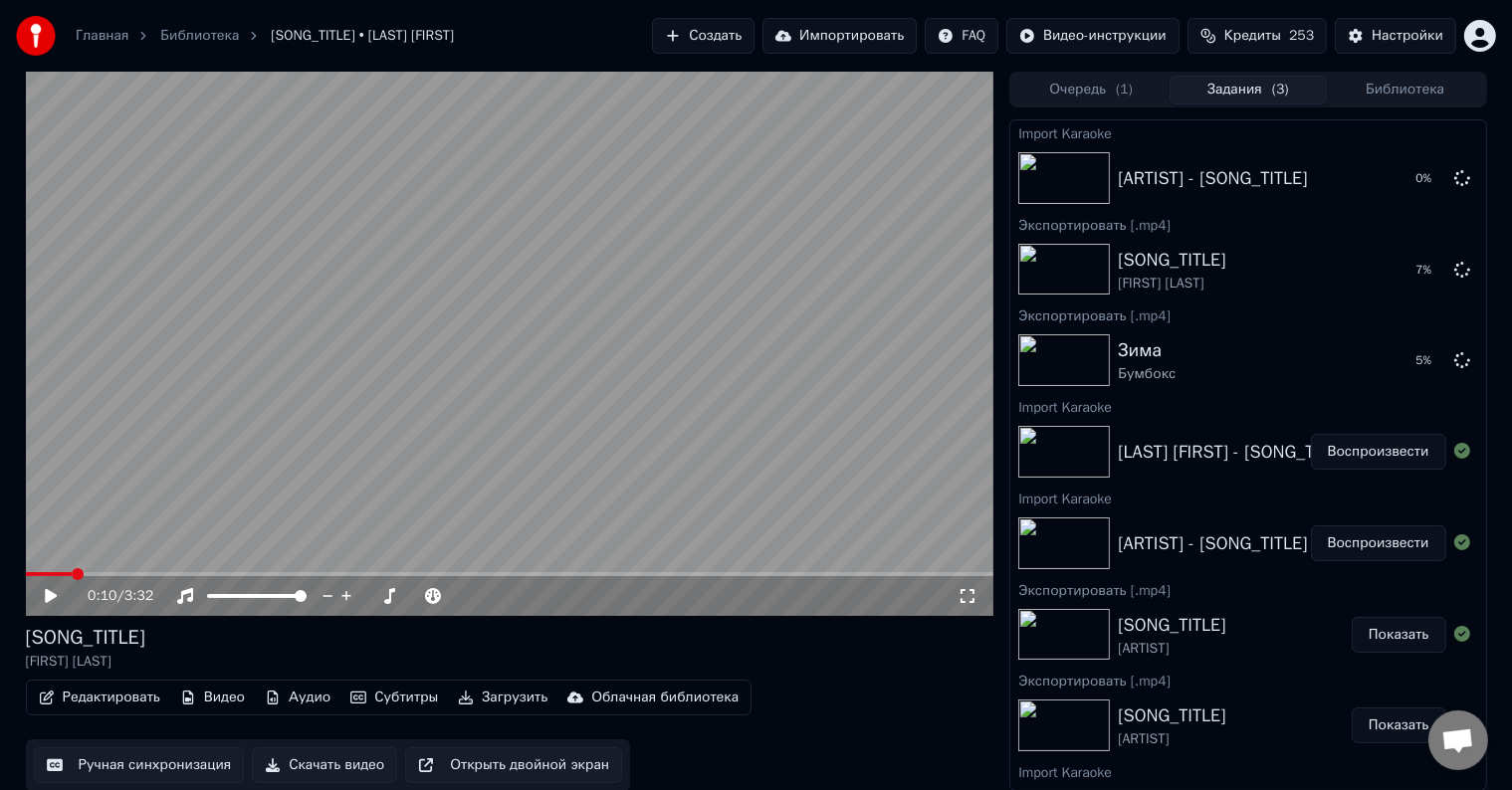 click on "Импортировать" at bounding box center (839, 36) 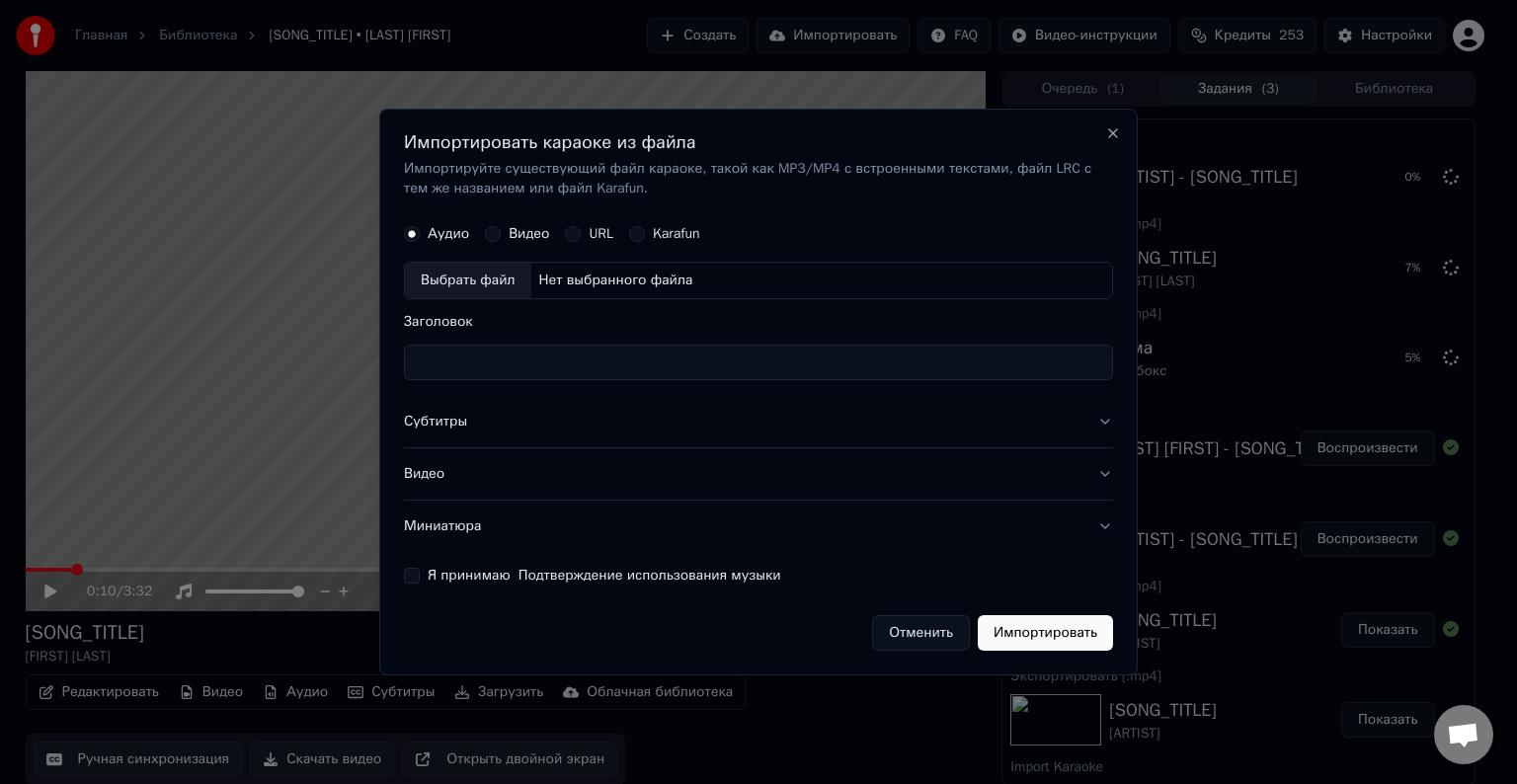 click on "Выбрать файл" at bounding box center (468, 280) 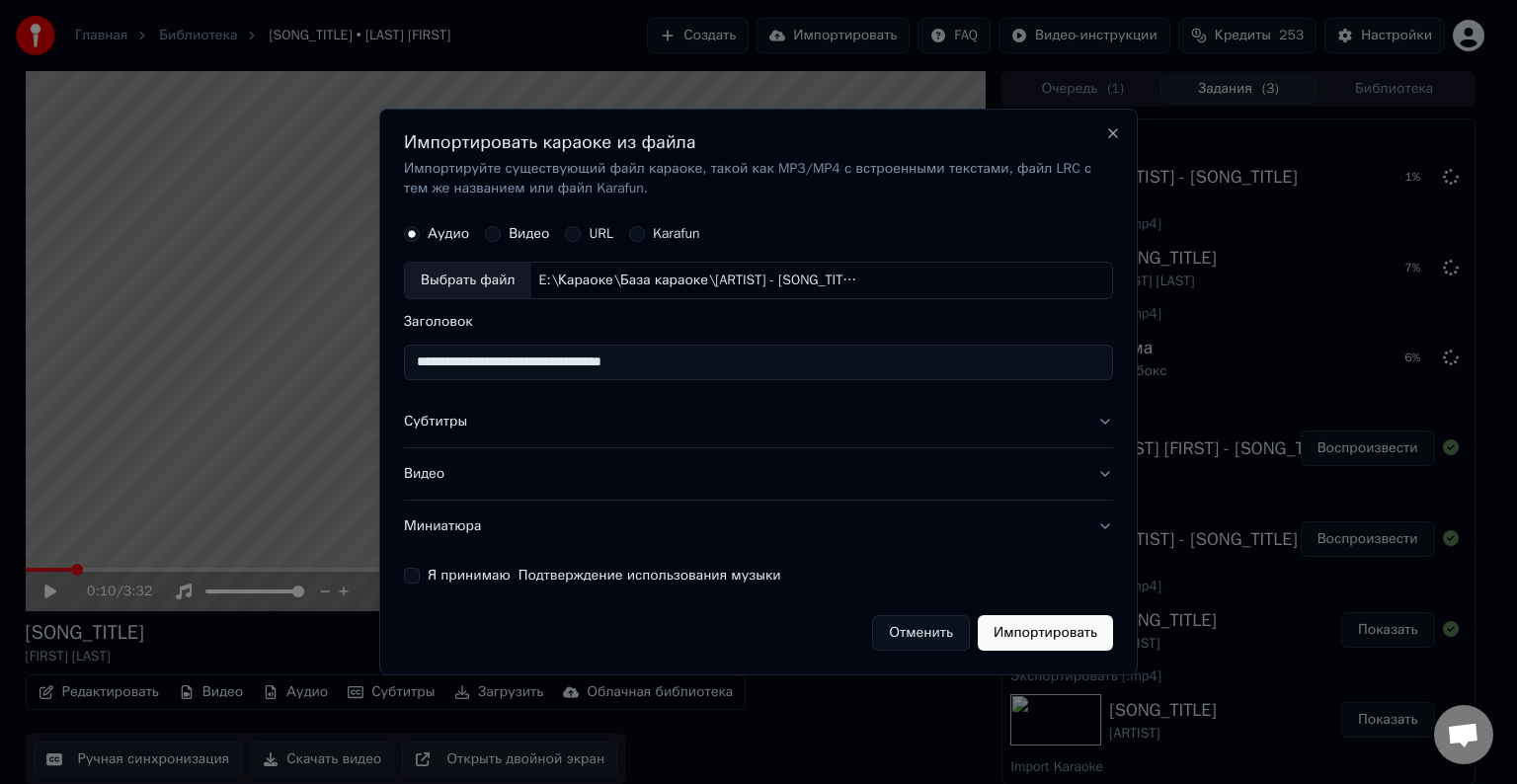 type on "**********" 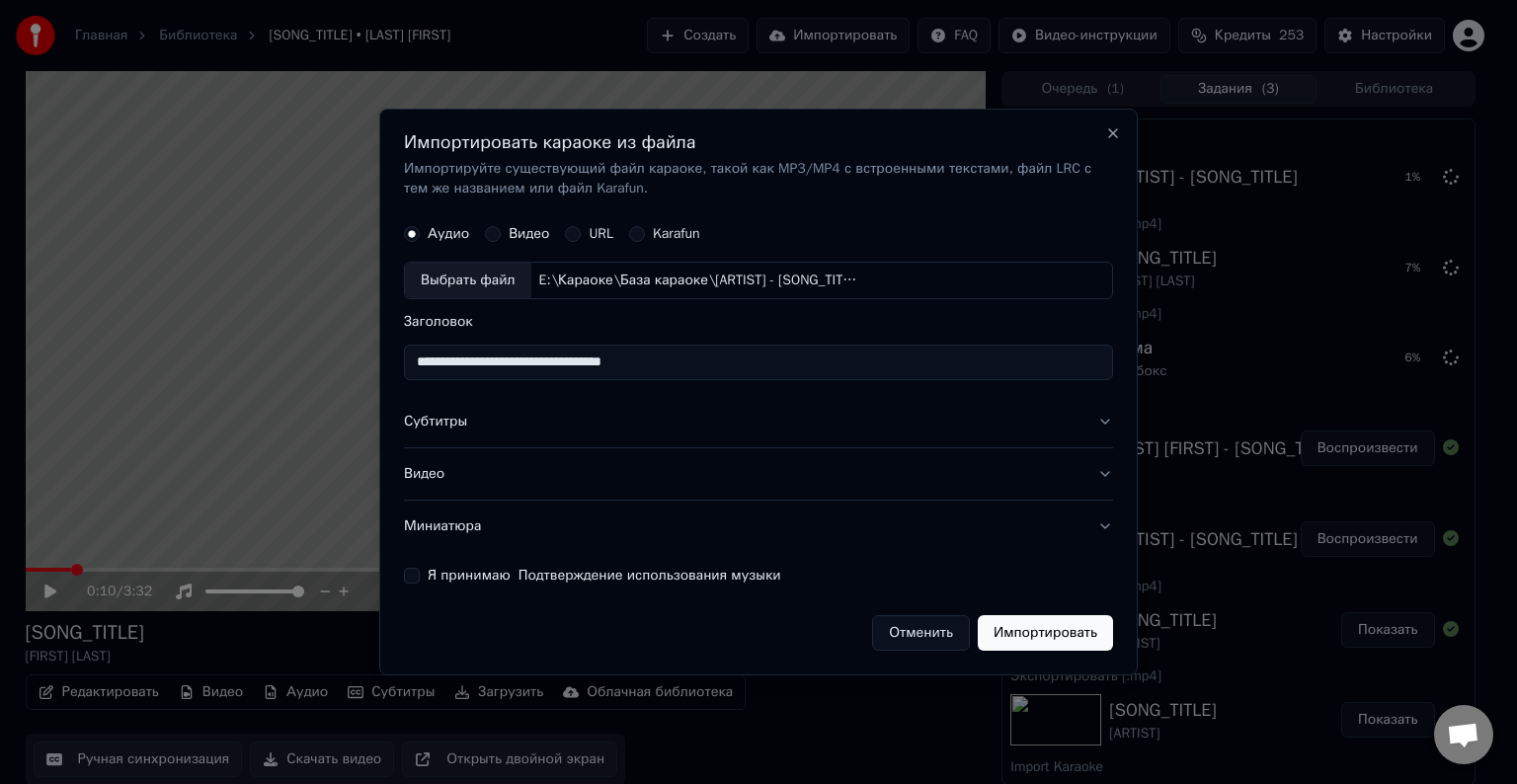 click on "Субтитры" at bounding box center (758, 422) 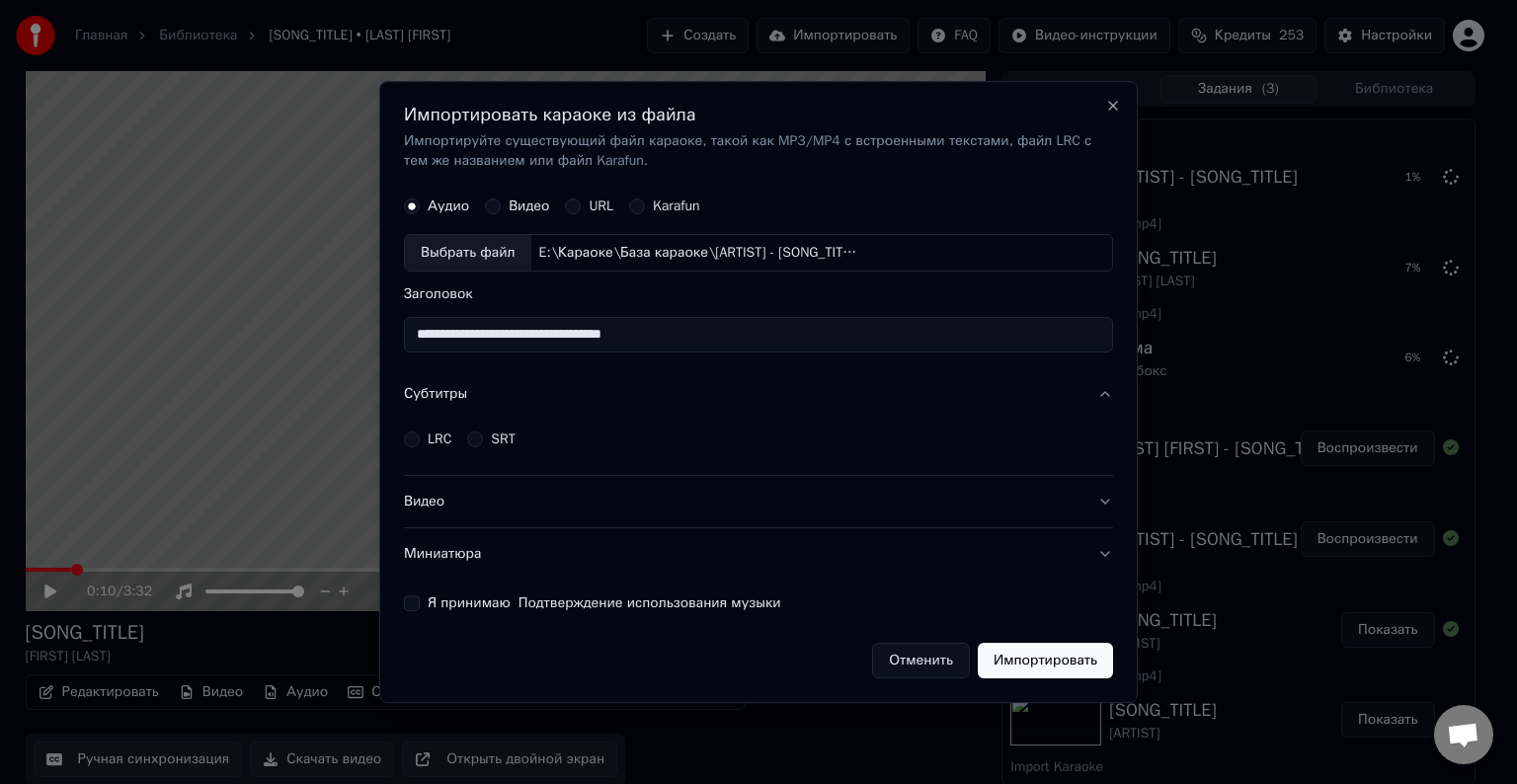 click on "LRC" at bounding box center [439, 439] 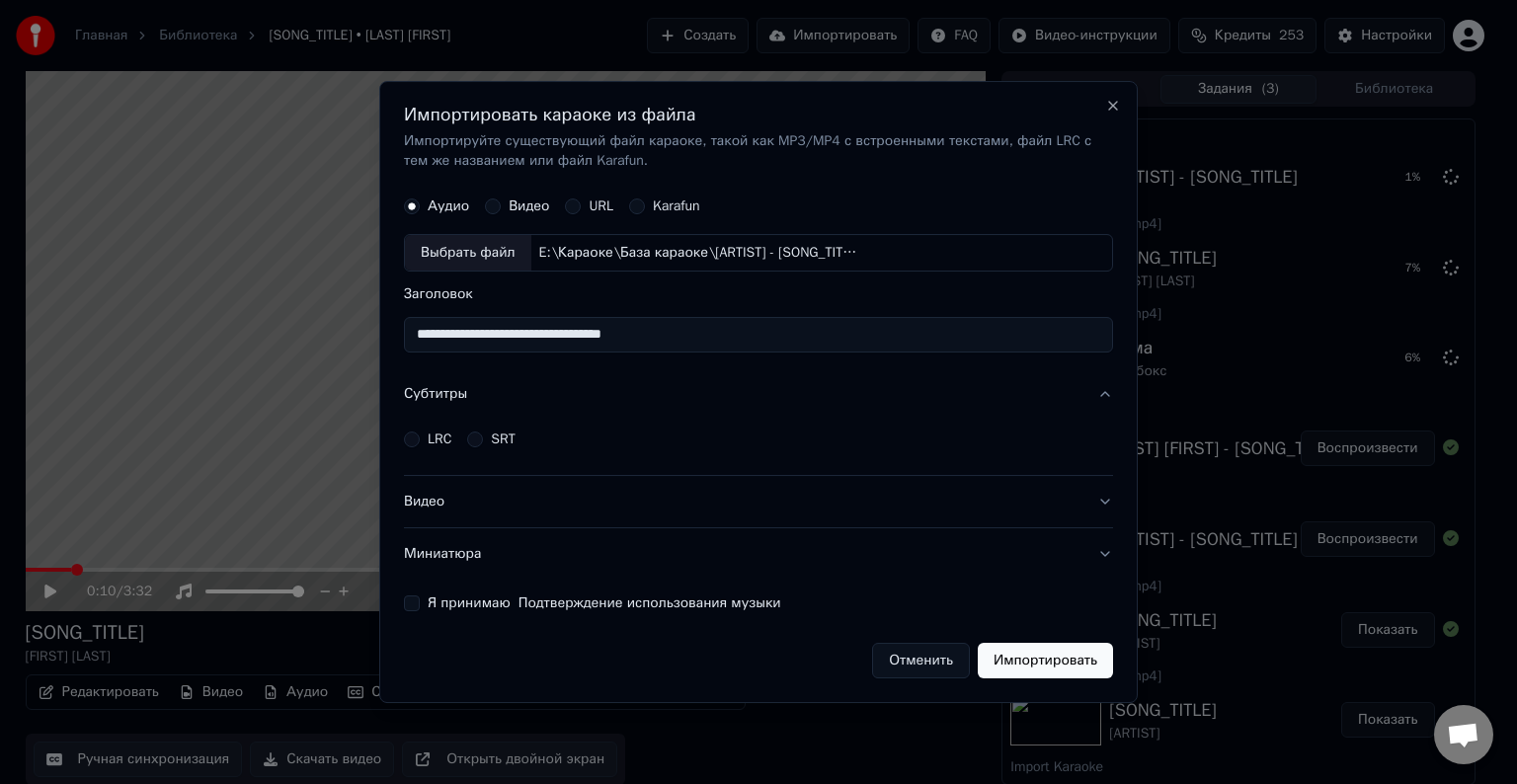 click on "LRC" at bounding box center [412, 439] 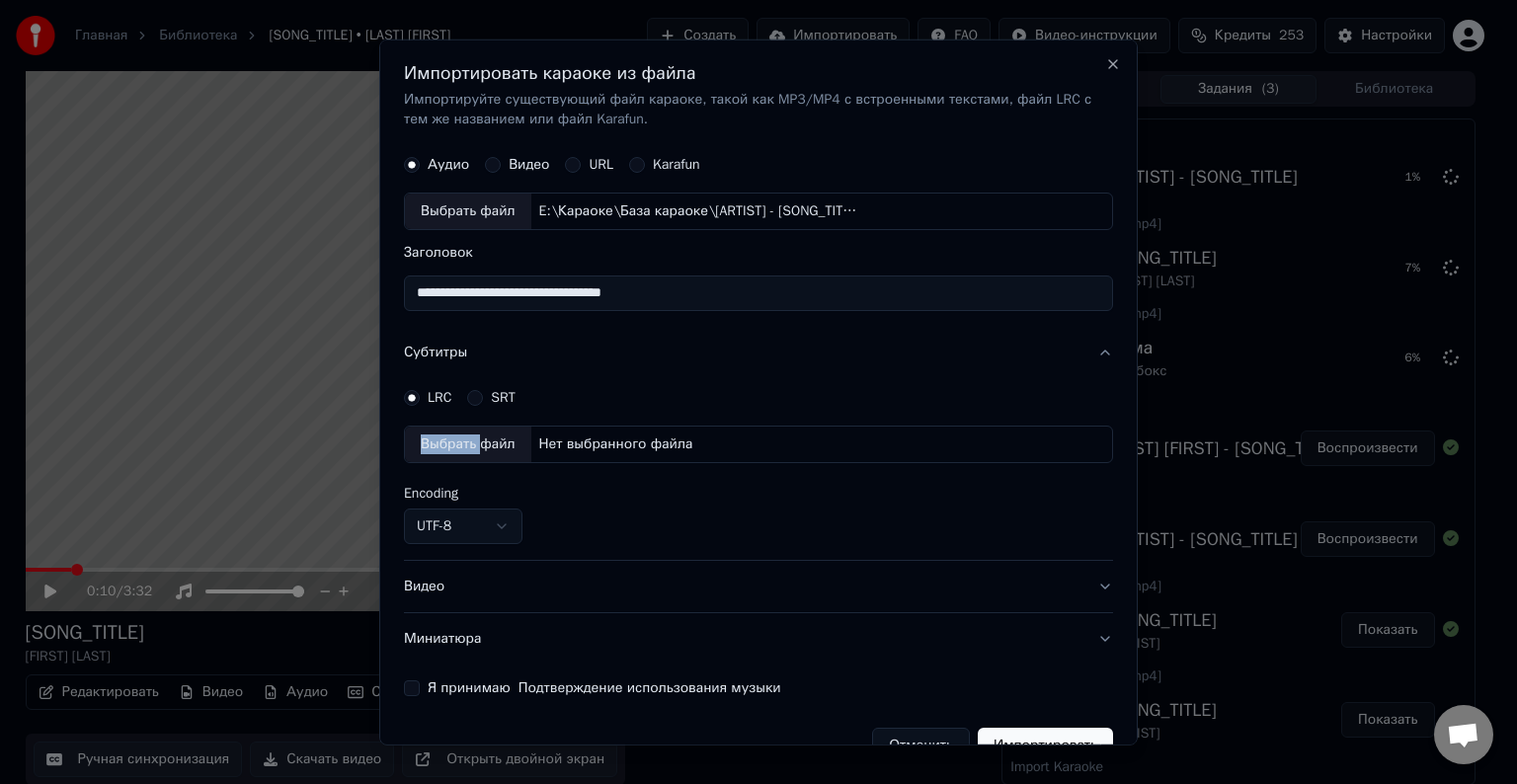 click on "Выбрать файл" at bounding box center (468, 444) 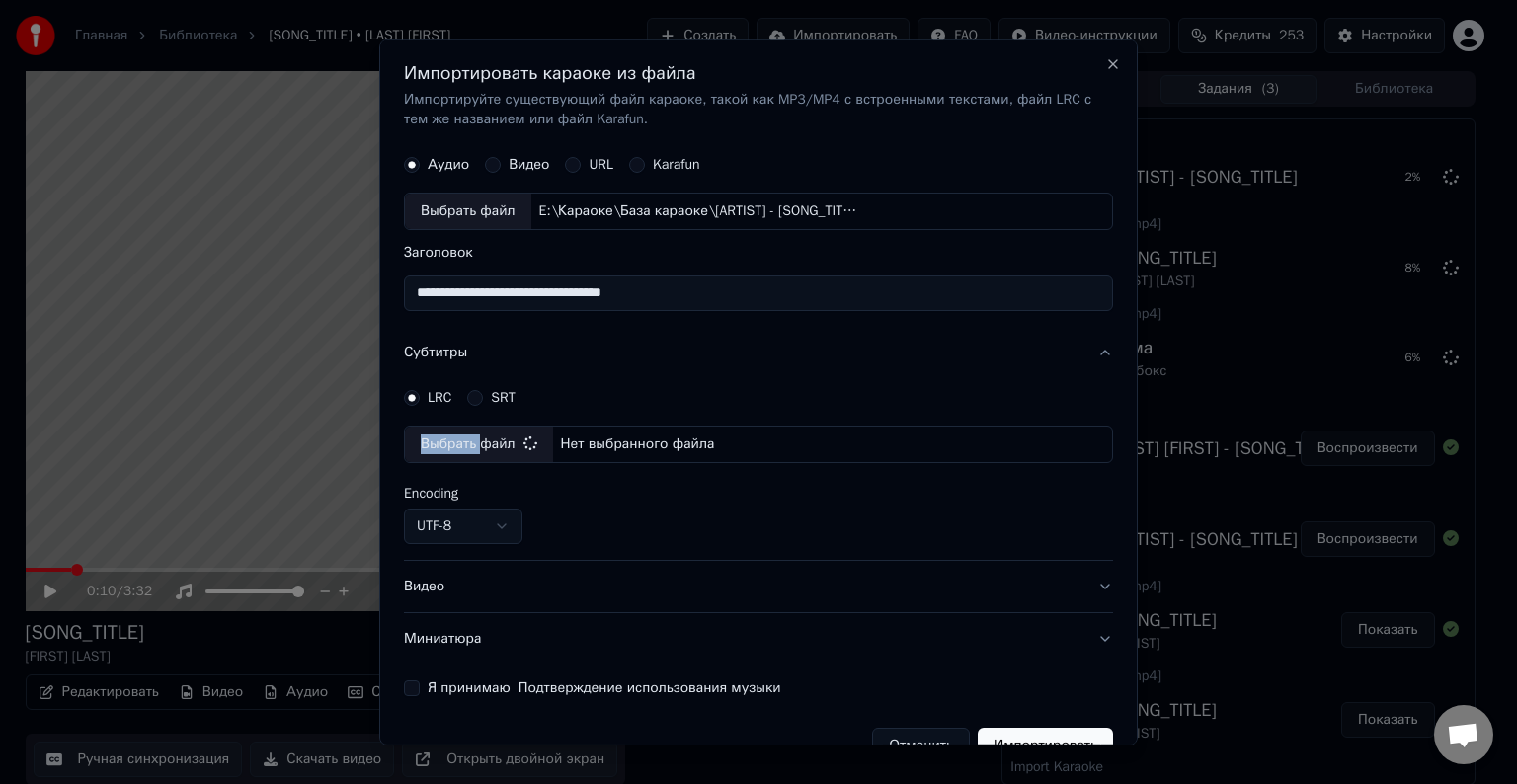 select on "**********" 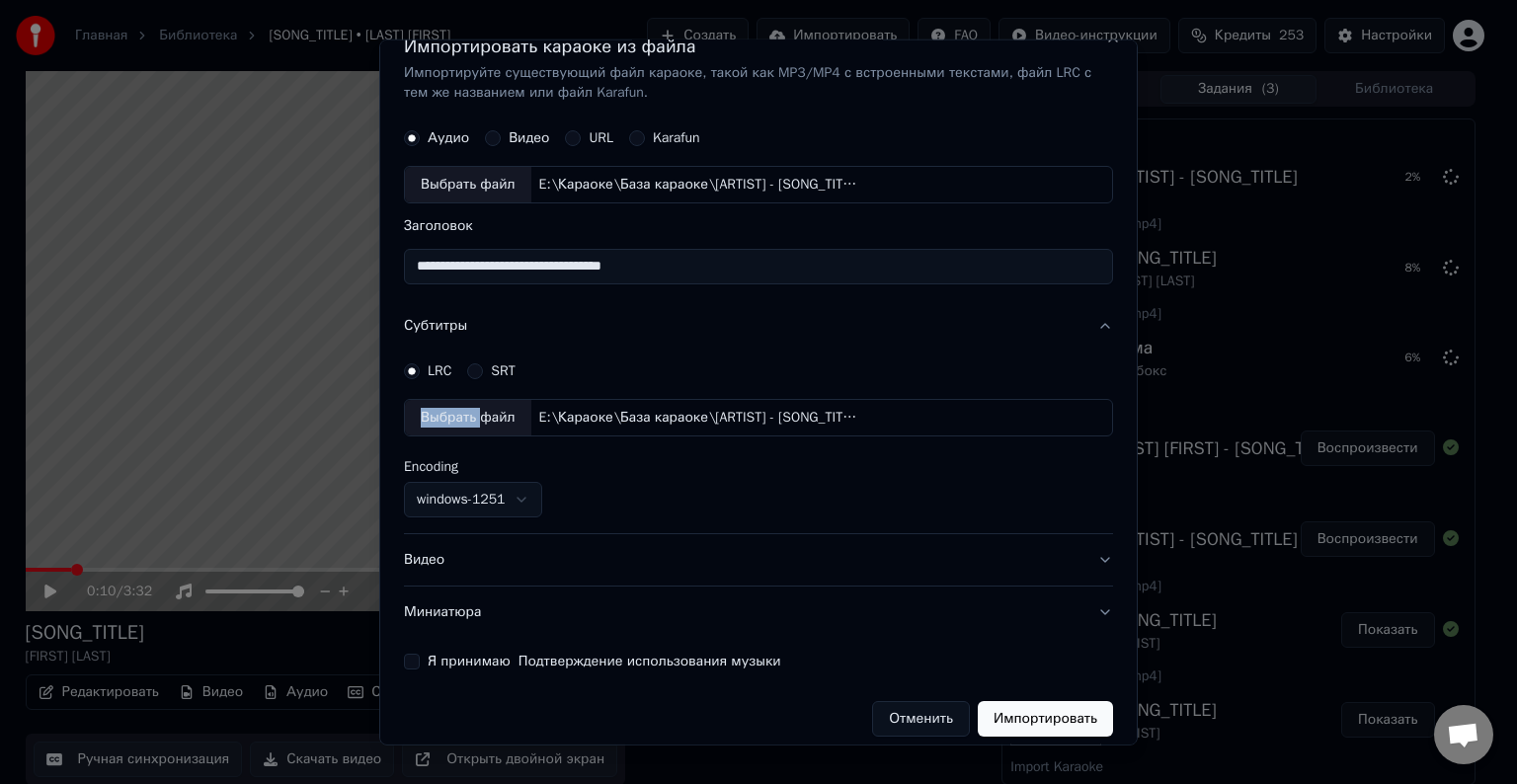 scroll, scrollTop: 40, scrollLeft: 0, axis: vertical 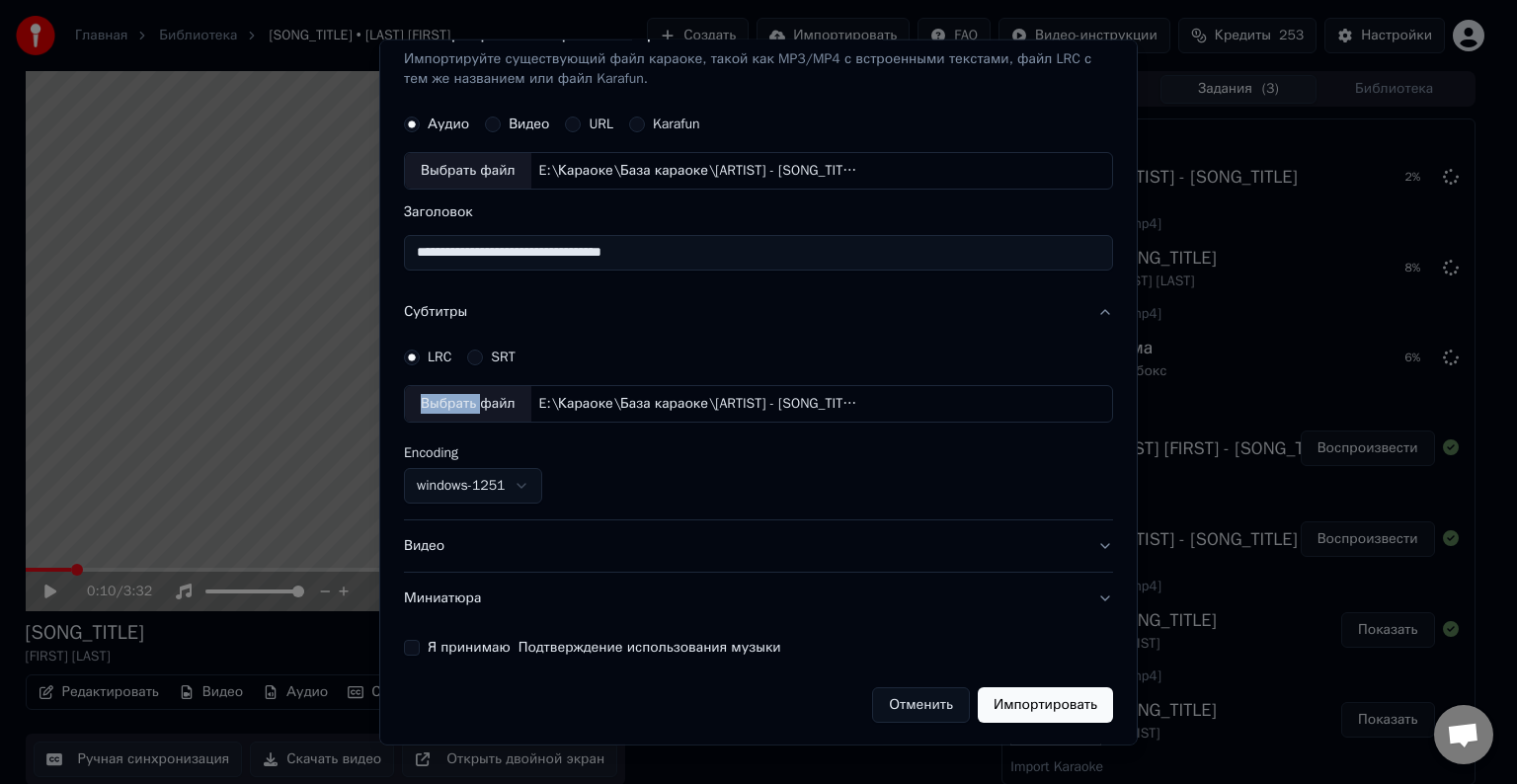 click on "Видео" at bounding box center [758, 546] 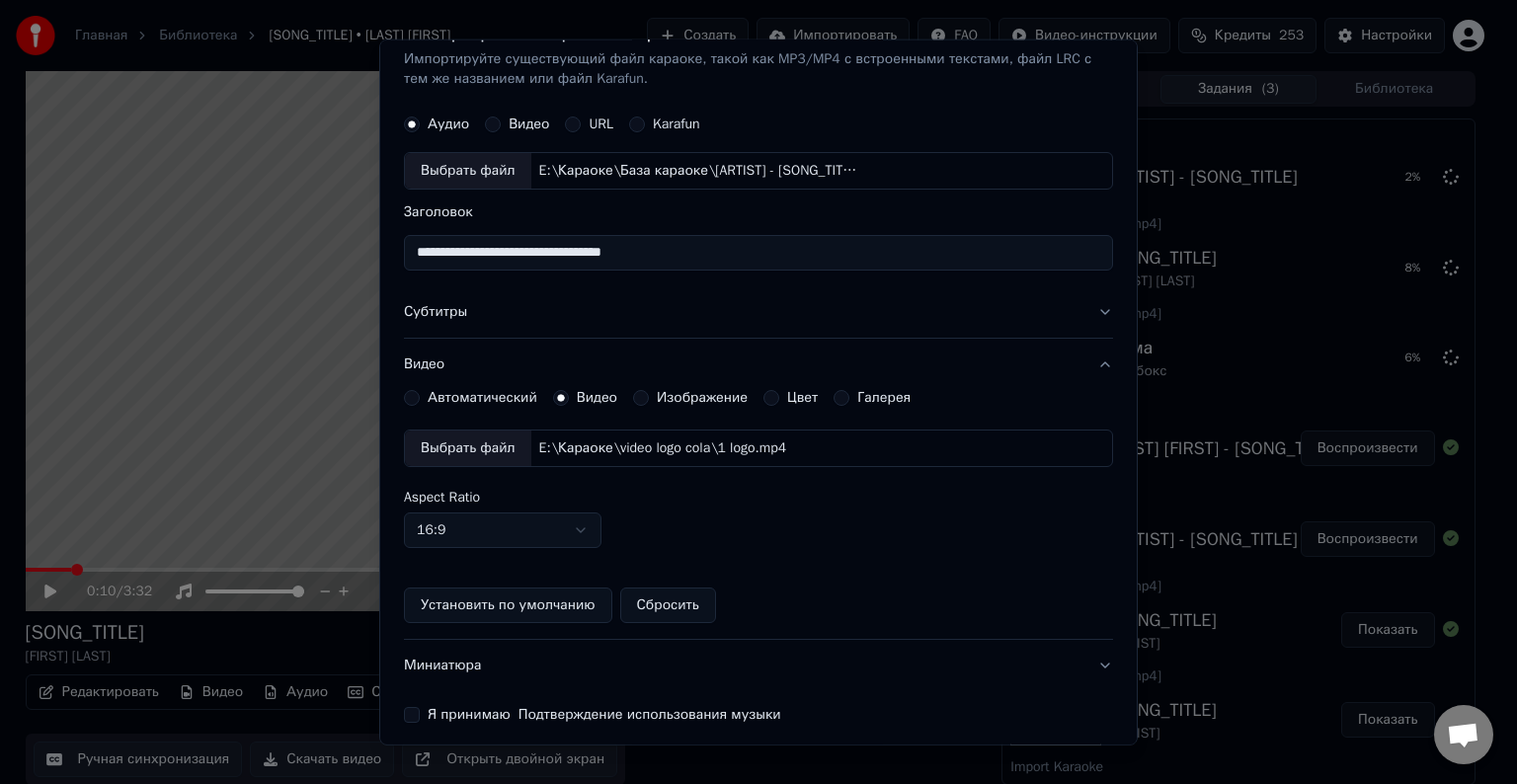 scroll, scrollTop: 108, scrollLeft: 0, axis: vertical 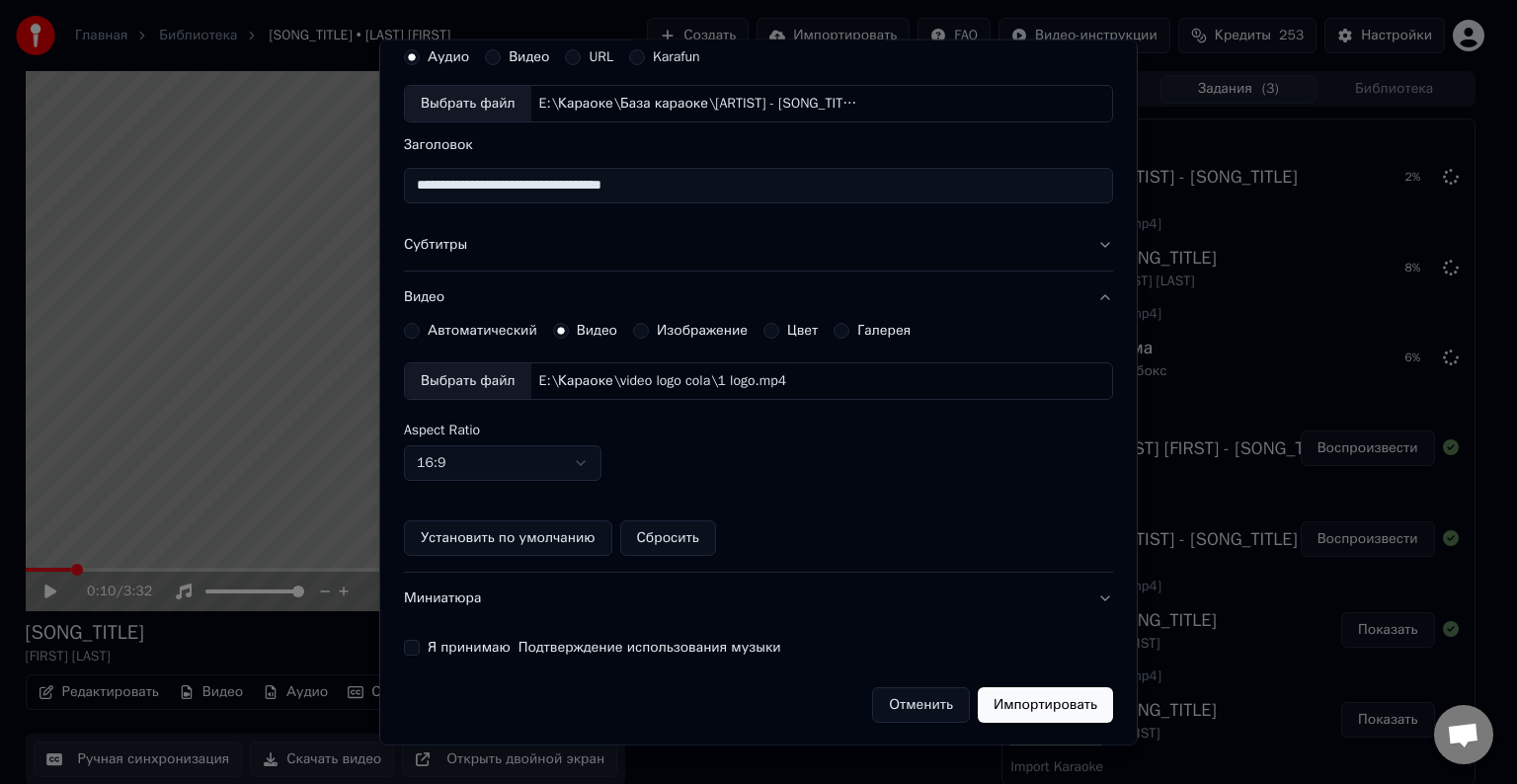 click on "Я принимаю   Подтверждение использования музыки" at bounding box center [412, 648] 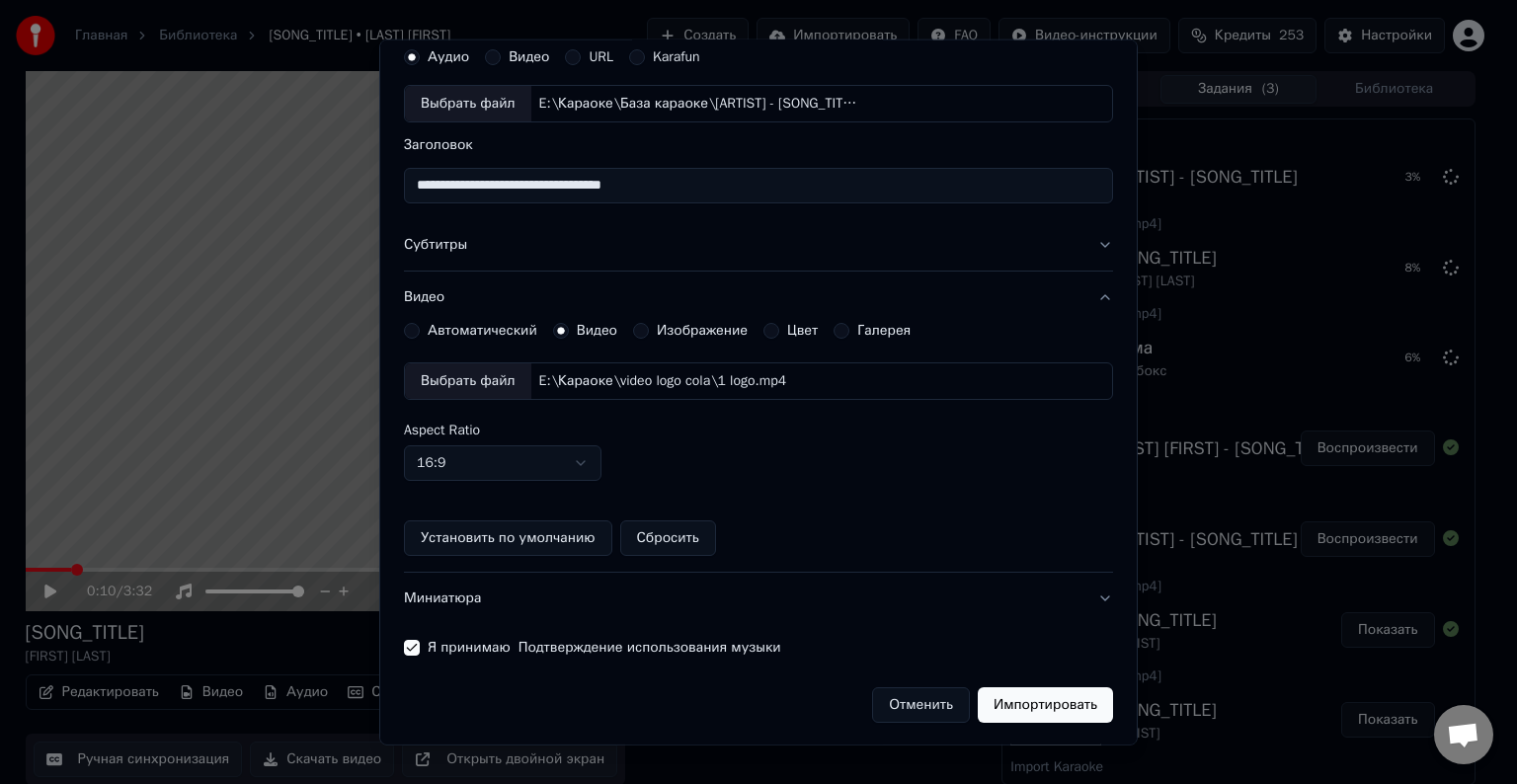click on "Импортировать" at bounding box center [1045, 705] 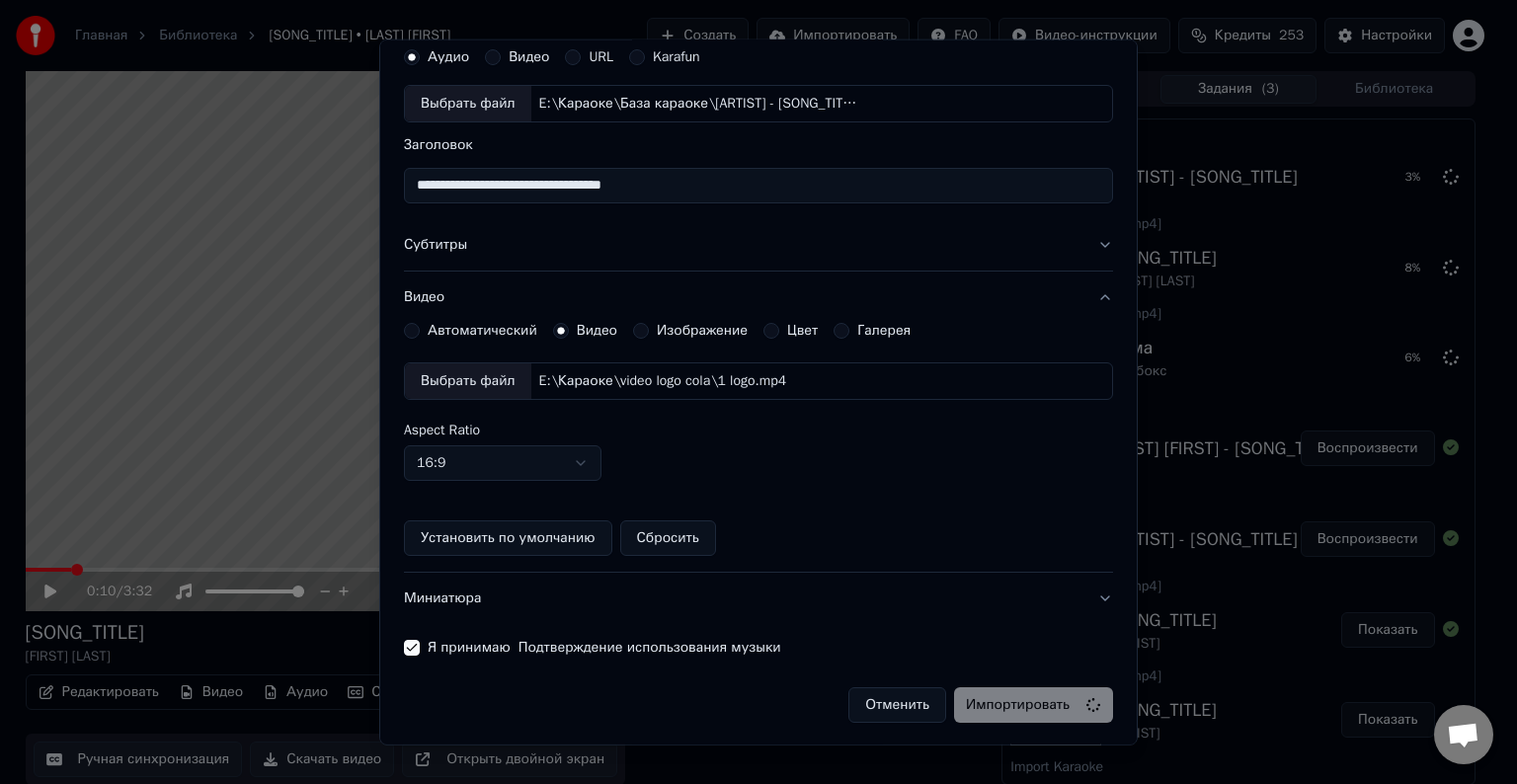 type 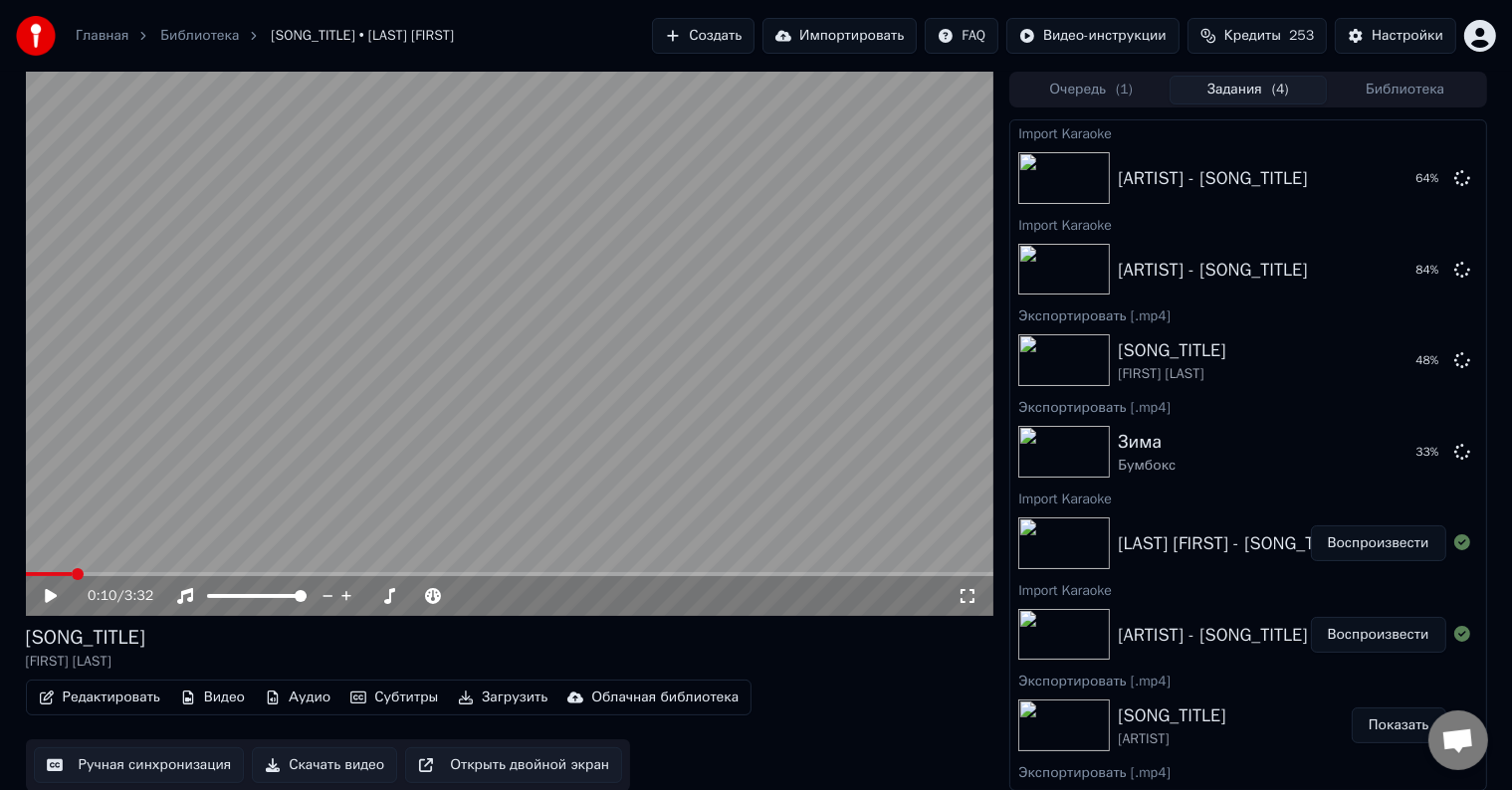 click on "Главная Библиотека [SONG_TITLE] • [LAST] [FIRST] Создать Импортировать FAQ Видео-инструкции Кредиты 253 Настройки 0:10  /  3:32 [SONG_TITLE] [LAST] [FIRST] Редактировать Видео Аудио Субтитры Загрузить Облачная библиотека Ручная синхронизация Скачать видео Открыть двойной экран Очередь ( 1 ) Задания ( 4 ) Библиотека Import Karaoke [ARTIST] - [SONG_TITLE] 64 % Import Karaoke [ARTIST] - [SONG_TITLE] 84 % Экспортировать [.mp4] [SONG_TITLE] [LAST] [FIRST] 48 % Экспортировать [.mp4] [SONG_TITLE] [ARTIST] 33 % Import Karaoke [LAST] [FIRST] - [SONG_TITLE] Воспроизвести Import Karaoke [ARTIST] - [SONG_TITLE] Показать" at bounding box center (756, 395) 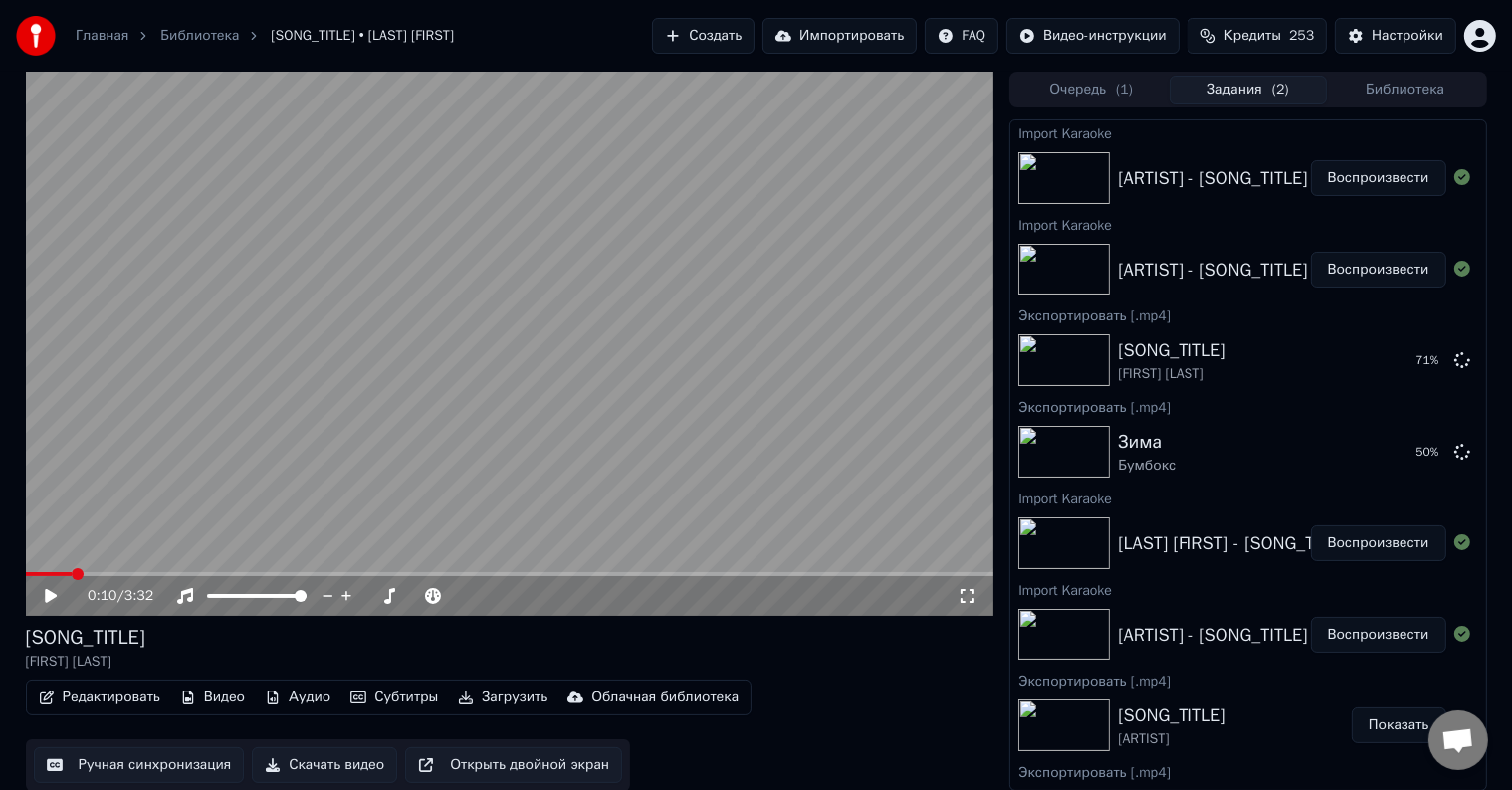 click on "Воспроизвести" at bounding box center [1379, 270] 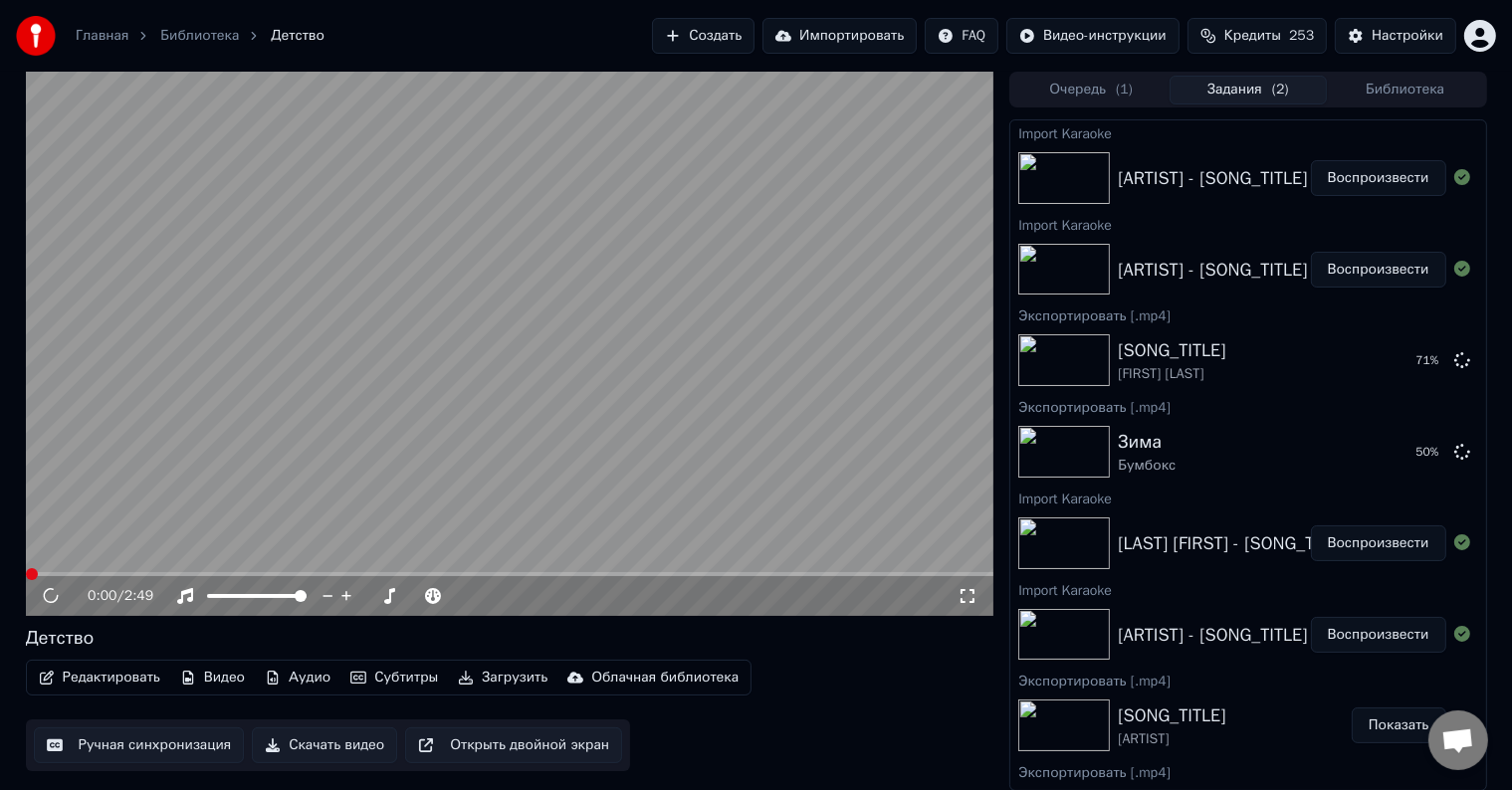 click on "Редактировать" at bounding box center (100, 678) 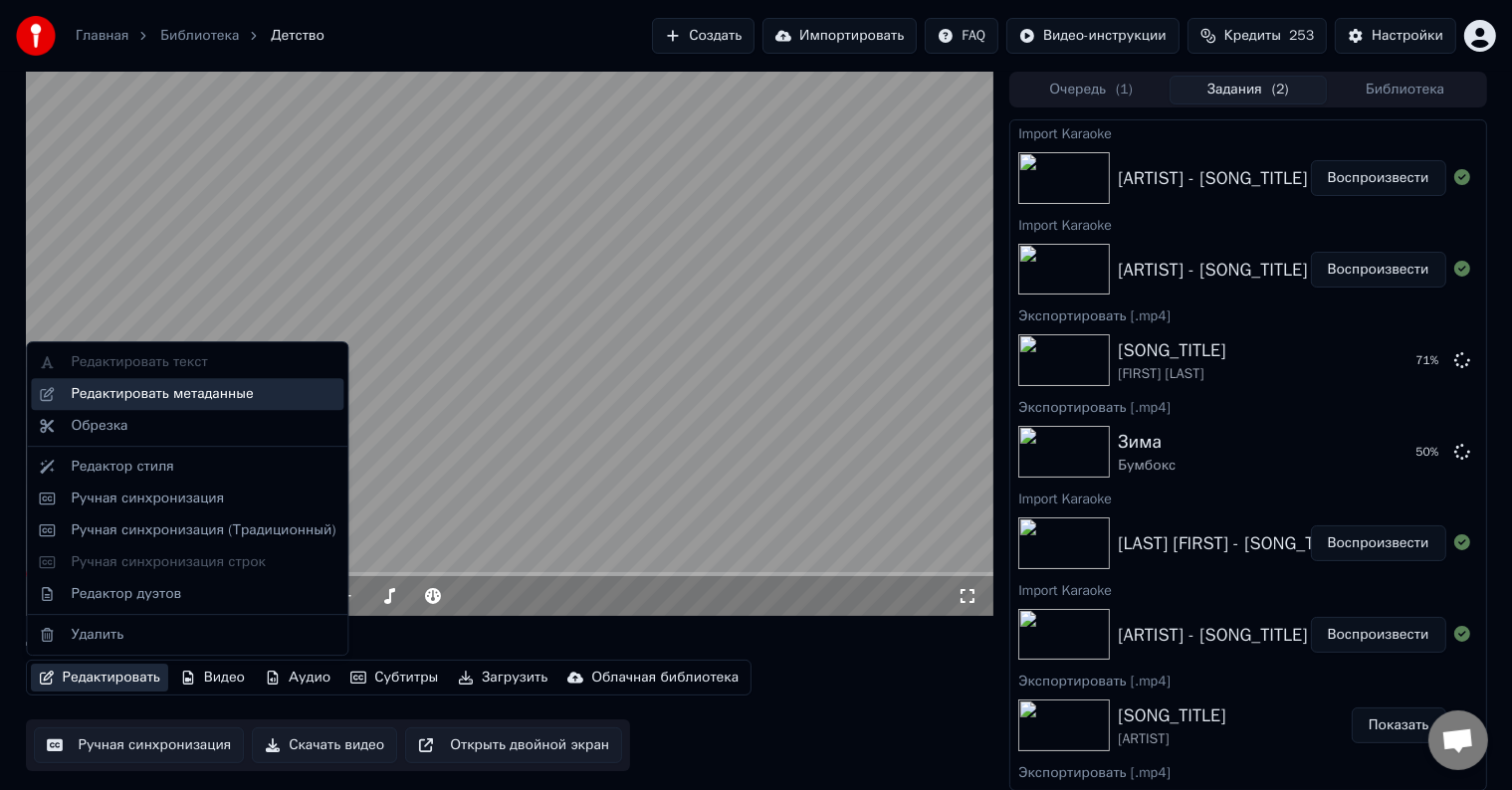 click on "Редактировать метаданные" at bounding box center [203, 394] 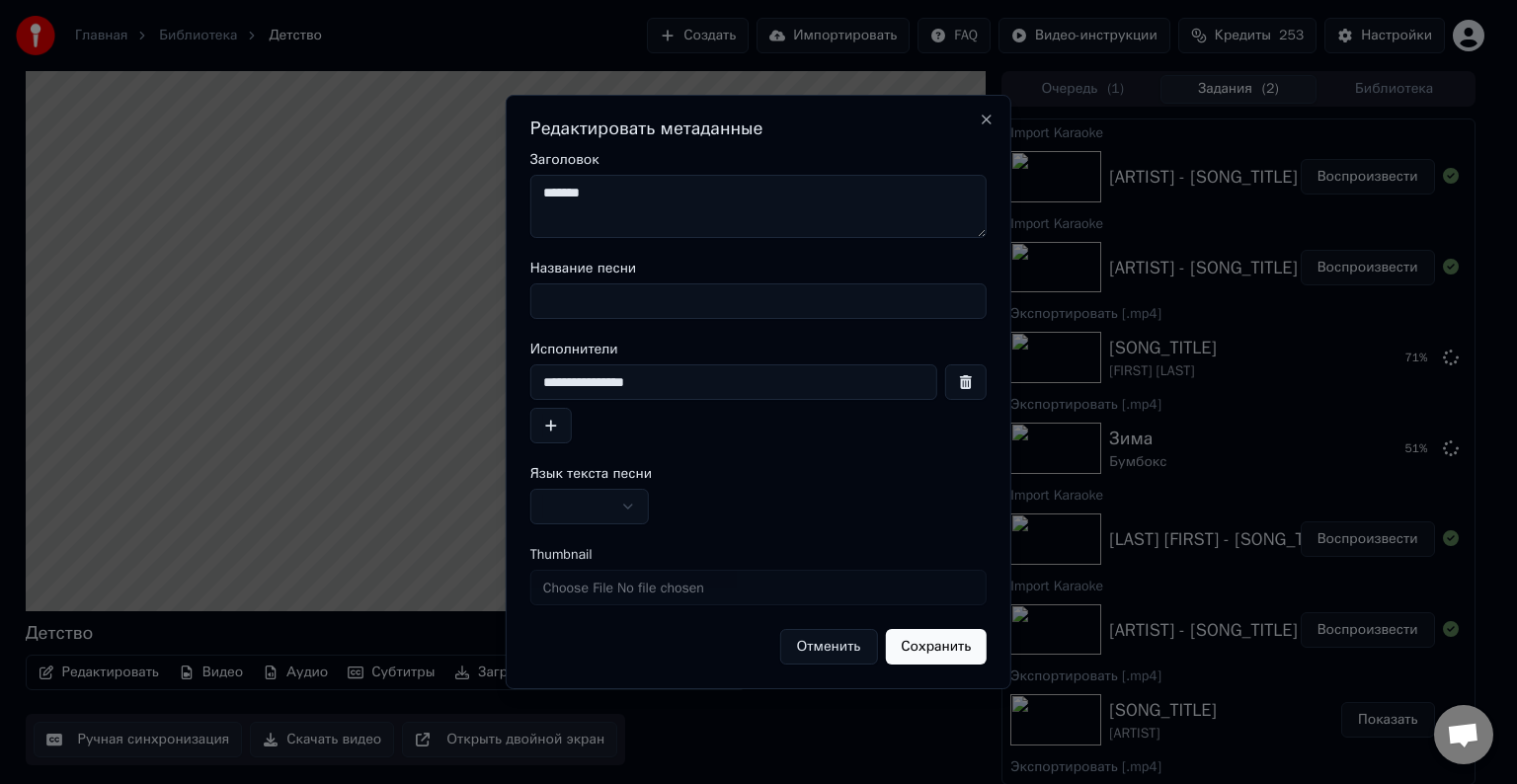 click on "Название песни" at bounding box center [758, 301] 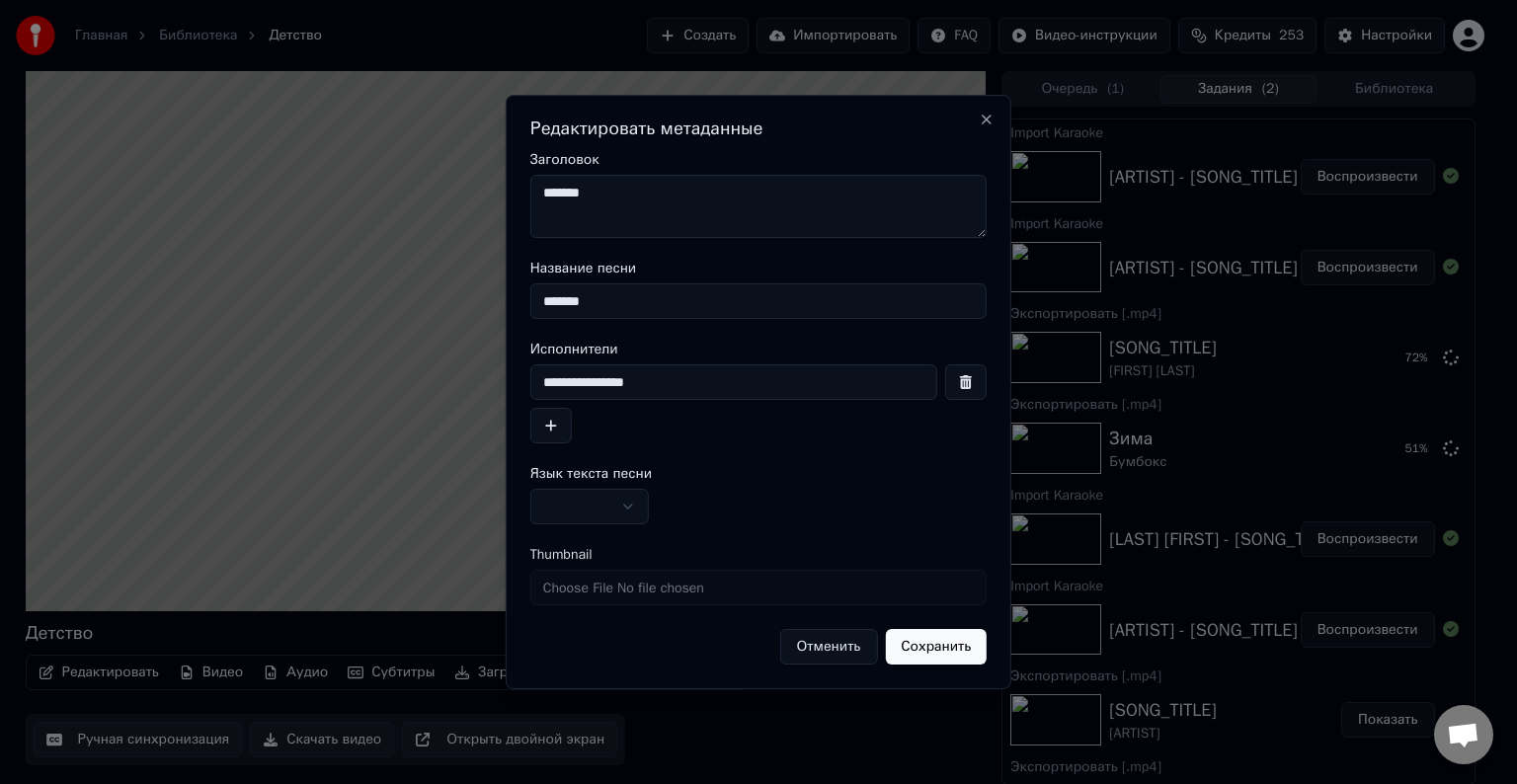 type on "*******" 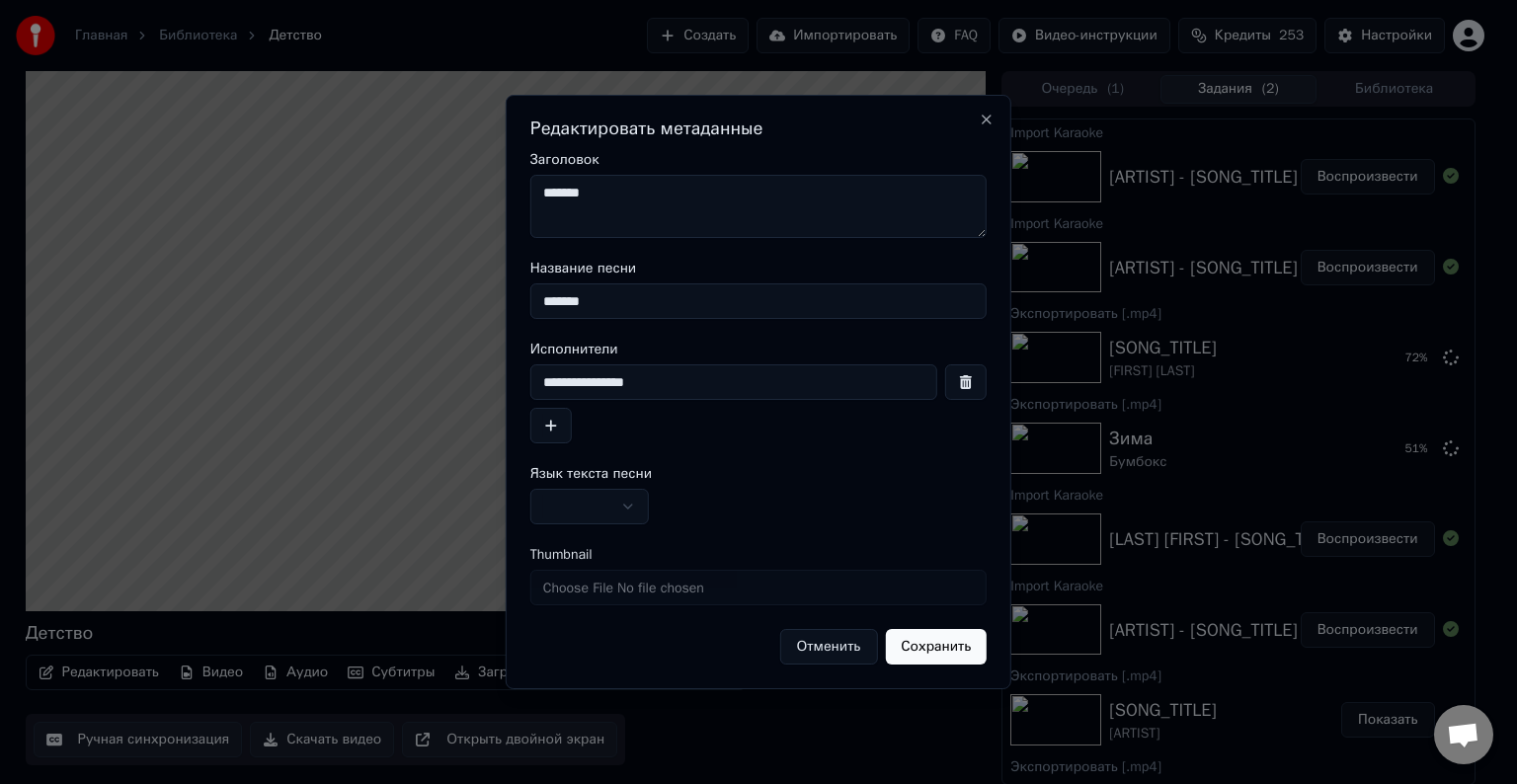 click on "*******" at bounding box center (758, 206) 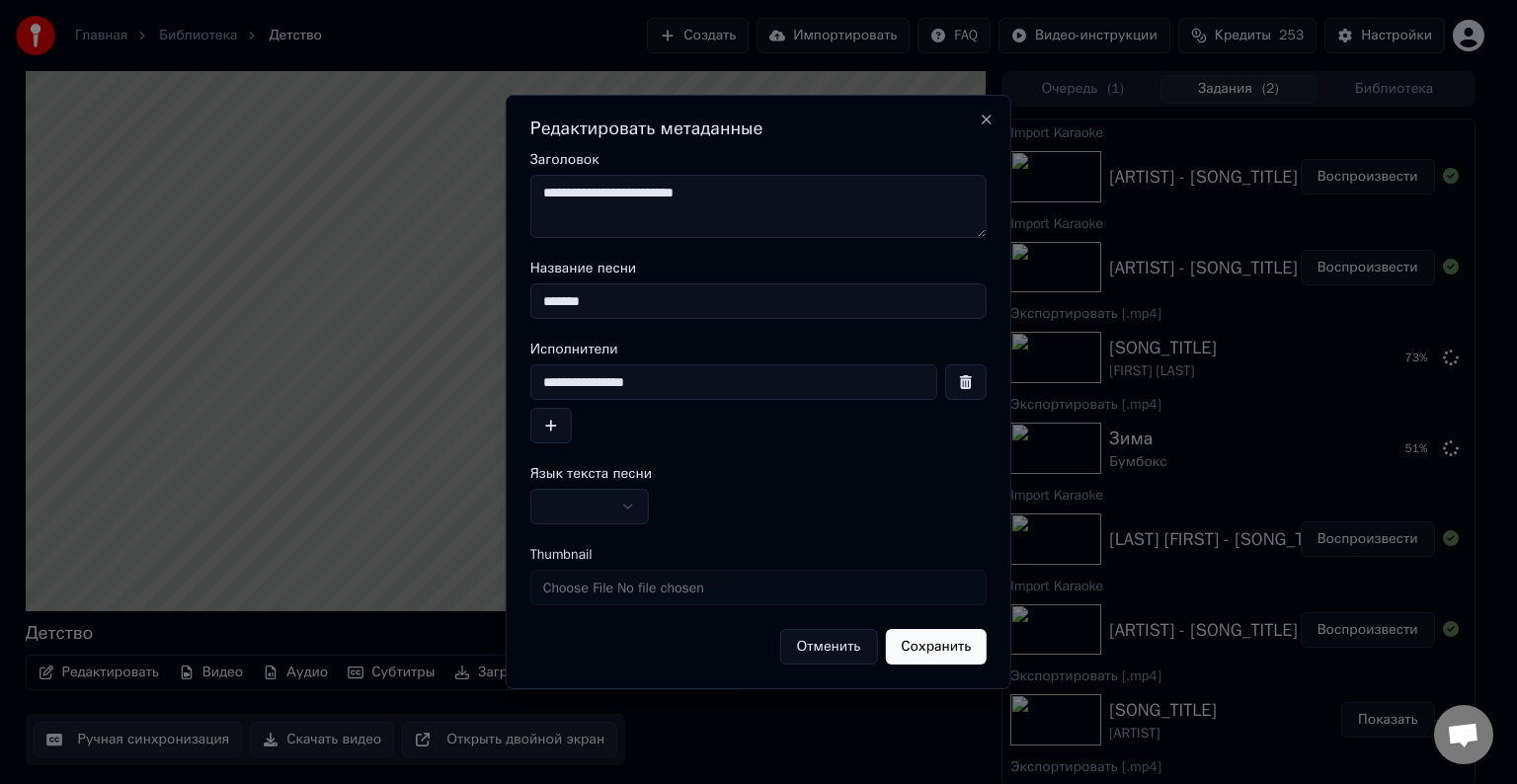 type on "**********" 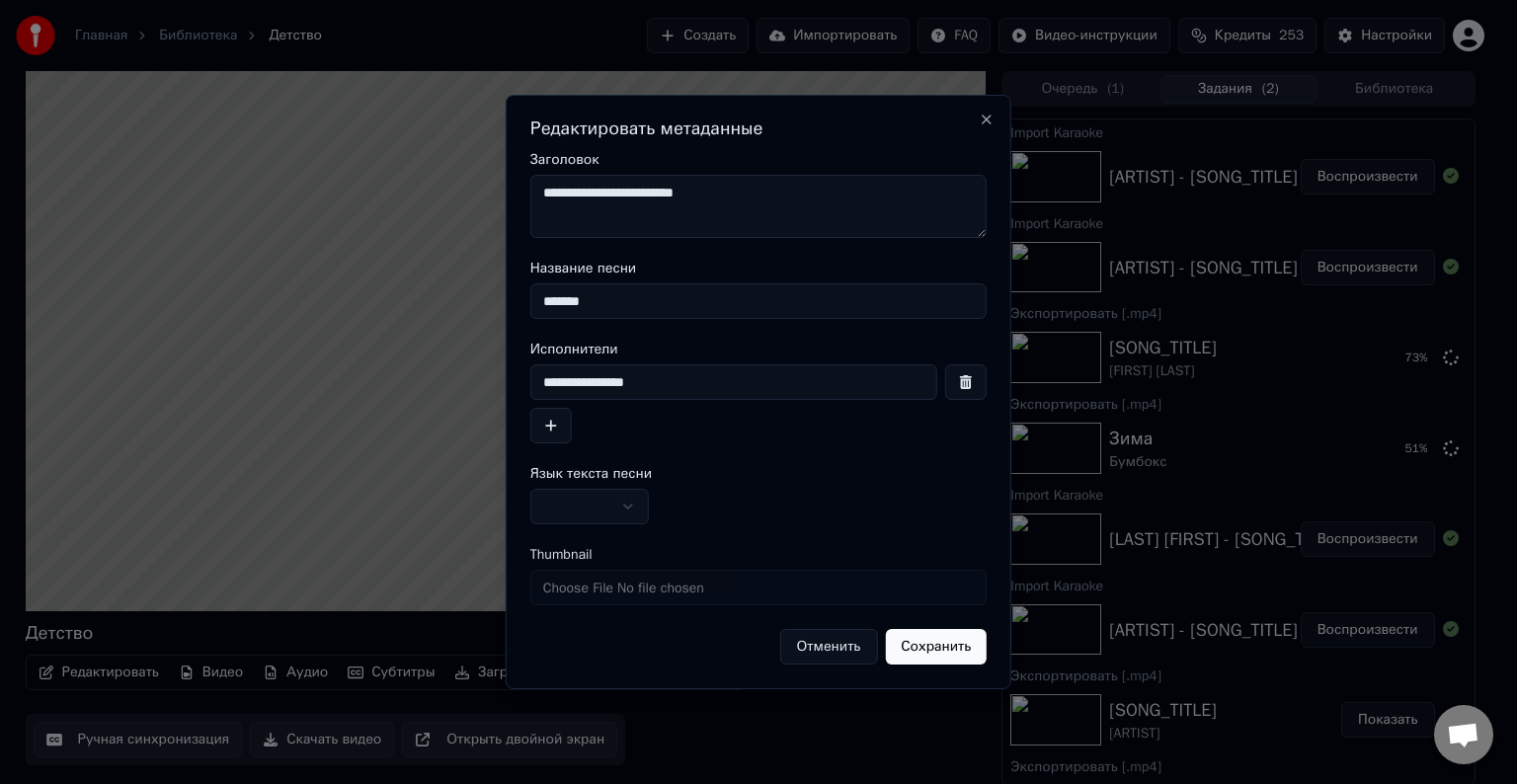 click at bounding box center (590, 507) 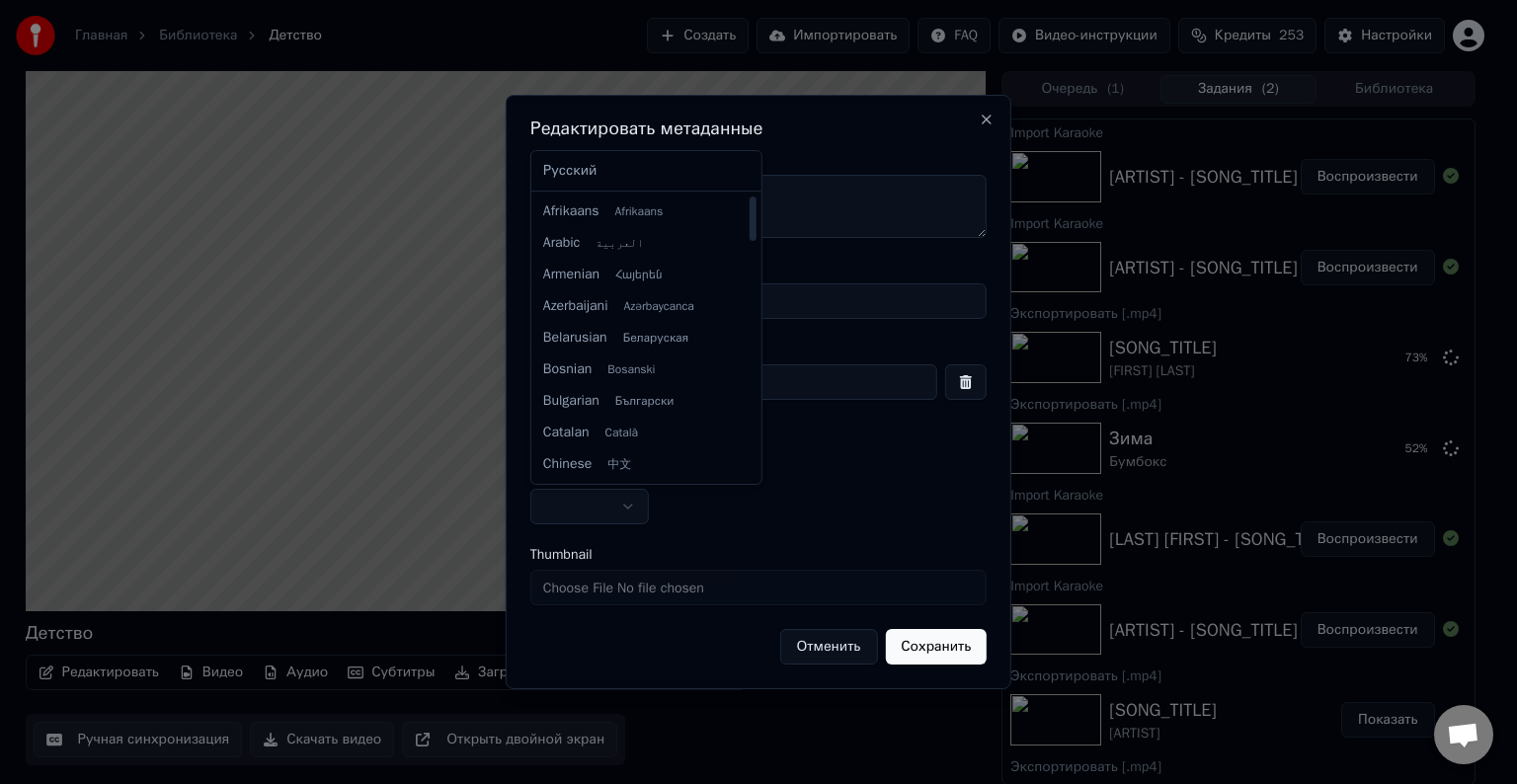 select on "**" 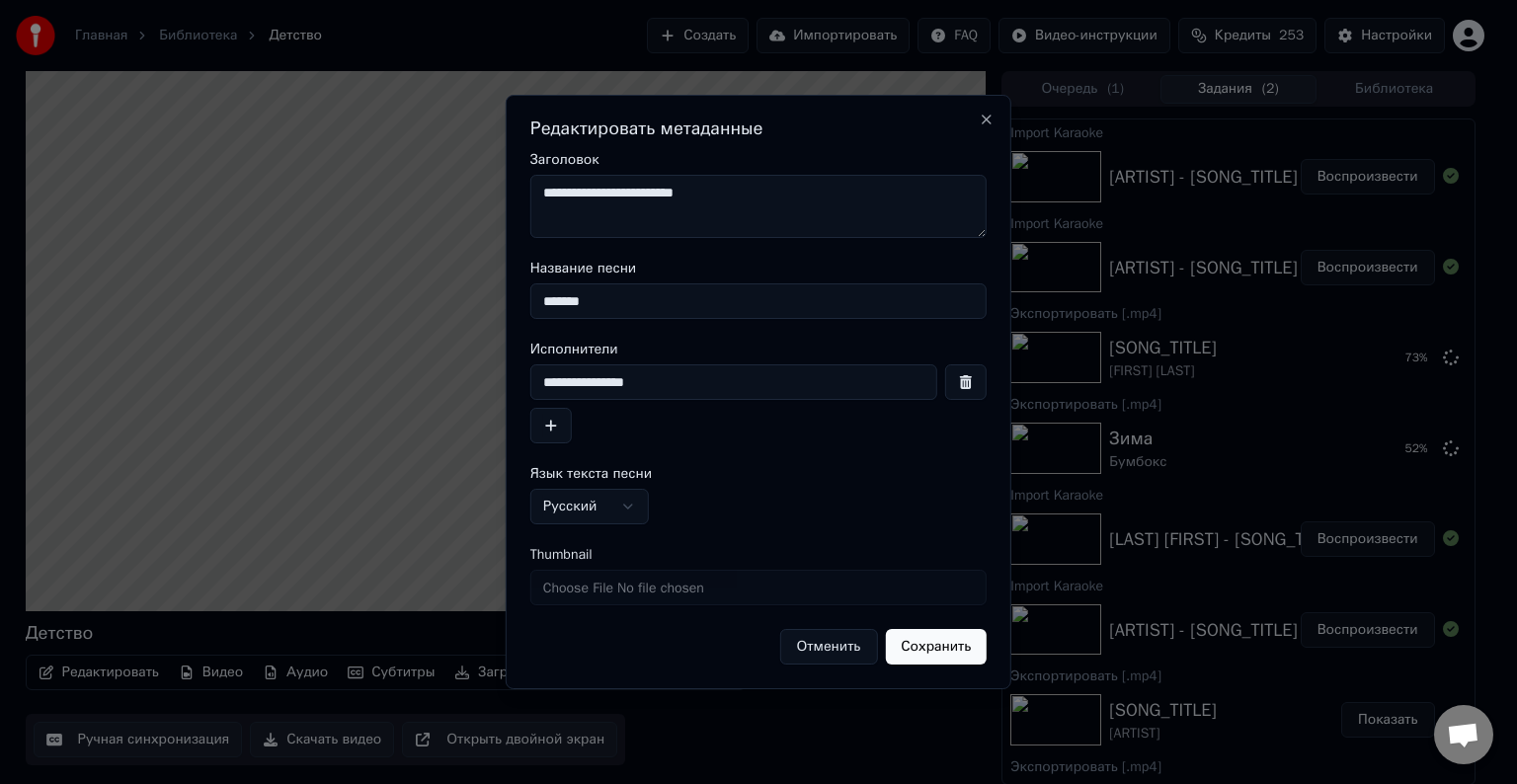 click on "Сохранить" at bounding box center (935, 647) 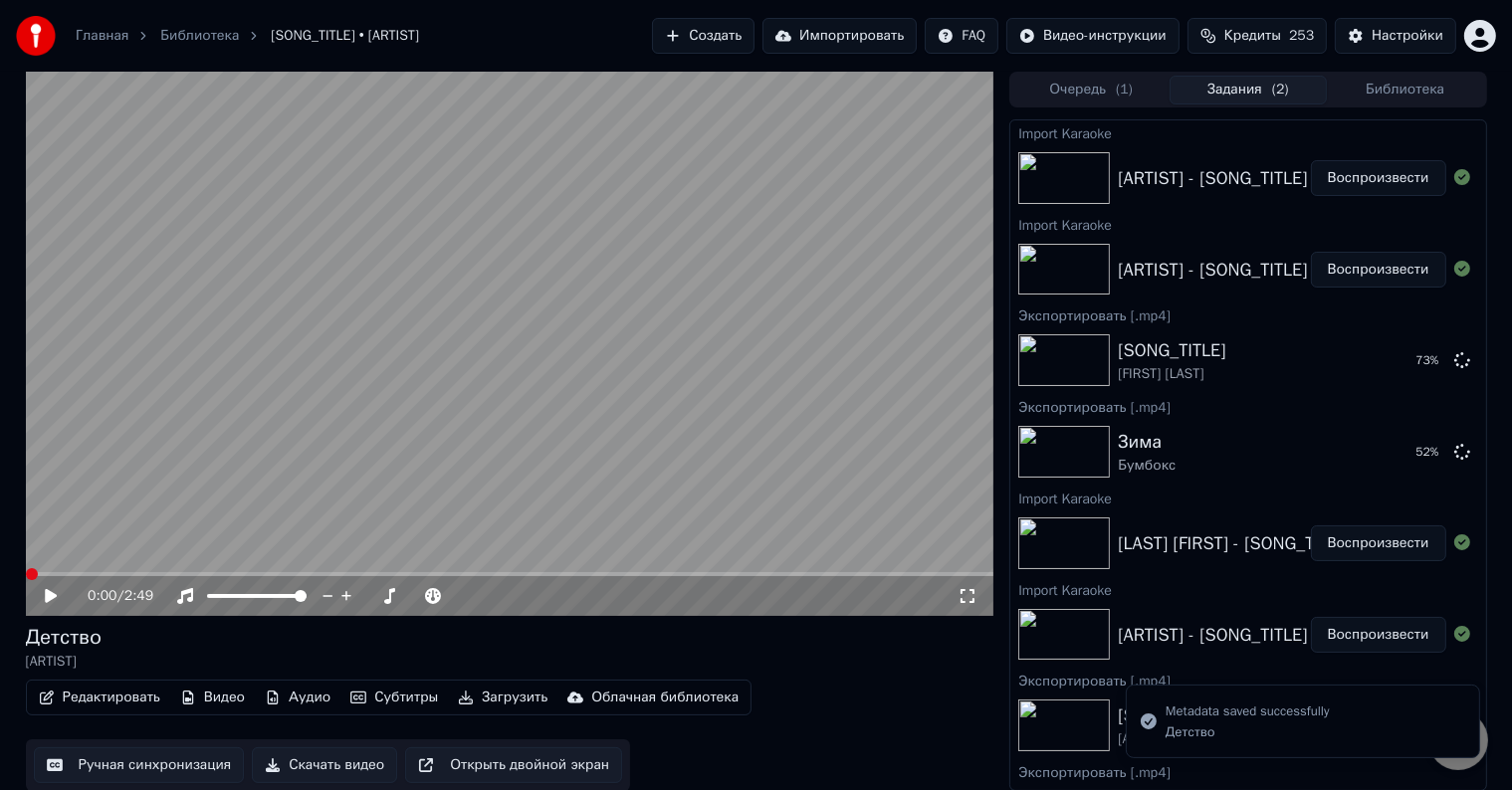 click on "Скачать видео" at bounding box center (324, 765) 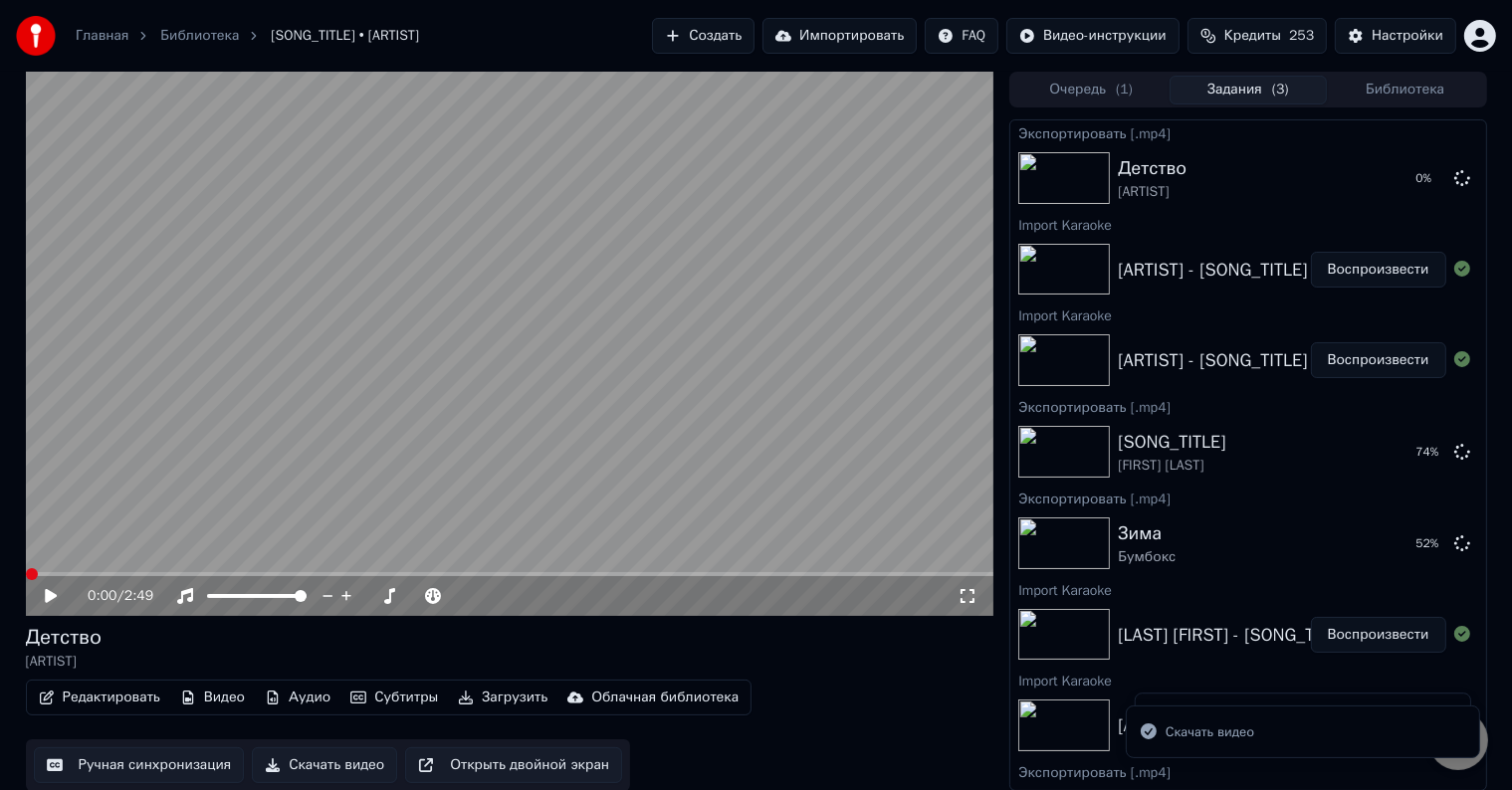 click on "Воспроизвести" at bounding box center (1379, 270) 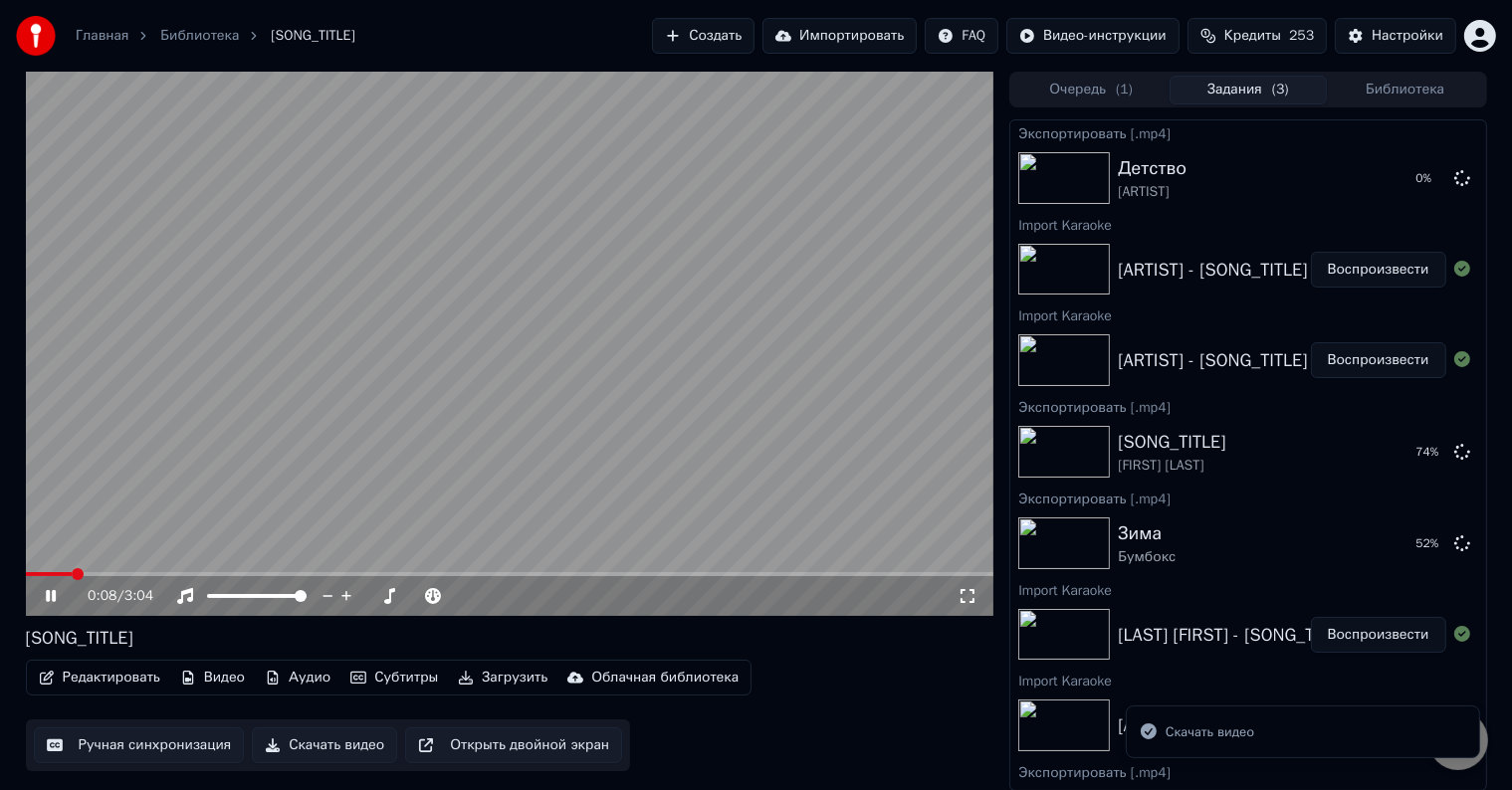 click on "Редактировать" at bounding box center [100, 678] 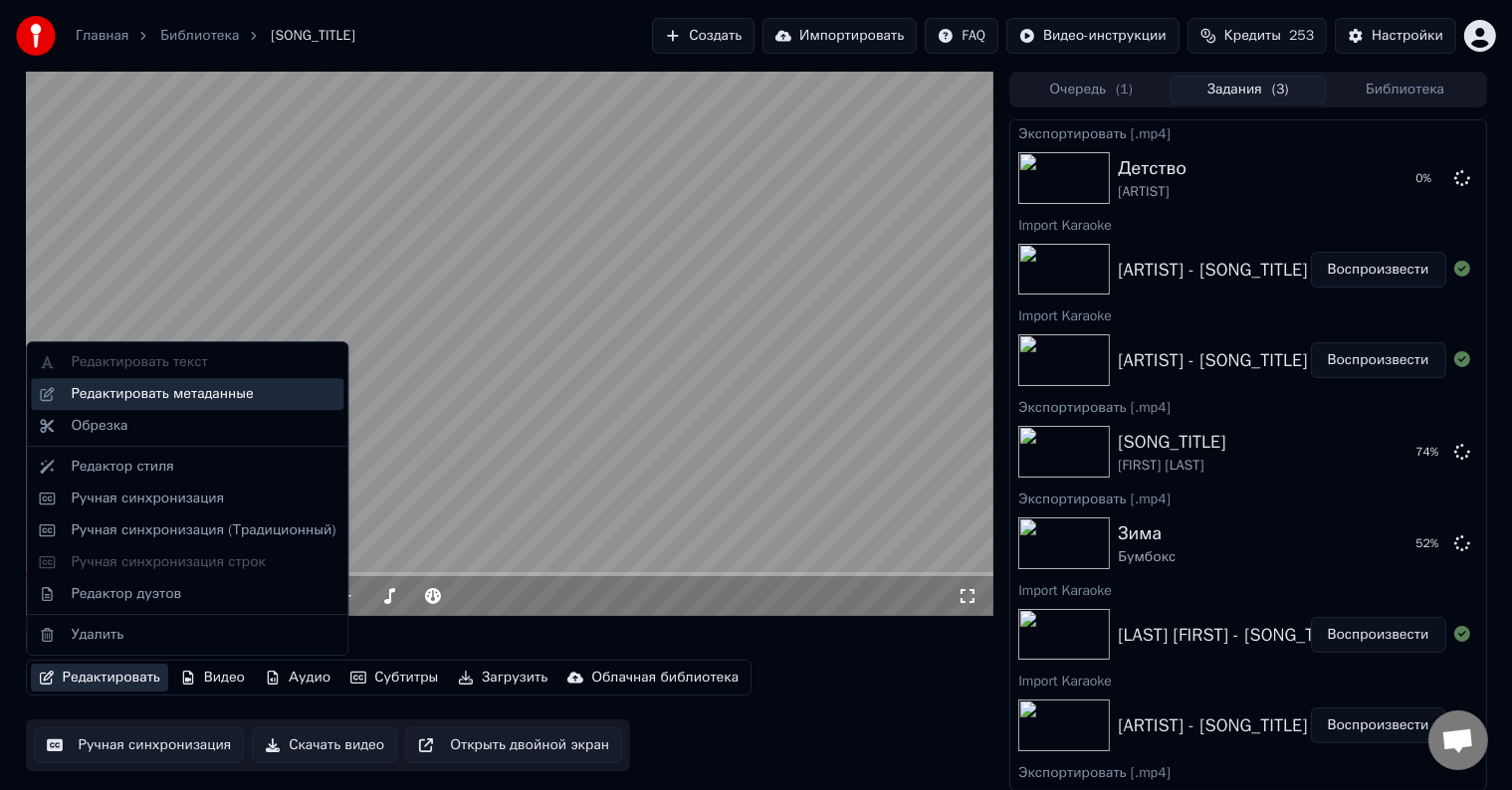 click on "Редактировать метаданные" at bounding box center (161, 394) 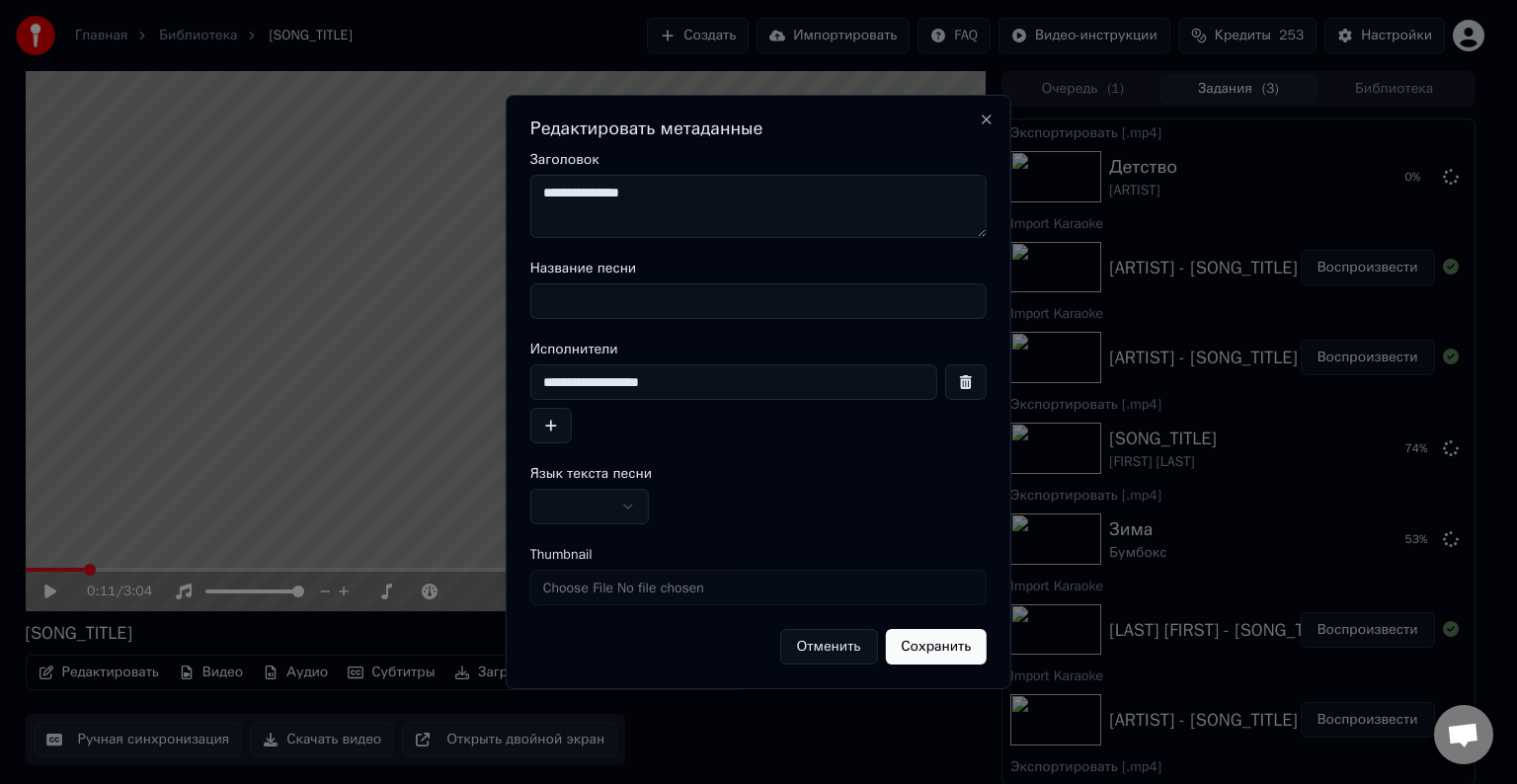 click on "**********" at bounding box center (758, 206) 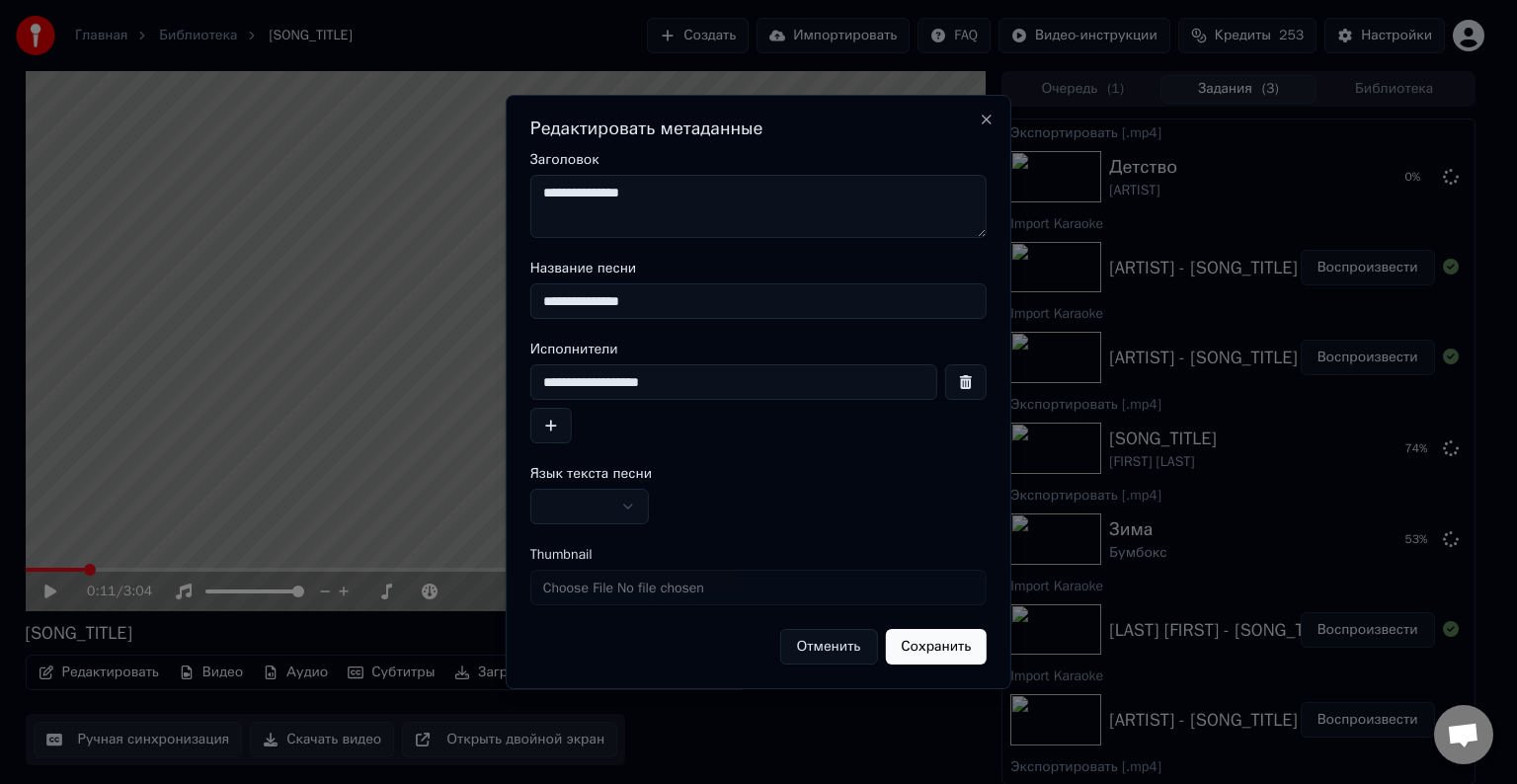 type on "**********" 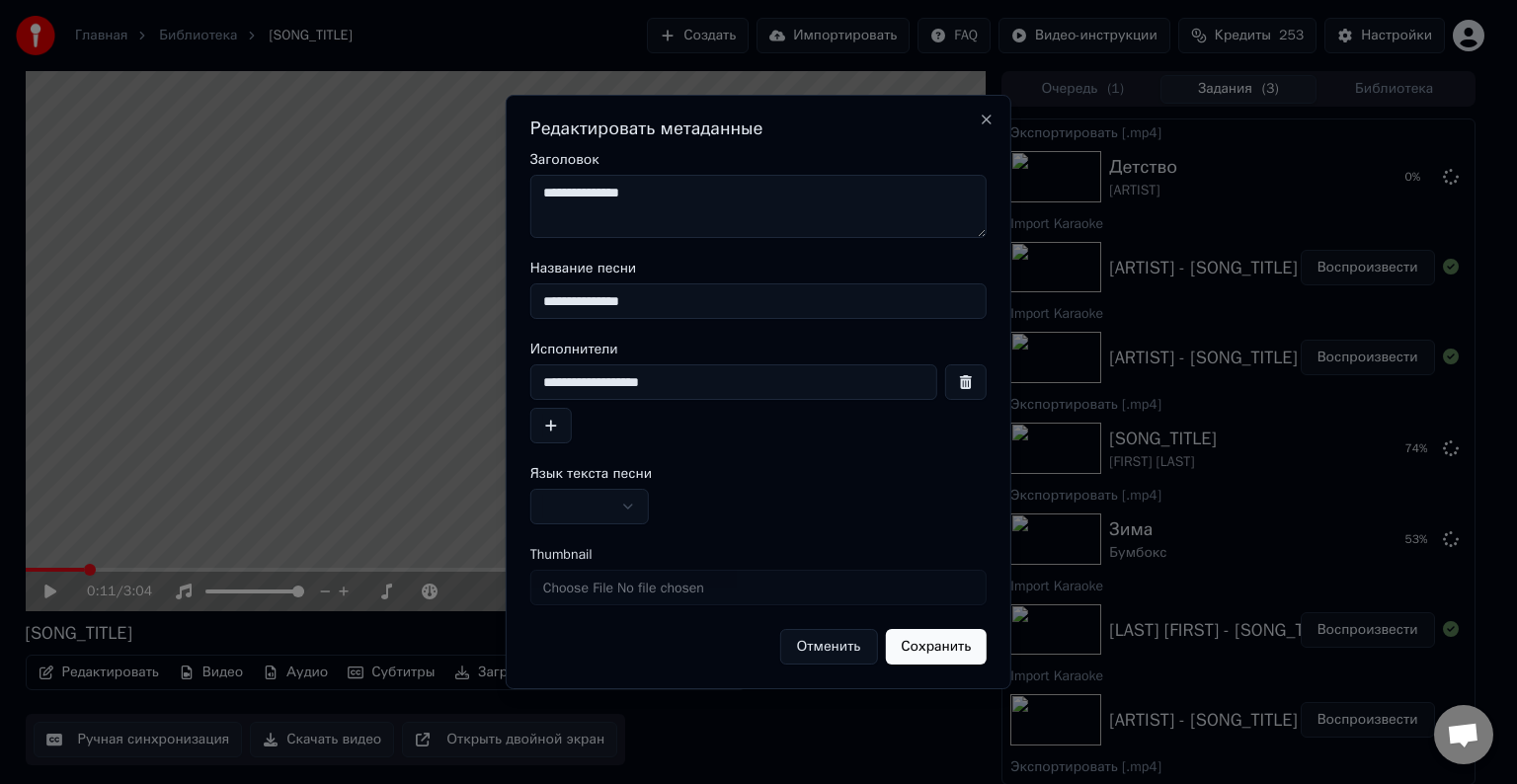 click on "**********" at bounding box center [758, 206] 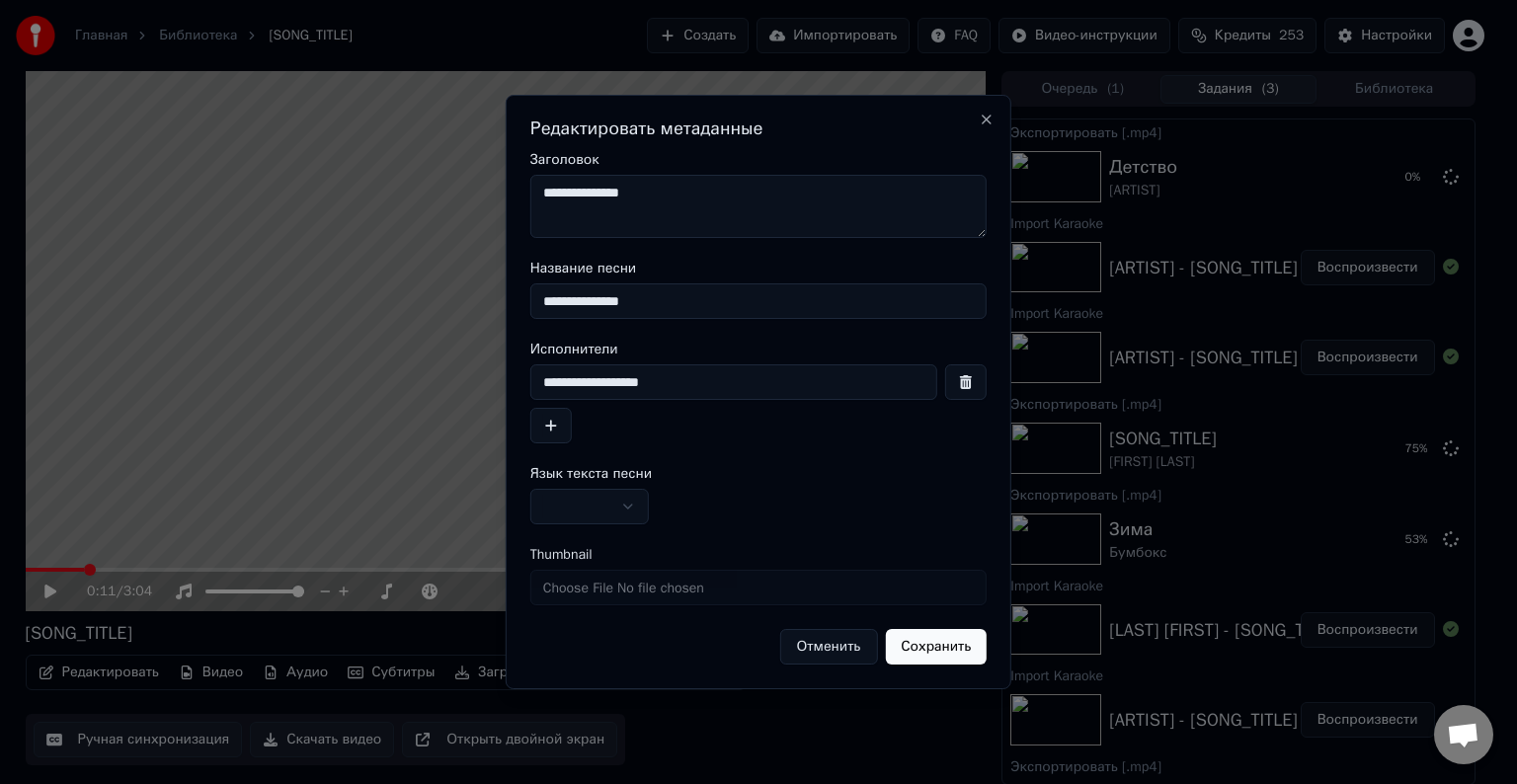 click on "**********" at bounding box center [758, 206] 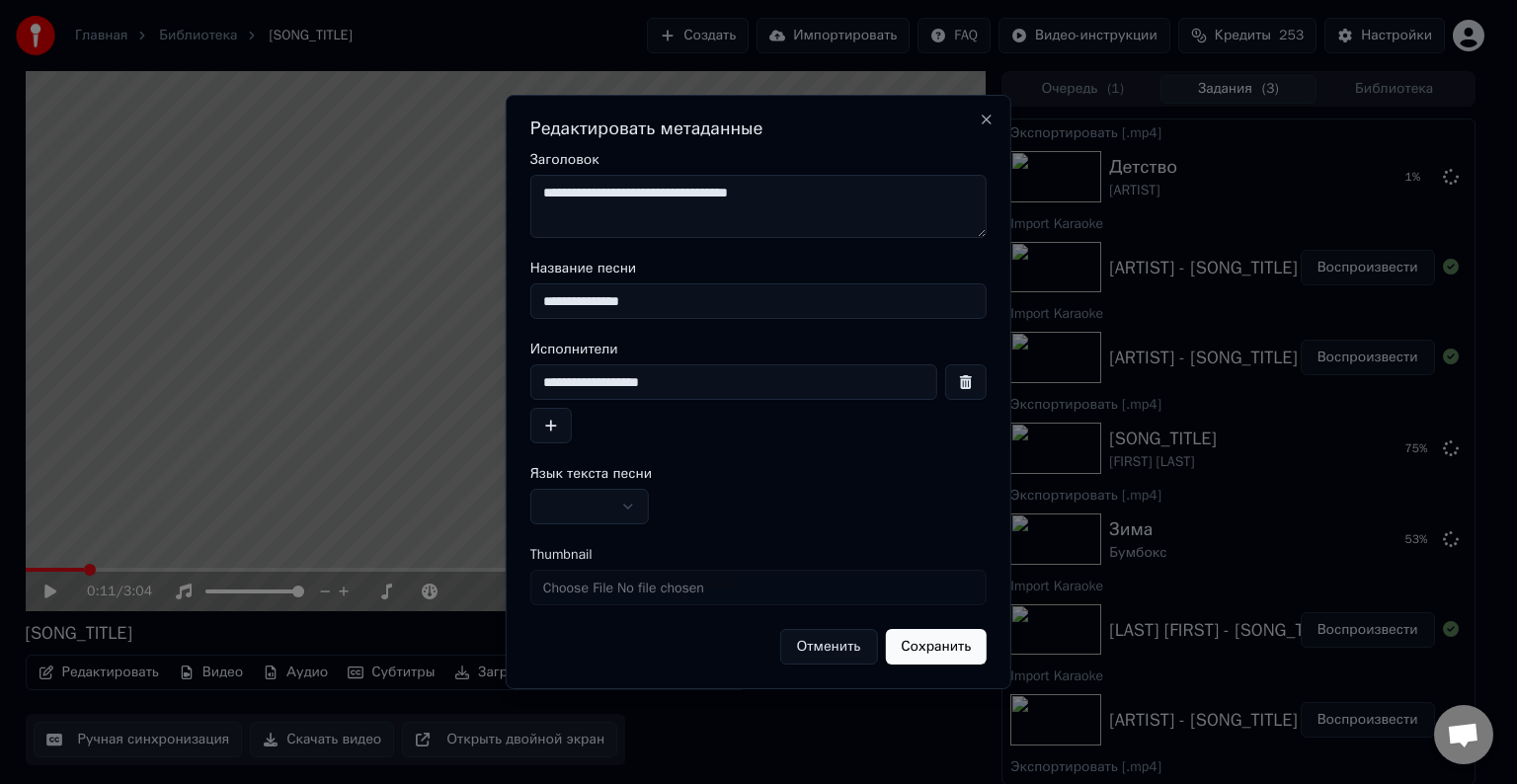 type on "**********" 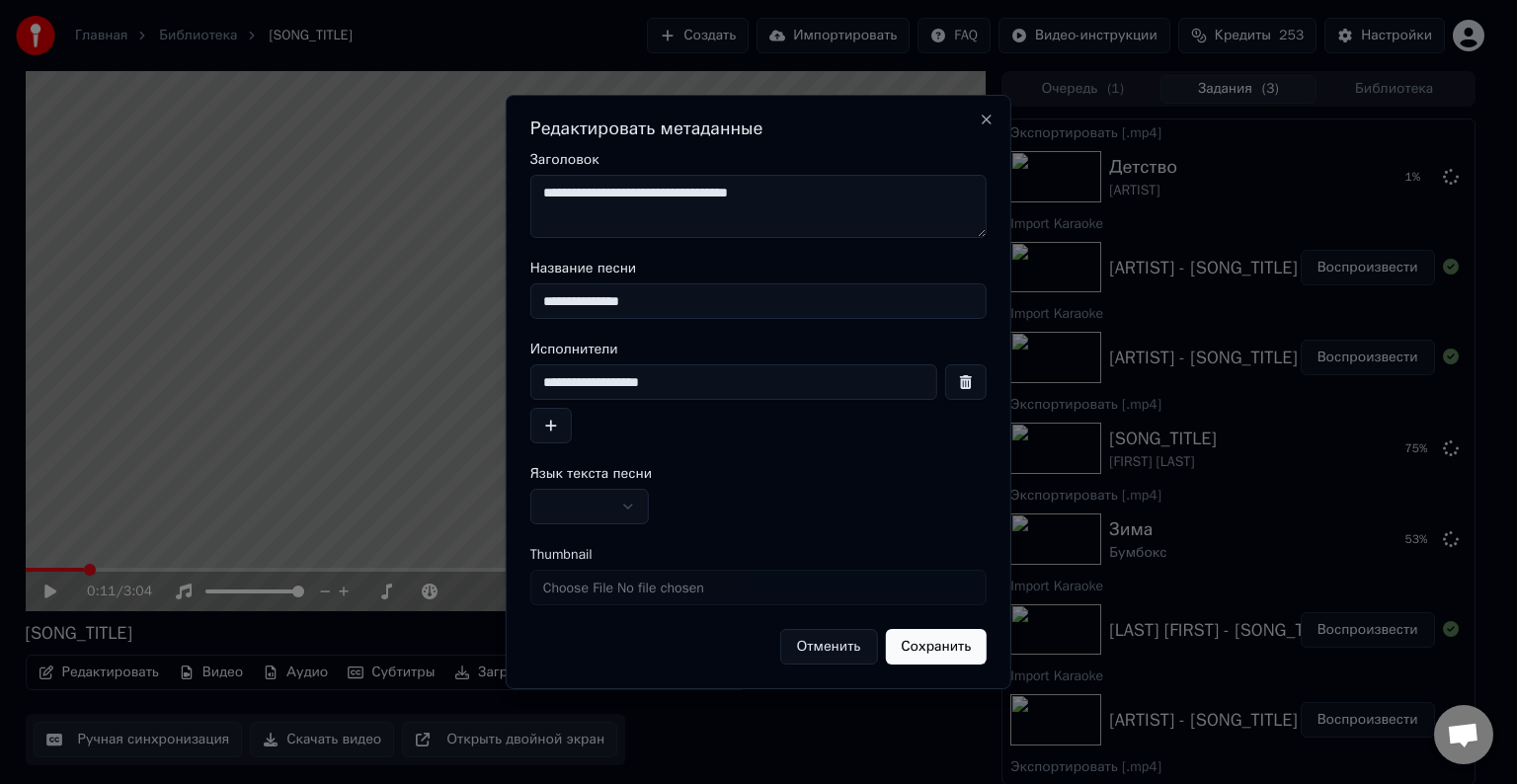 click at bounding box center [590, 507] 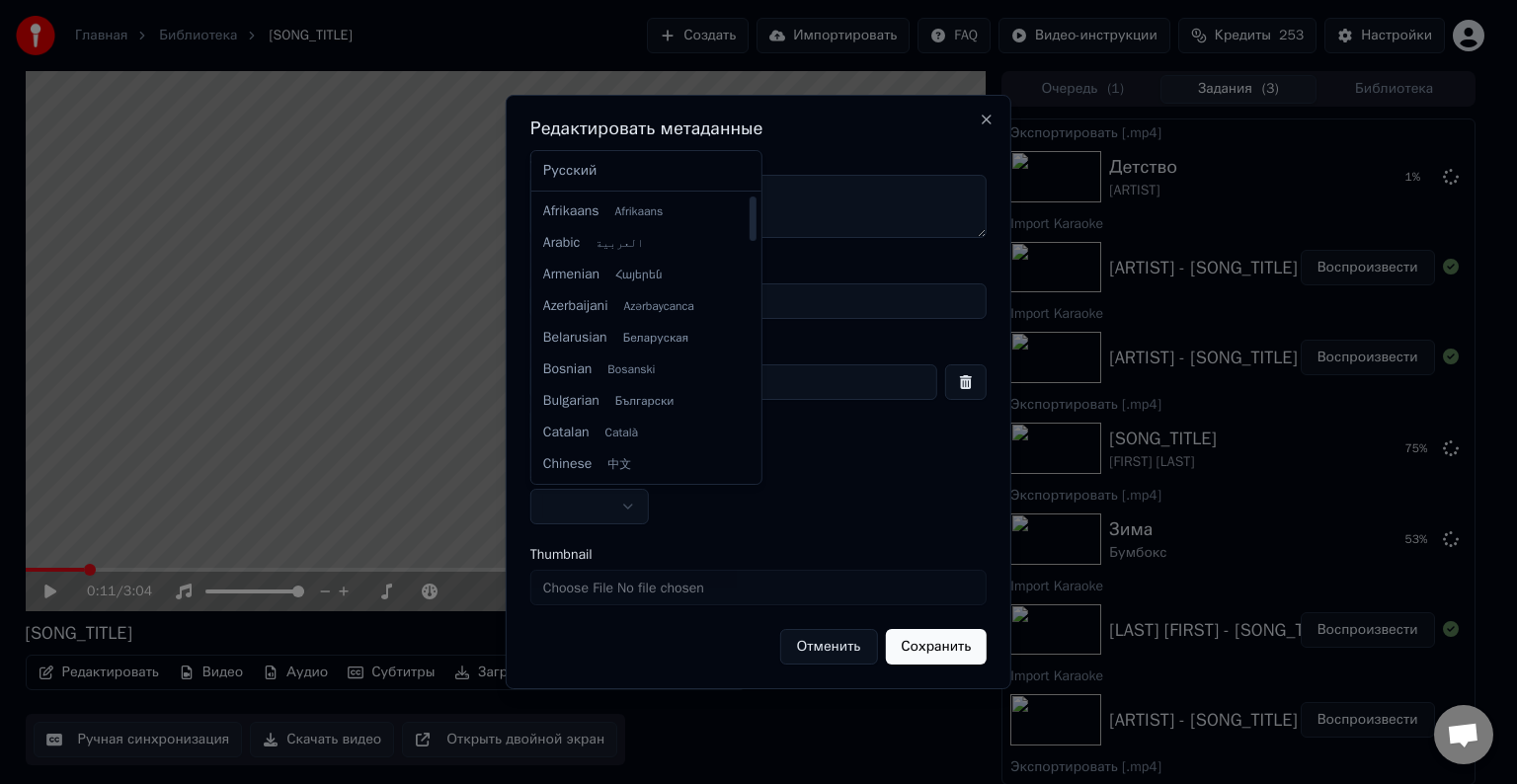 select on "**" 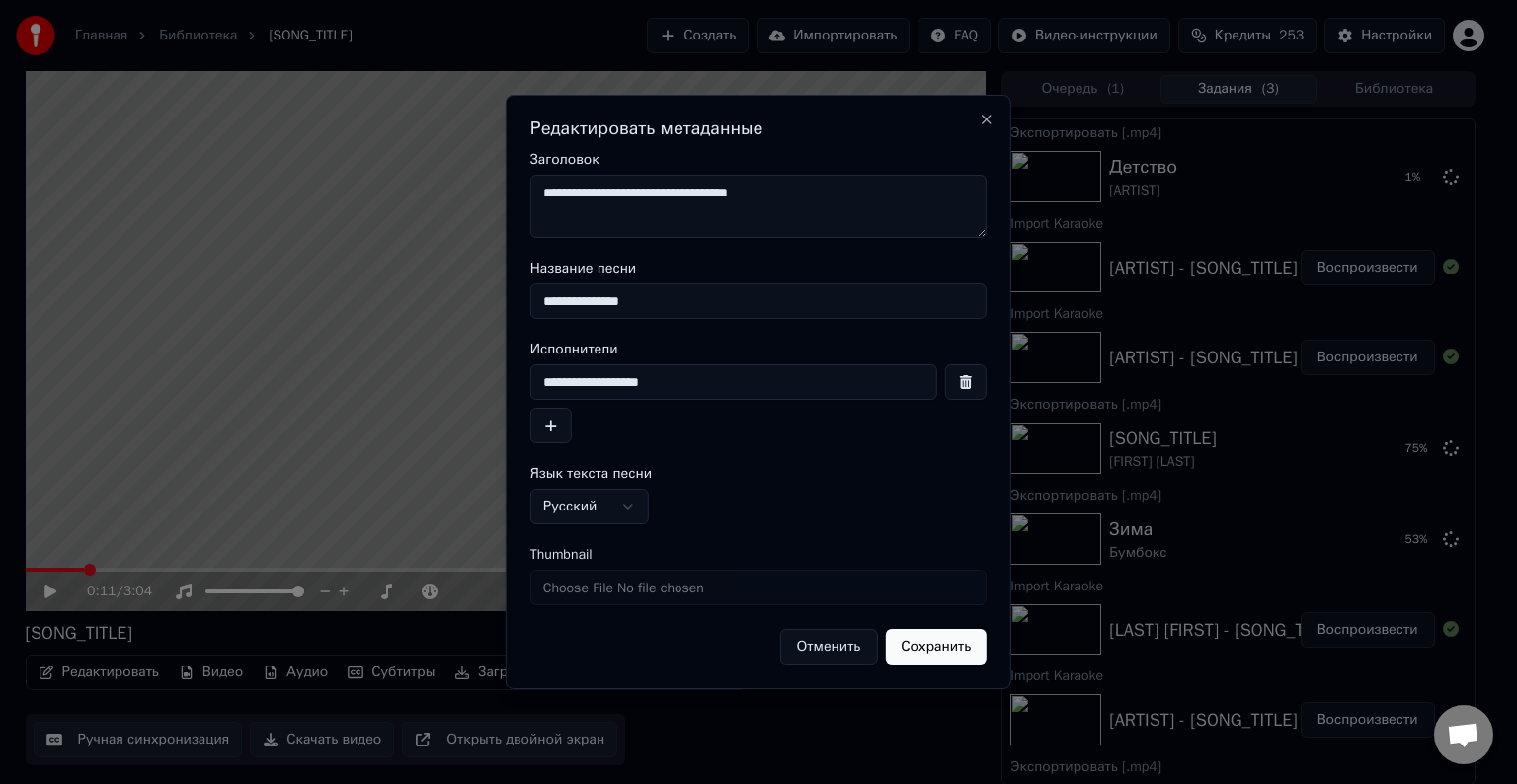 click on "Сохранить" at bounding box center [935, 647] 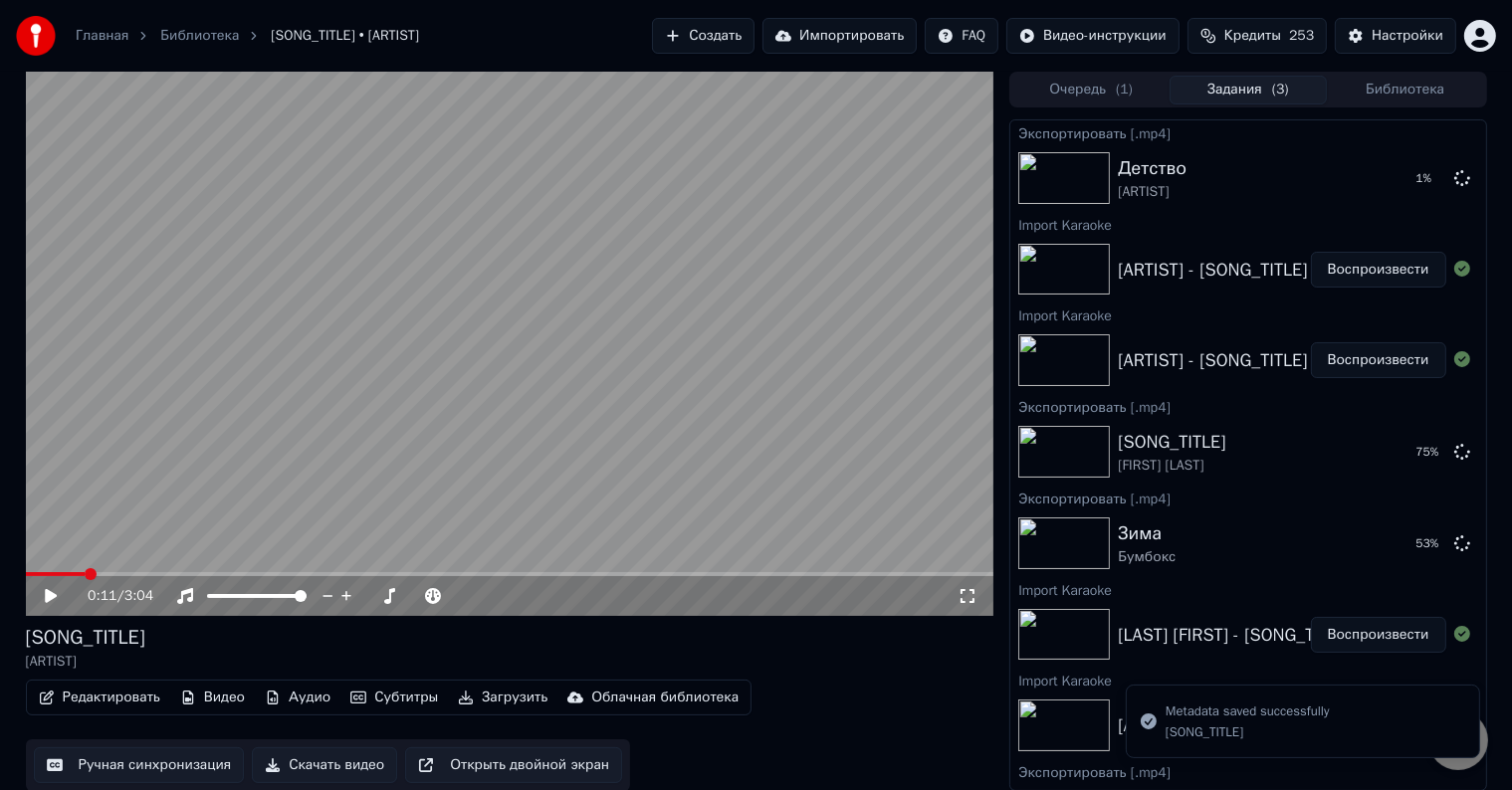 click on "Скачать видео" at bounding box center (324, 765) 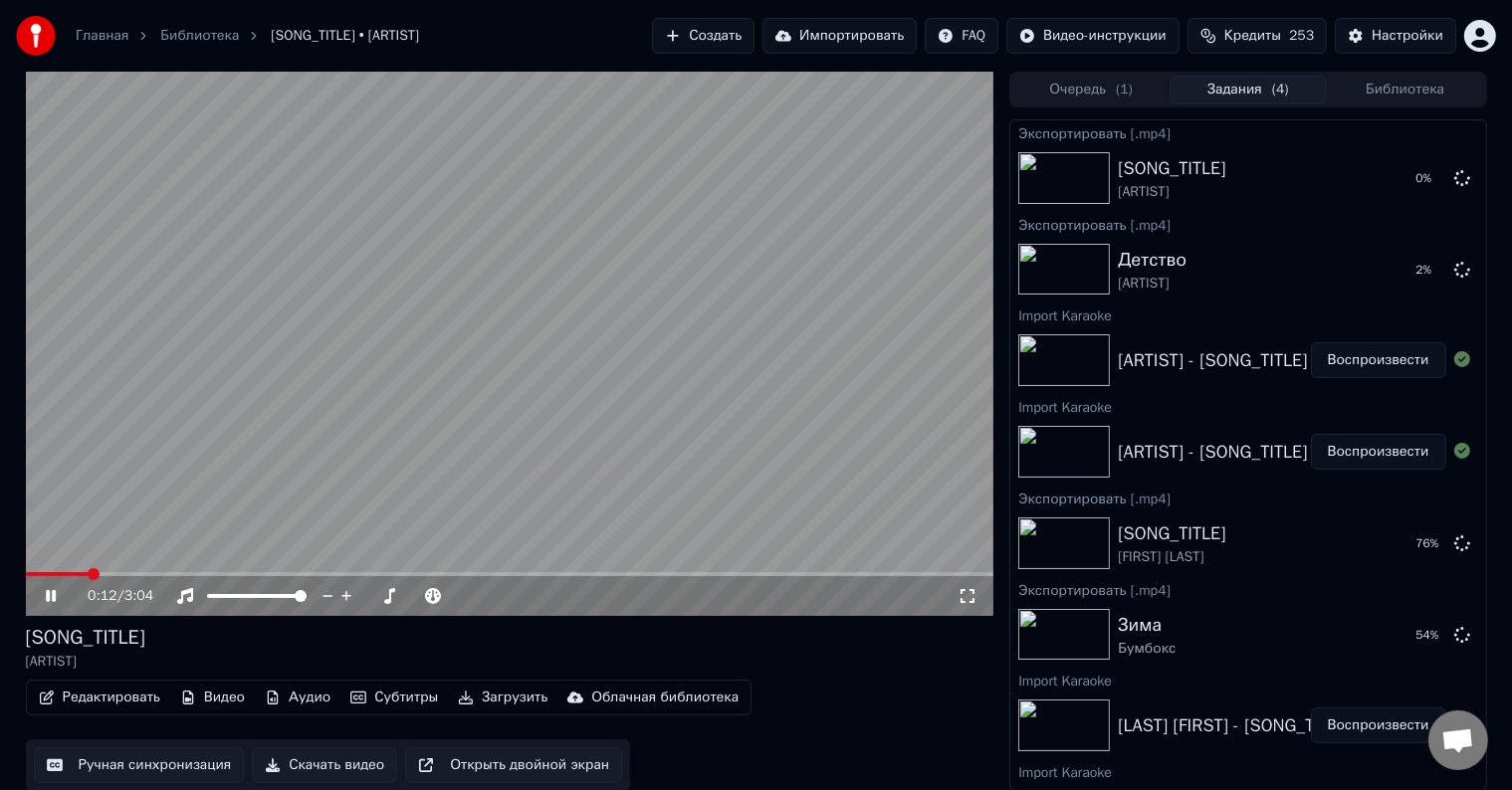 click at bounding box center (510, 343) 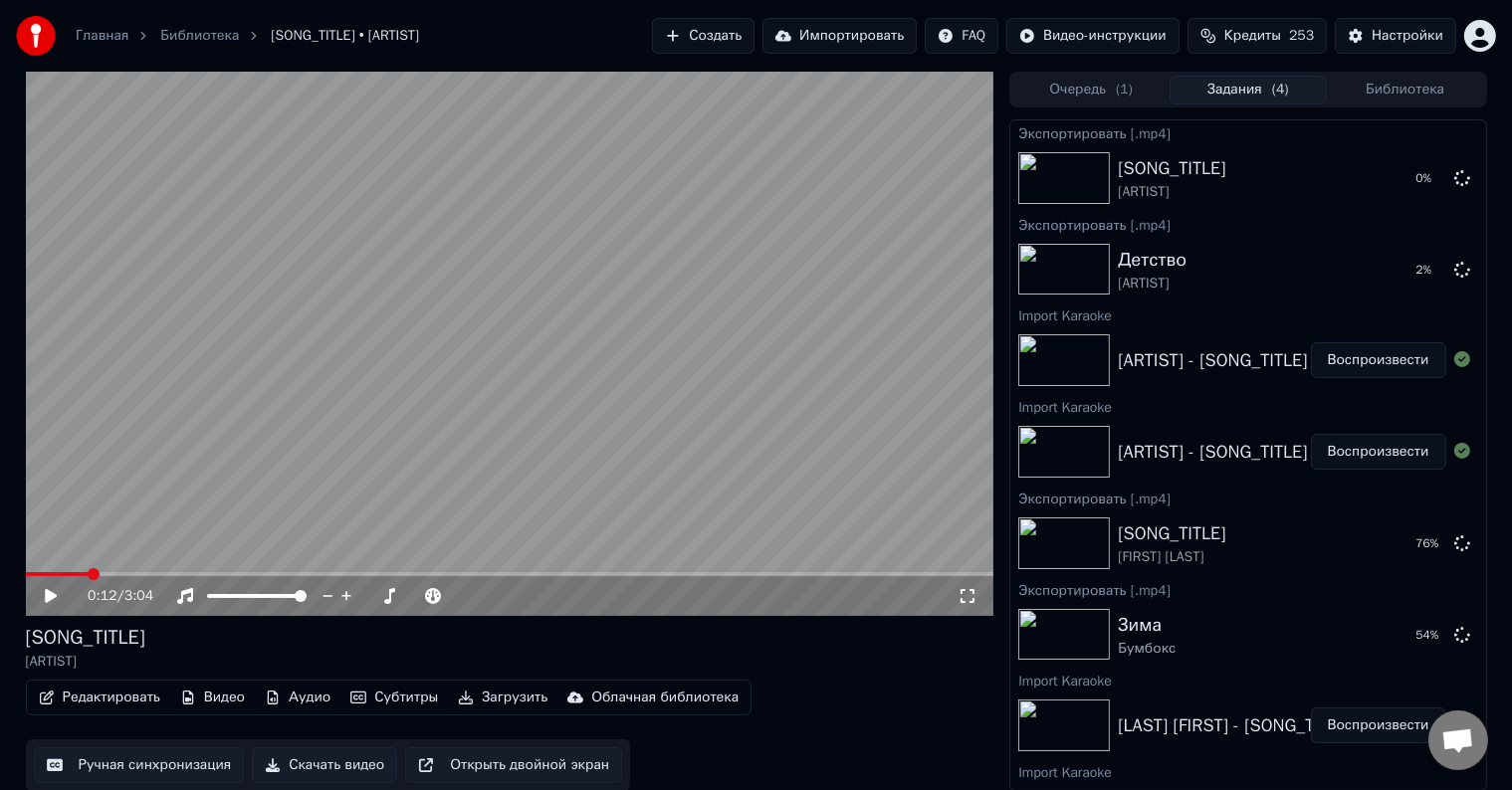 click on "Импортировать" at bounding box center [839, 36] 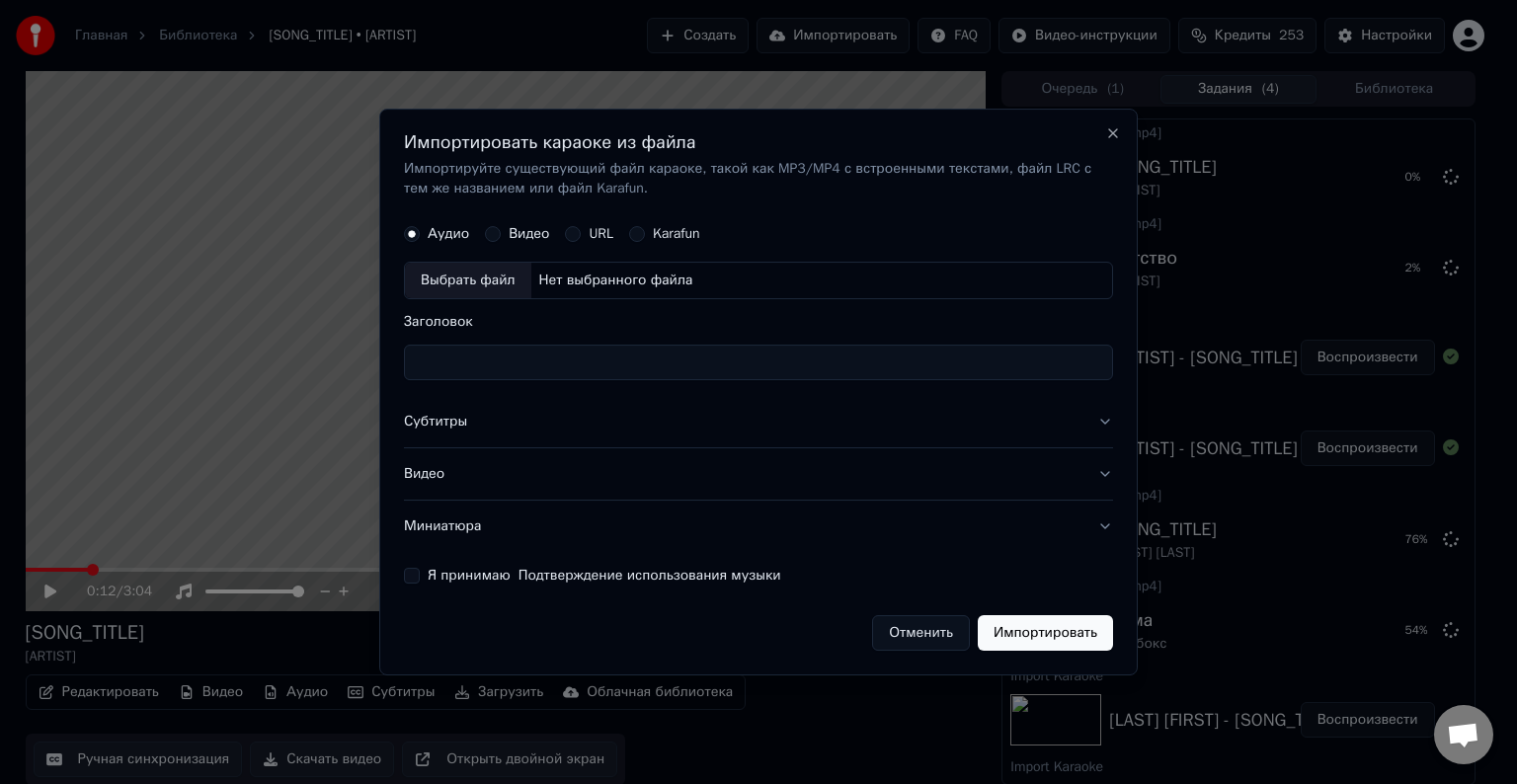 click on "Выбрать файл" at bounding box center (468, 280) 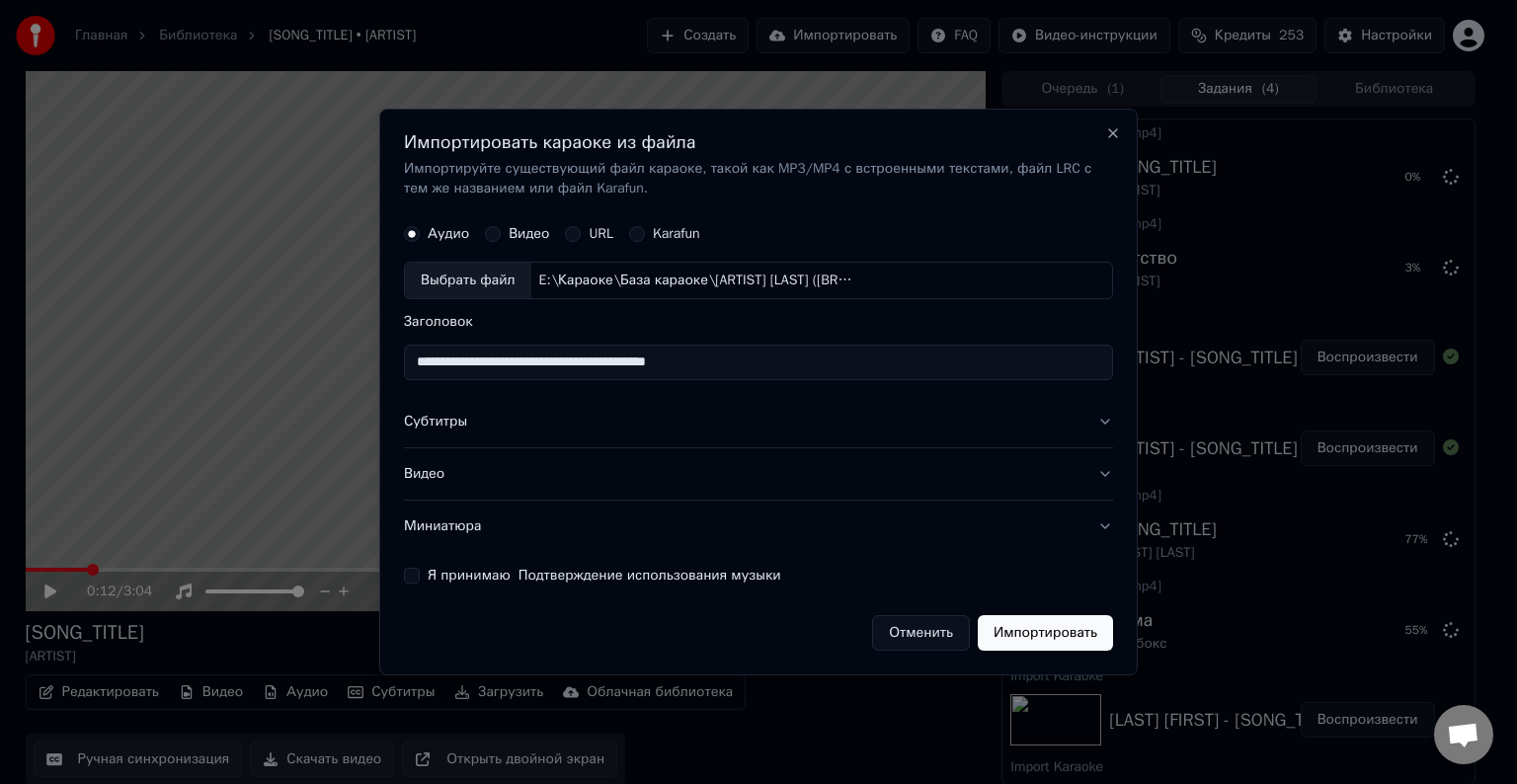 type on "**********" 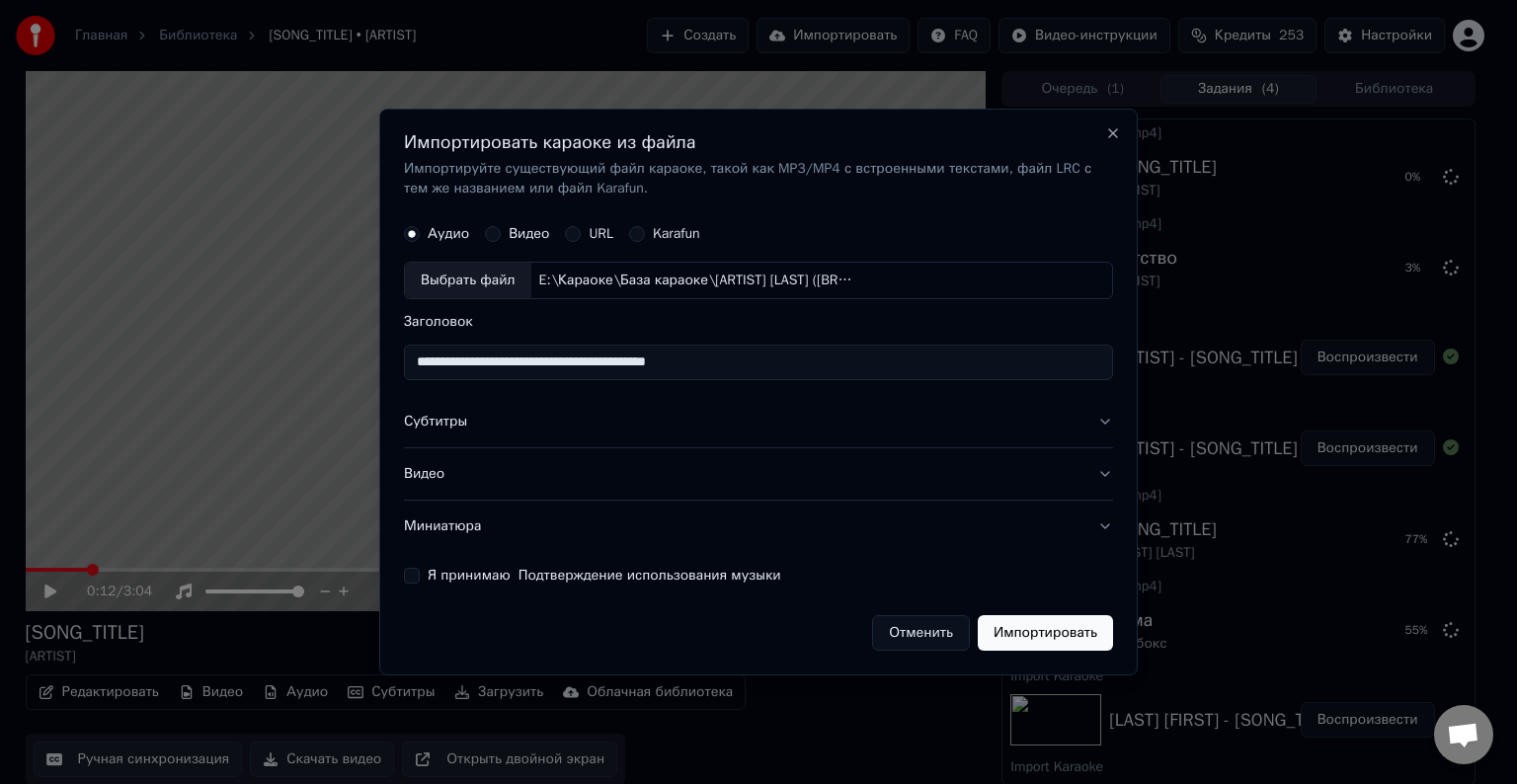 click on "Заголовок" at bounding box center [758, 322] 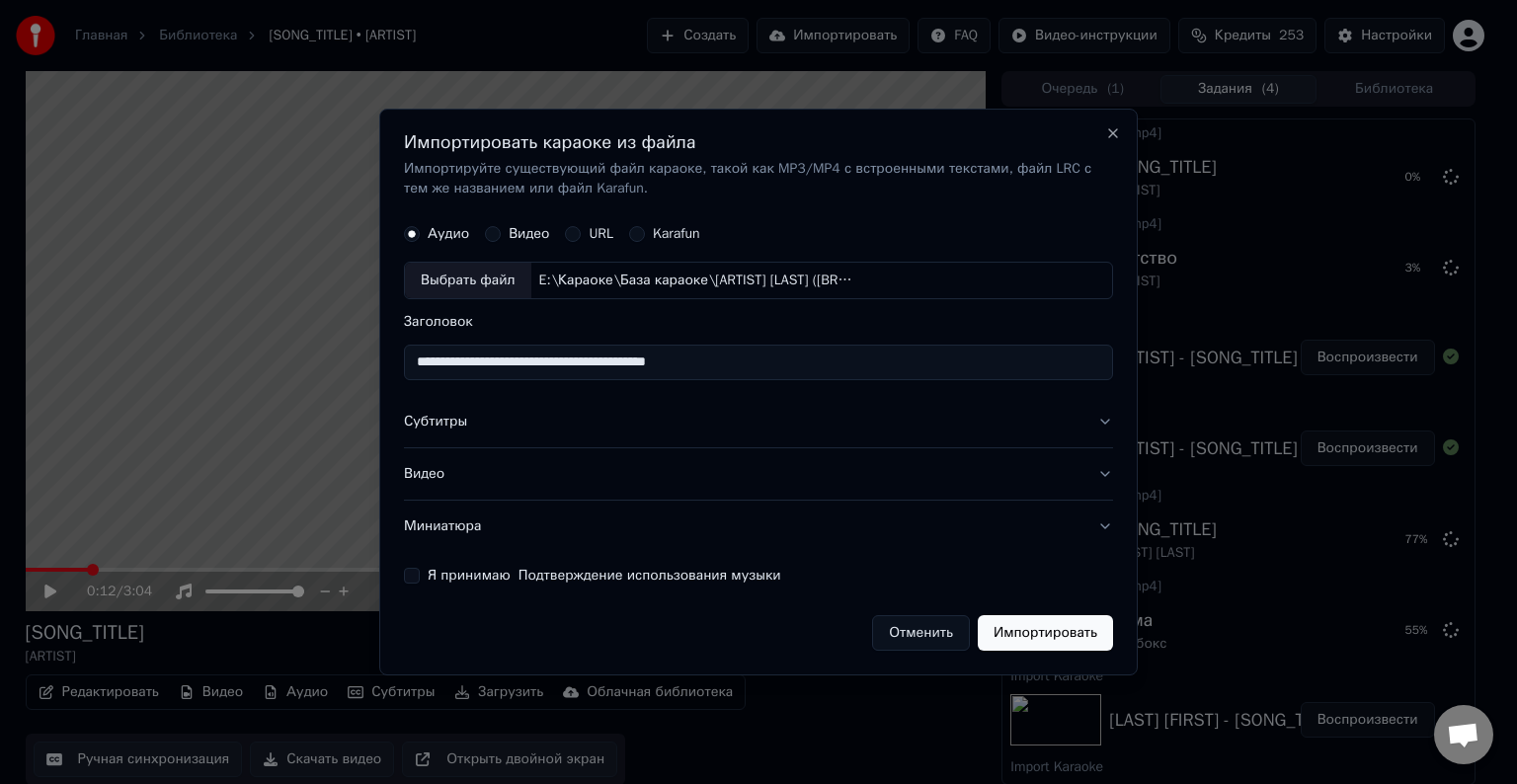 click on "Субтитры" at bounding box center (758, 422) 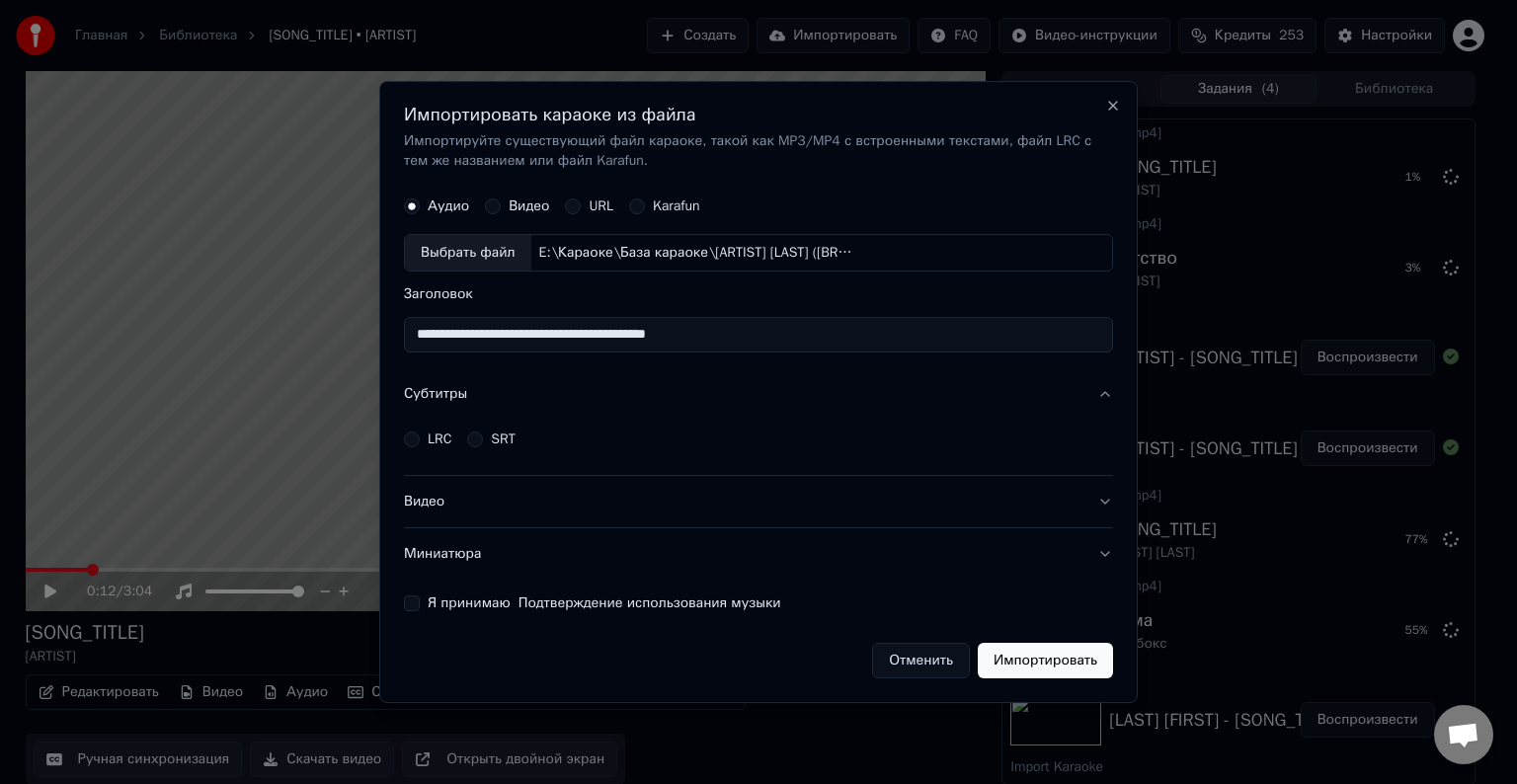 click on "LRC SRT" at bounding box center [459, 439] 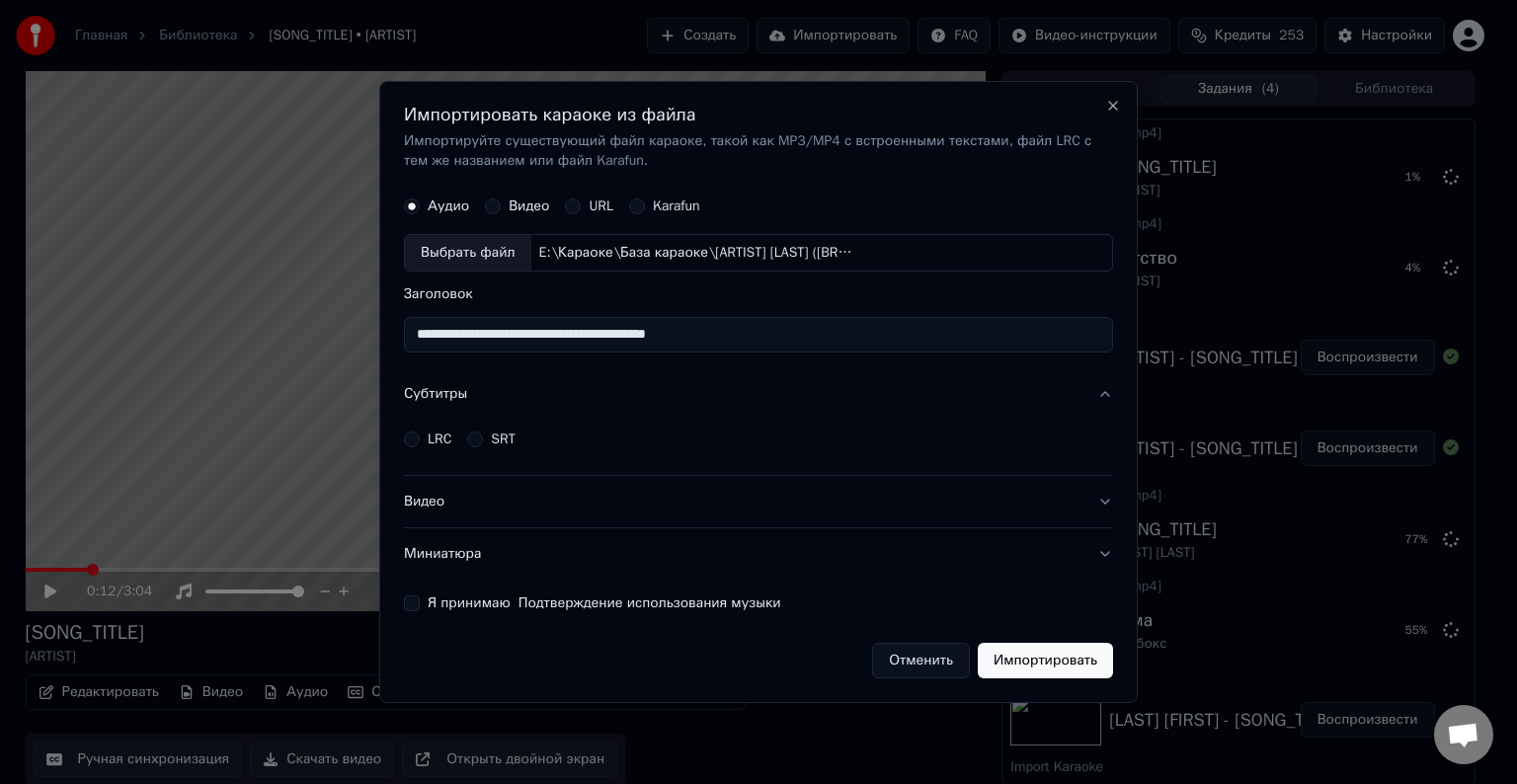 click on "LRC" at bounding box center (439, 439) 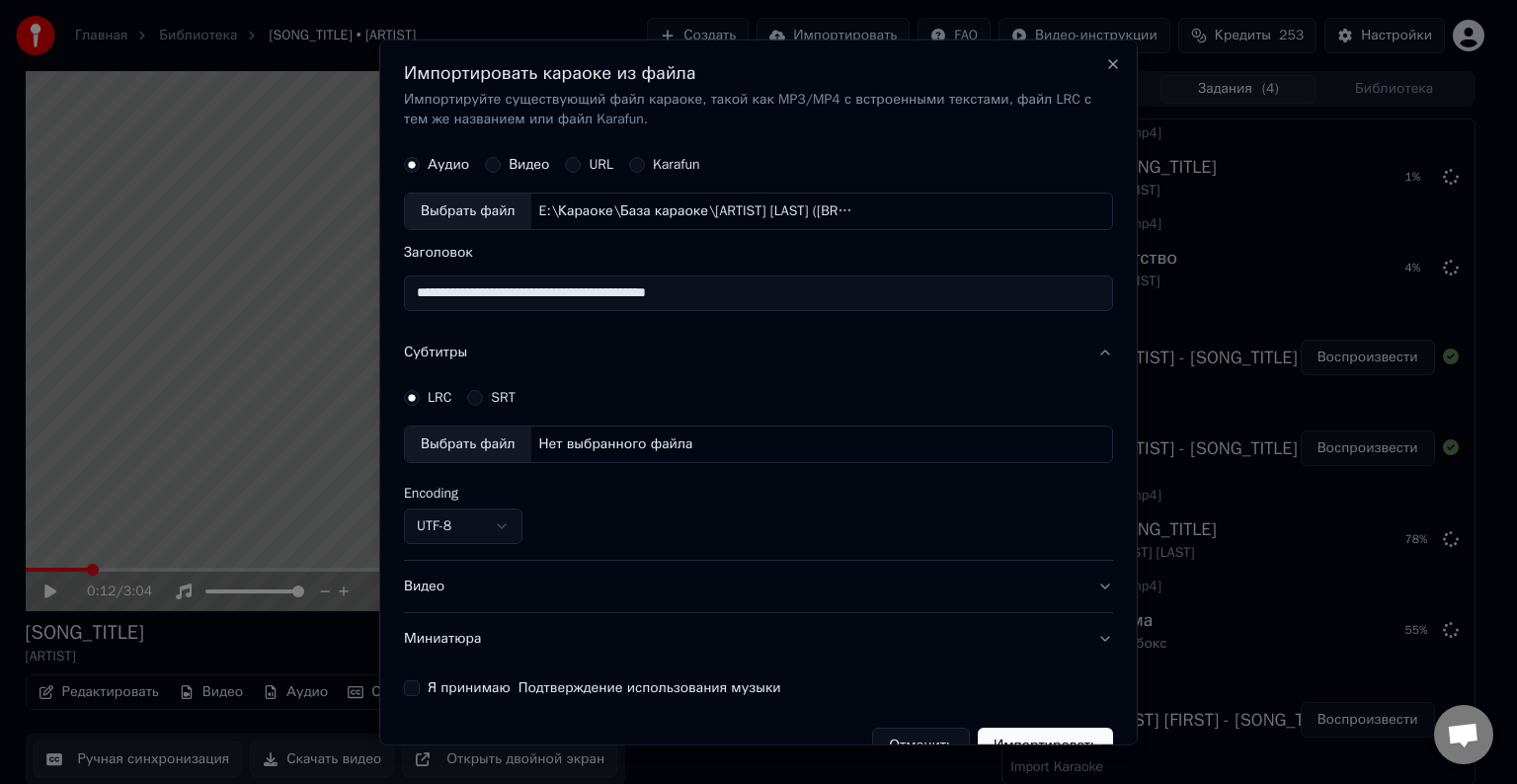 click on "Выбрать файл" at bounding box center (468, 444) 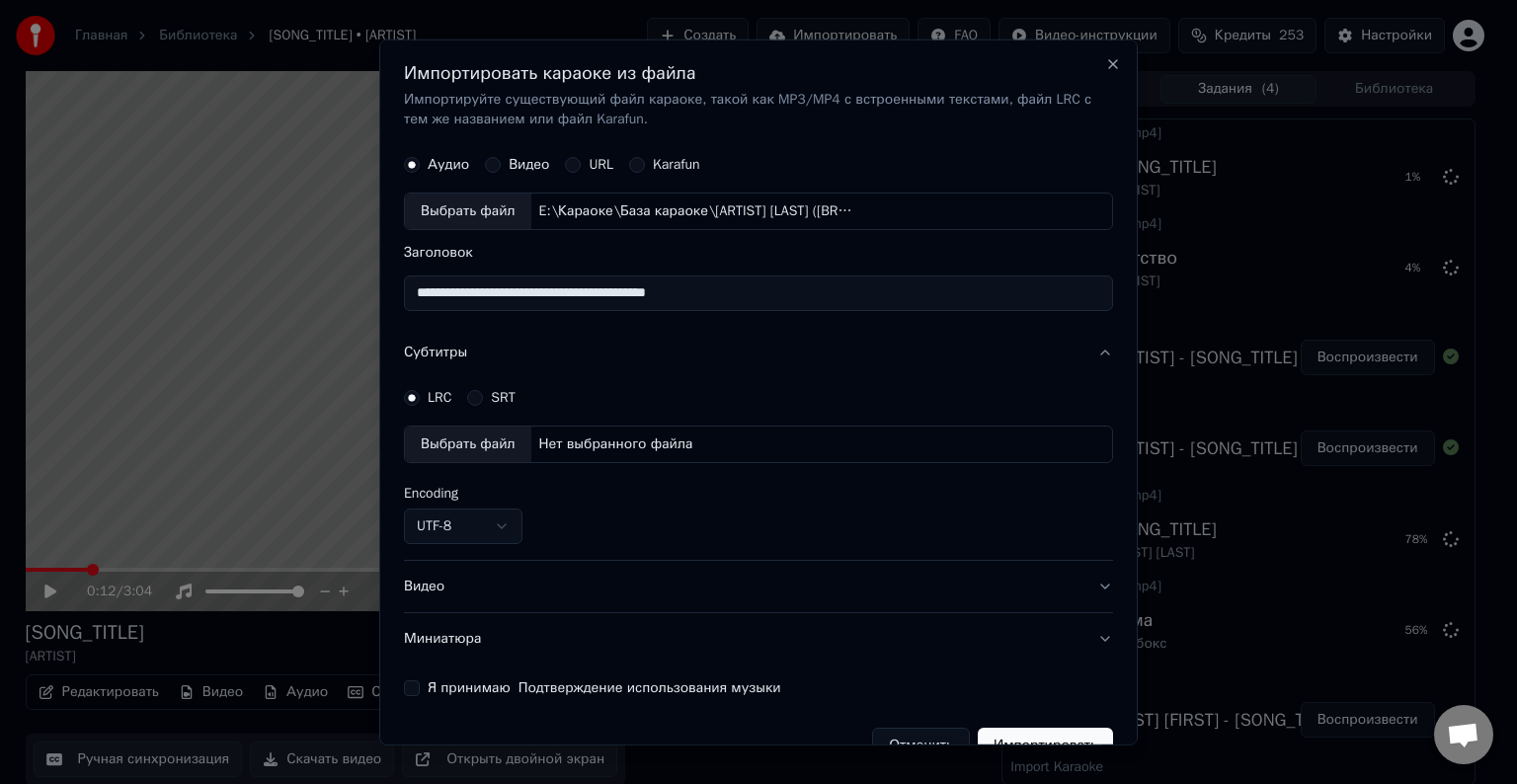 select on "**********" 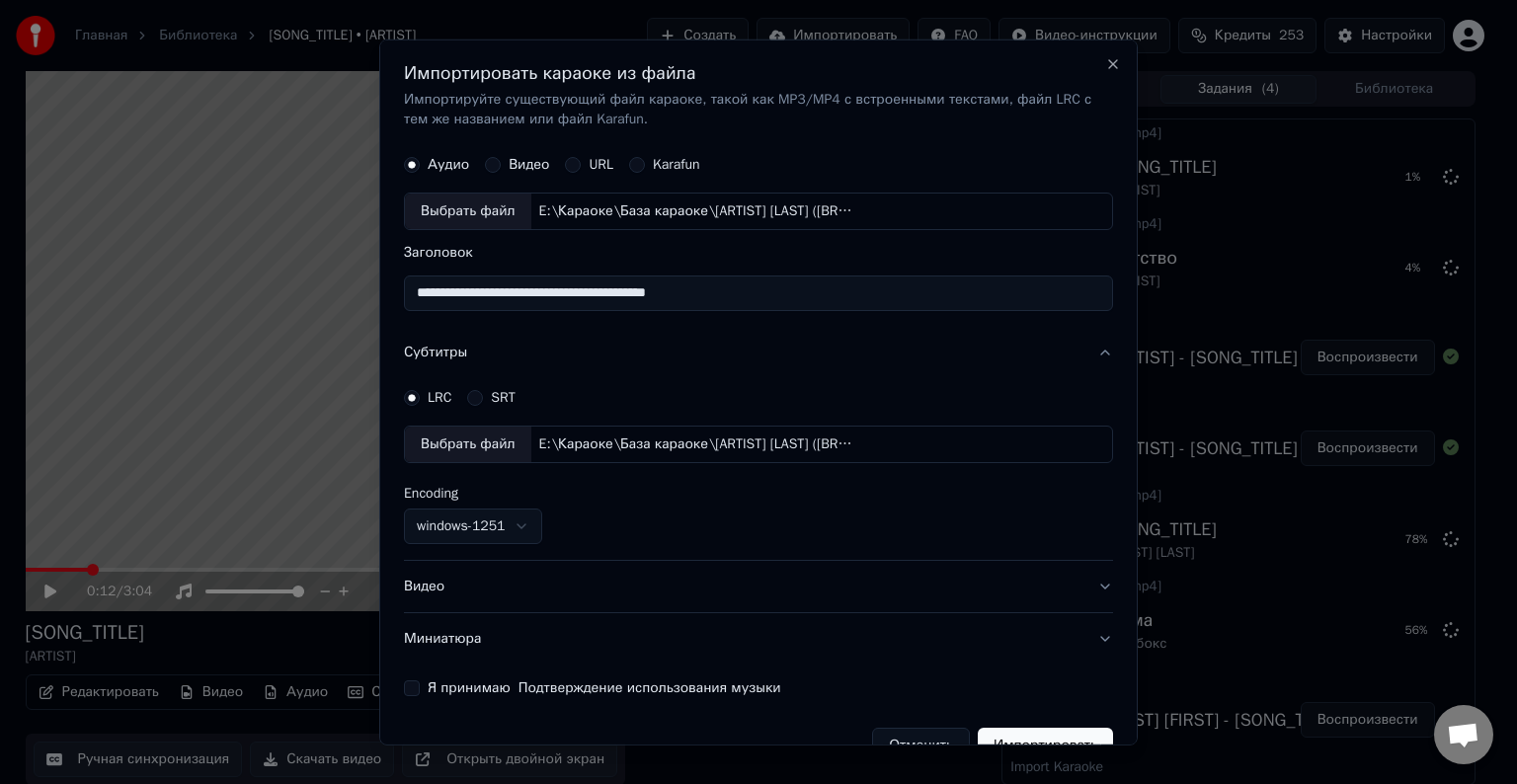 click on "Выбрать файл" at bounding box center [468, 444] 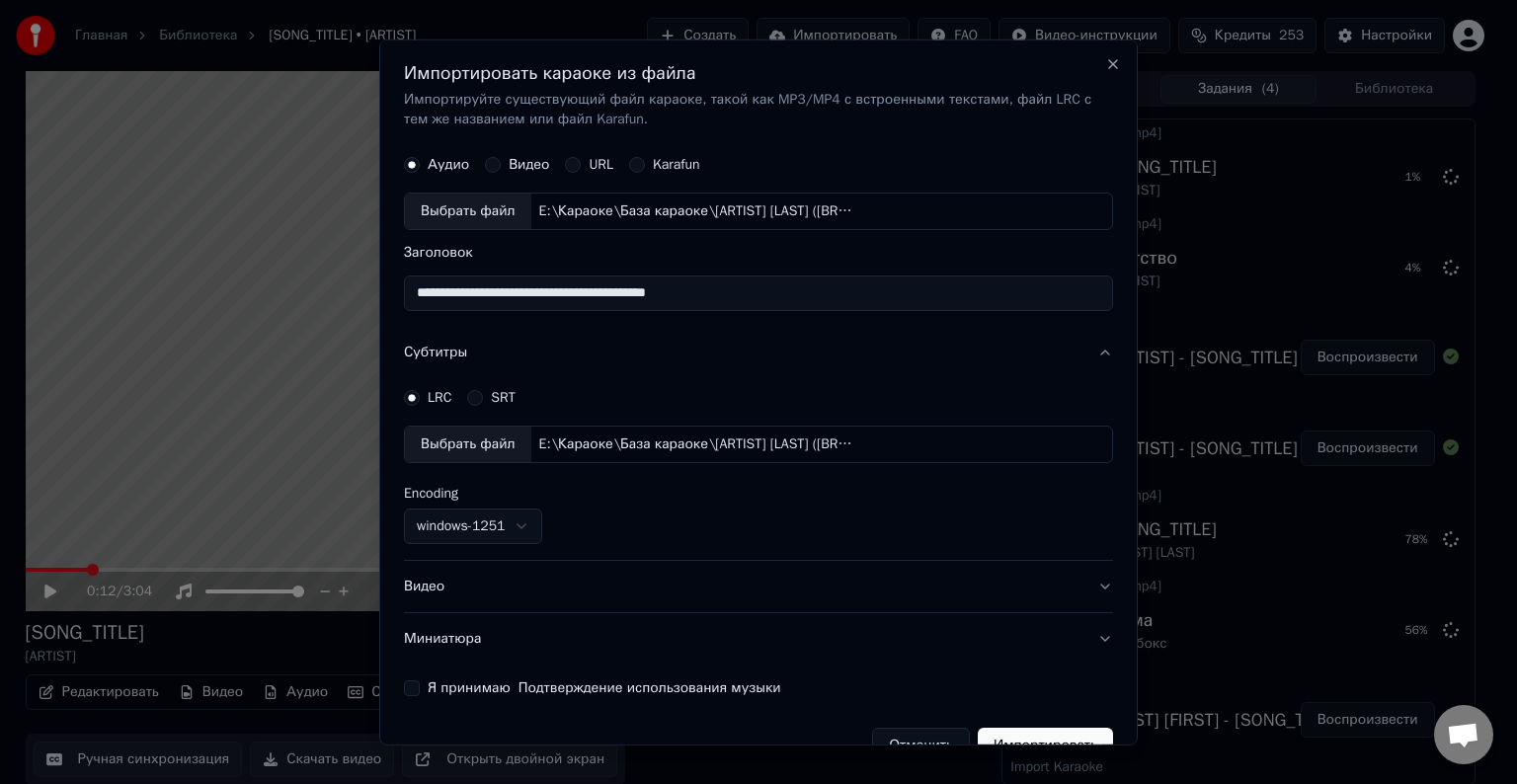 click on "Видео" at bounding box center [758, 587] 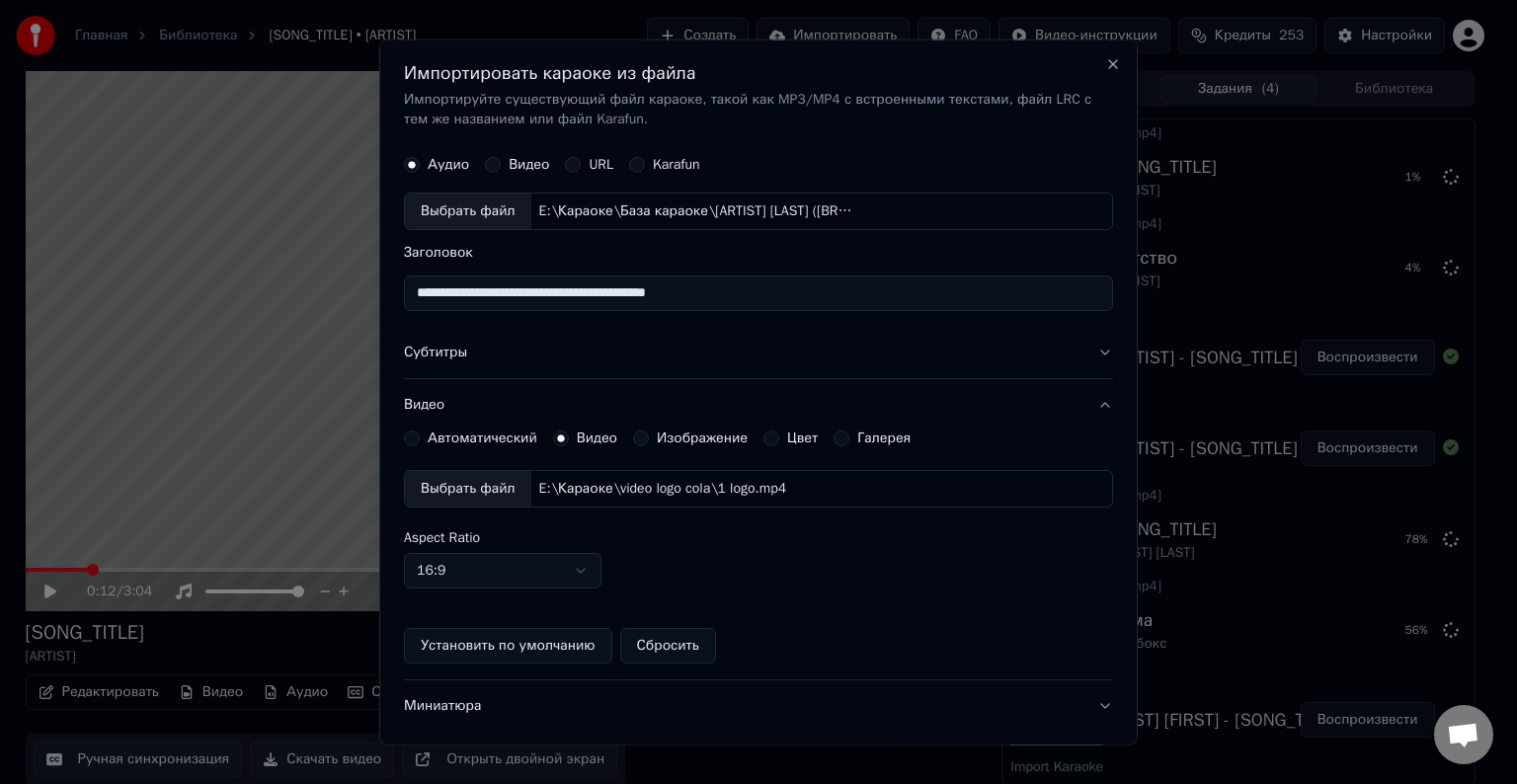 click on "Выбрать файл" at bounding box center [468, 489] 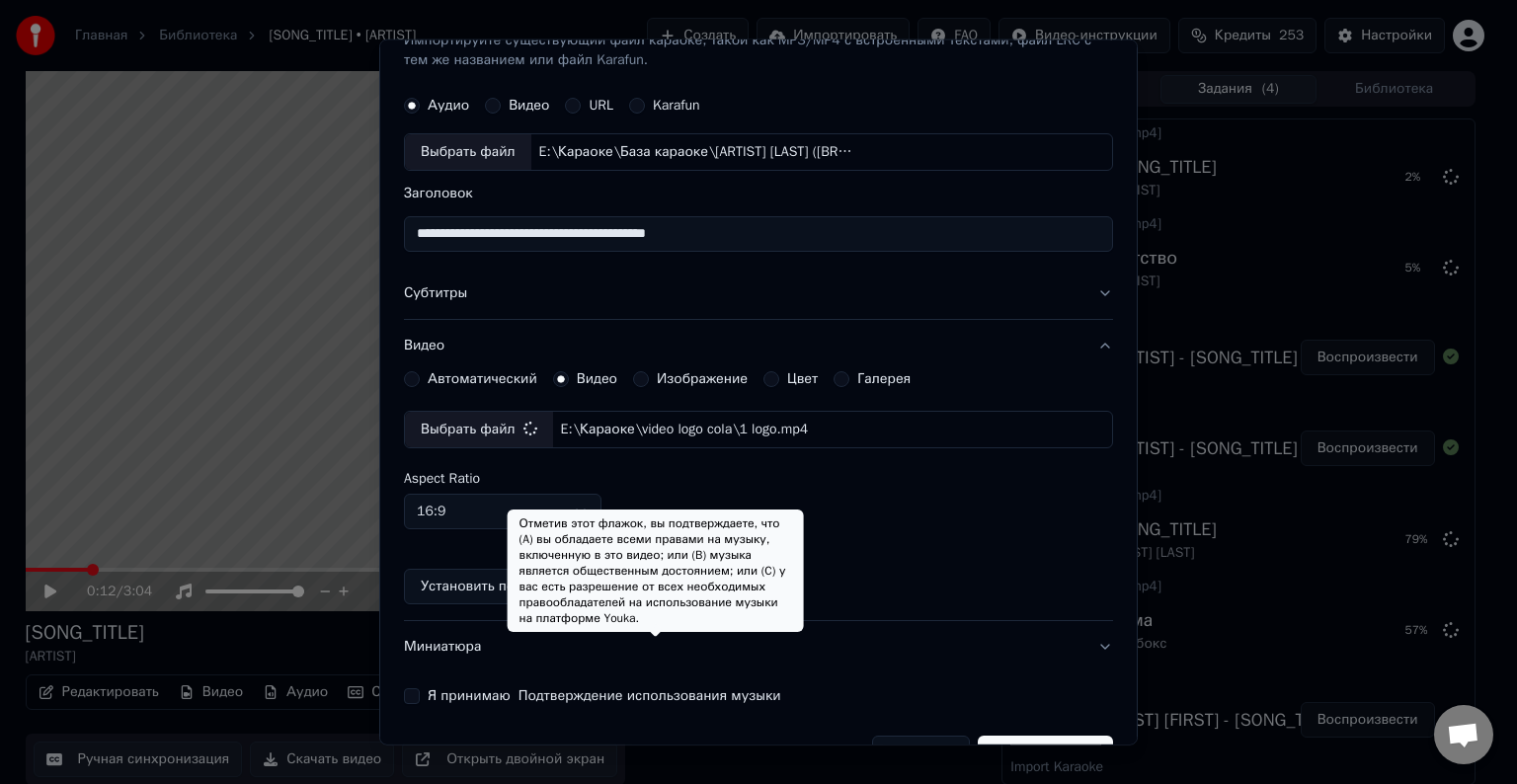 scroll, scrollTop: 108, scrollLeft: 0, axis: vertical 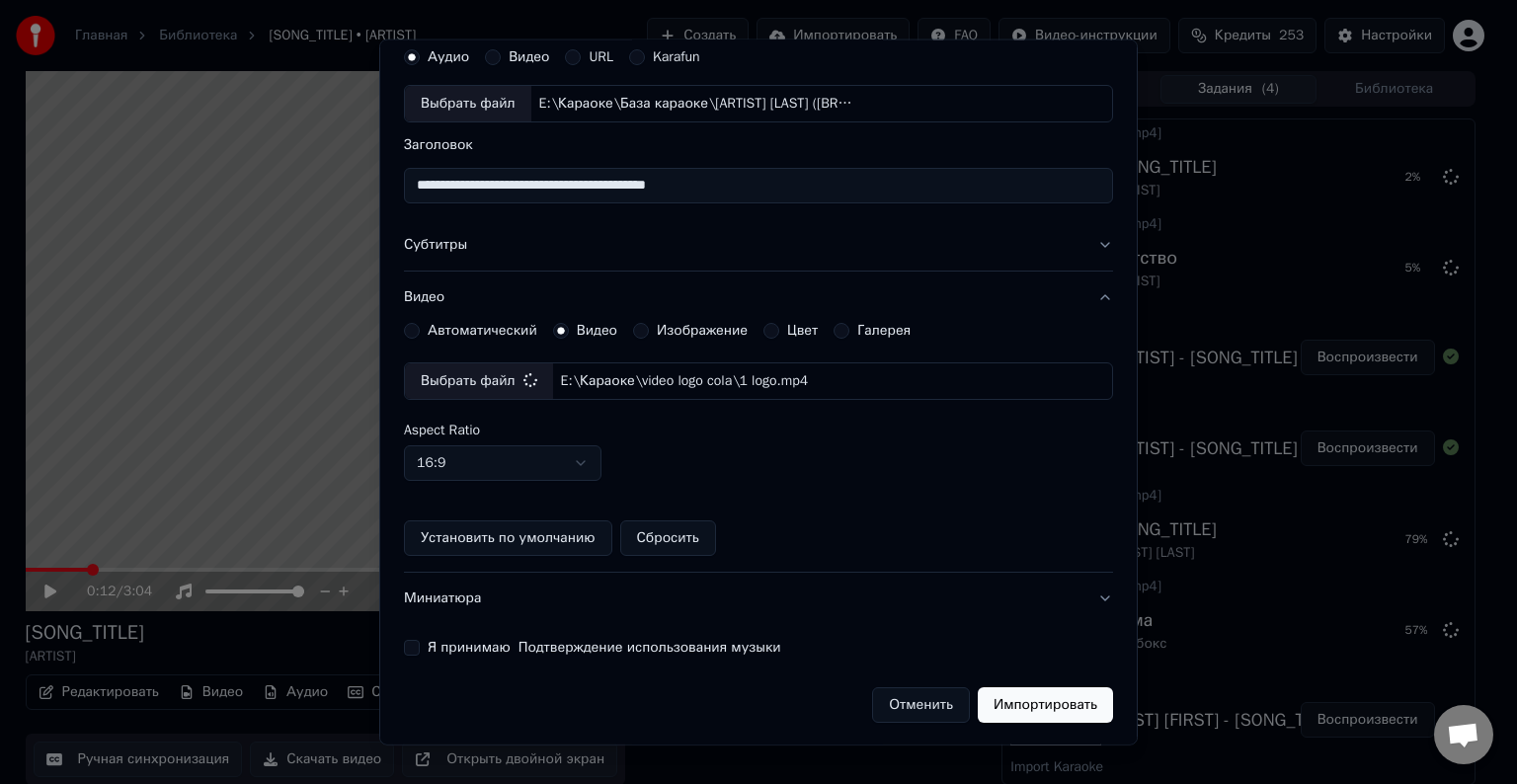 click on "Я принимаю   Подтверждение использования музыки" at bounding box center (412, 648) 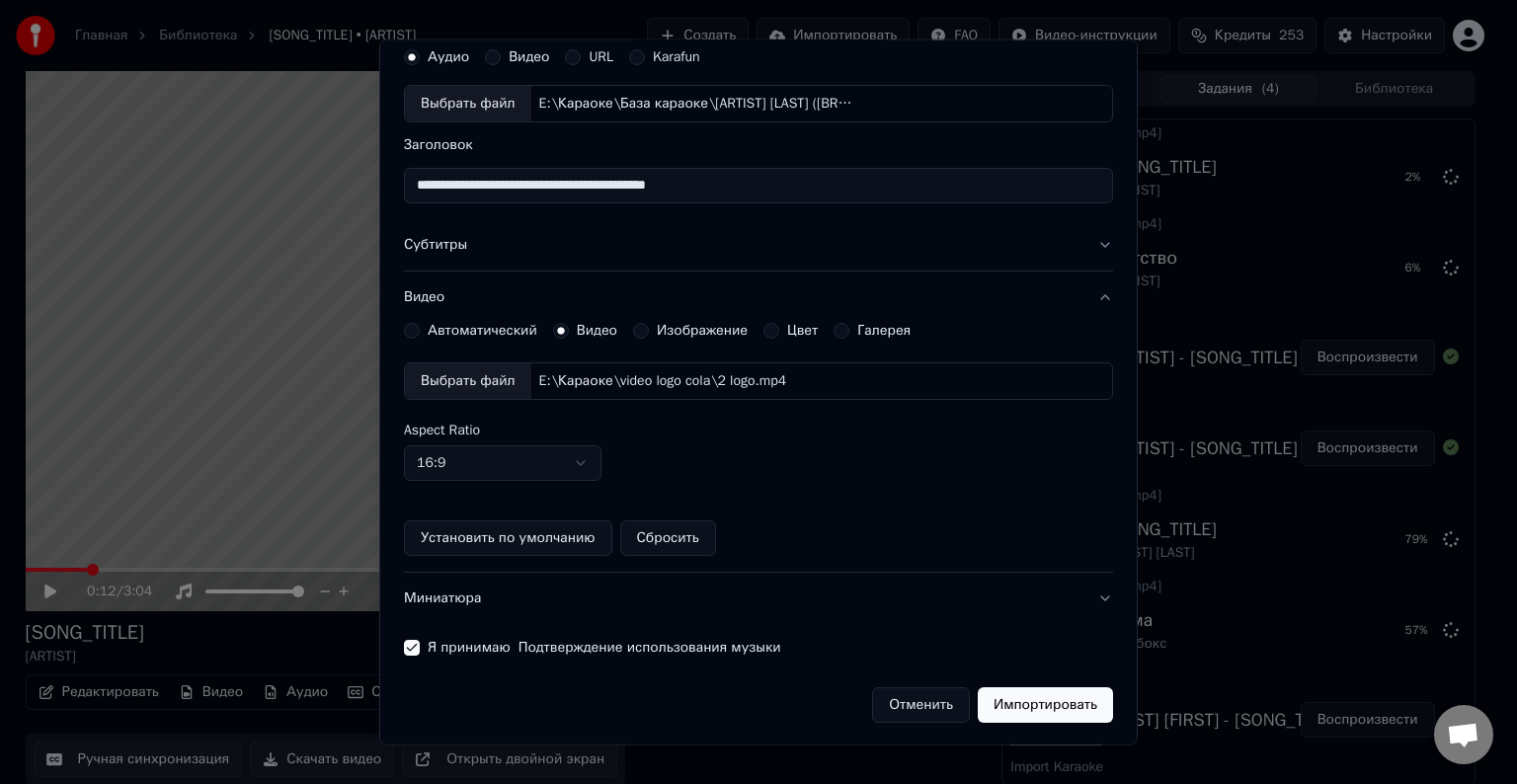 click on "Импортировать" at bounding box center [1045, 705] 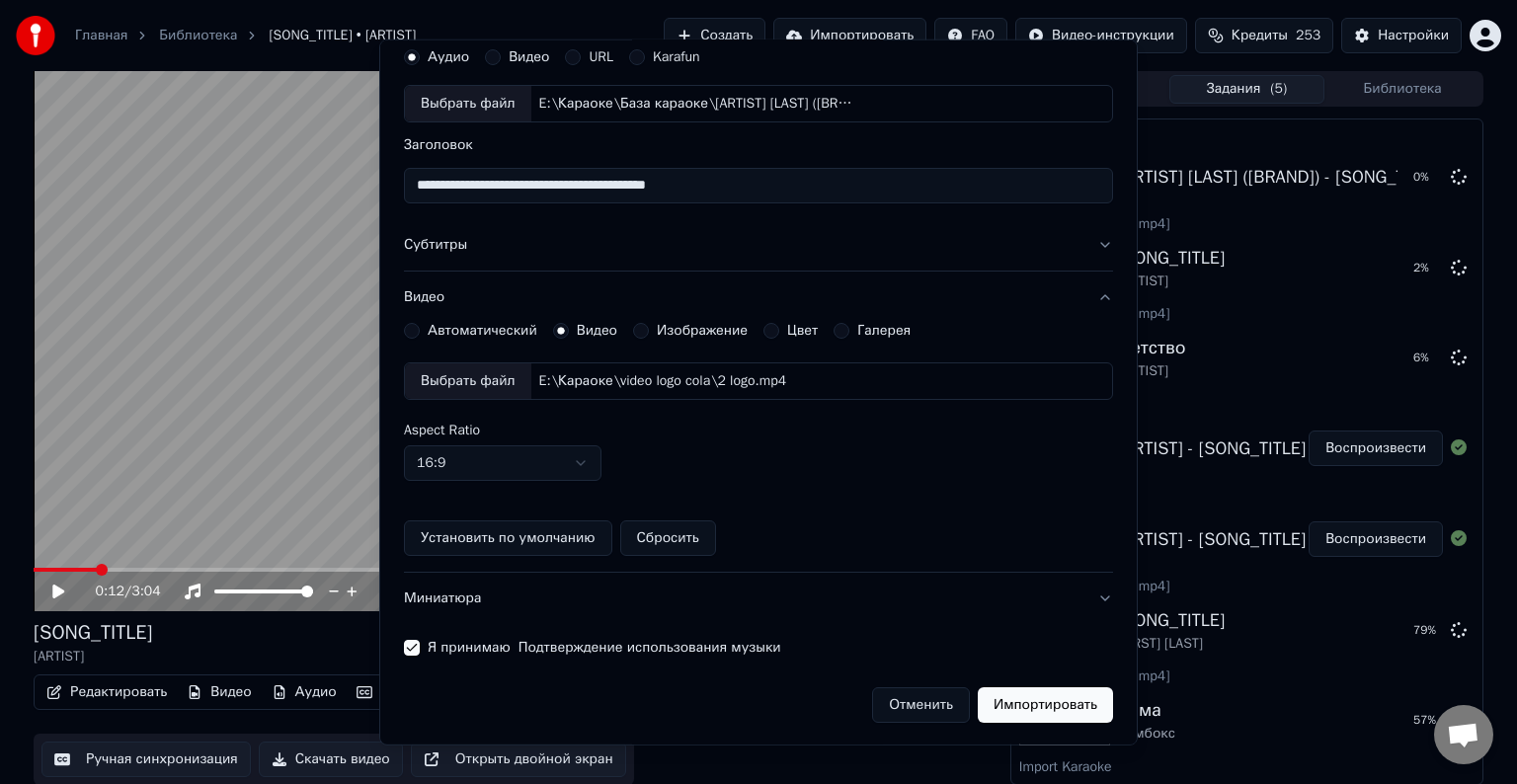 type 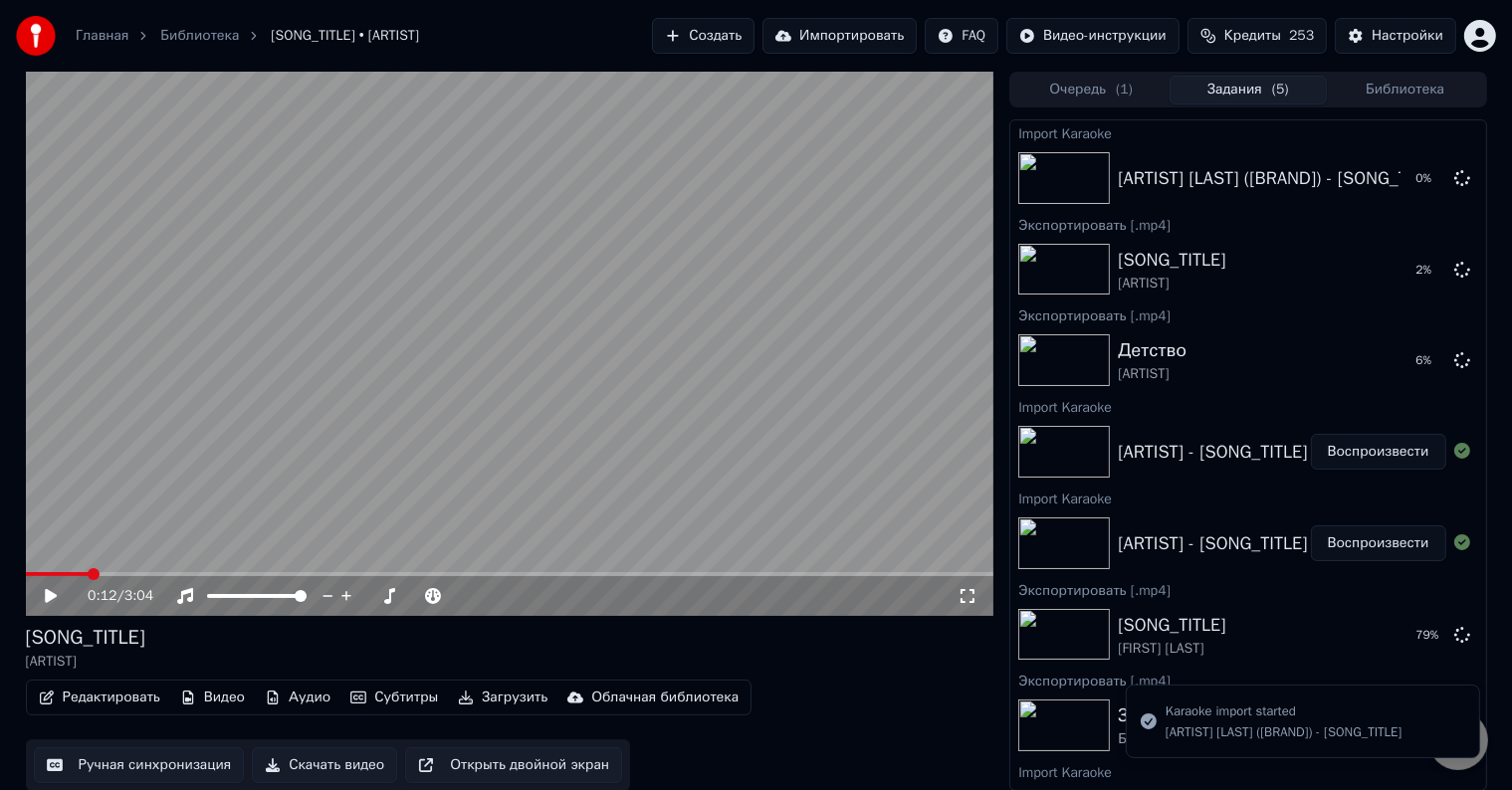 click on "Импортировать" at bounding box center [839, 36] 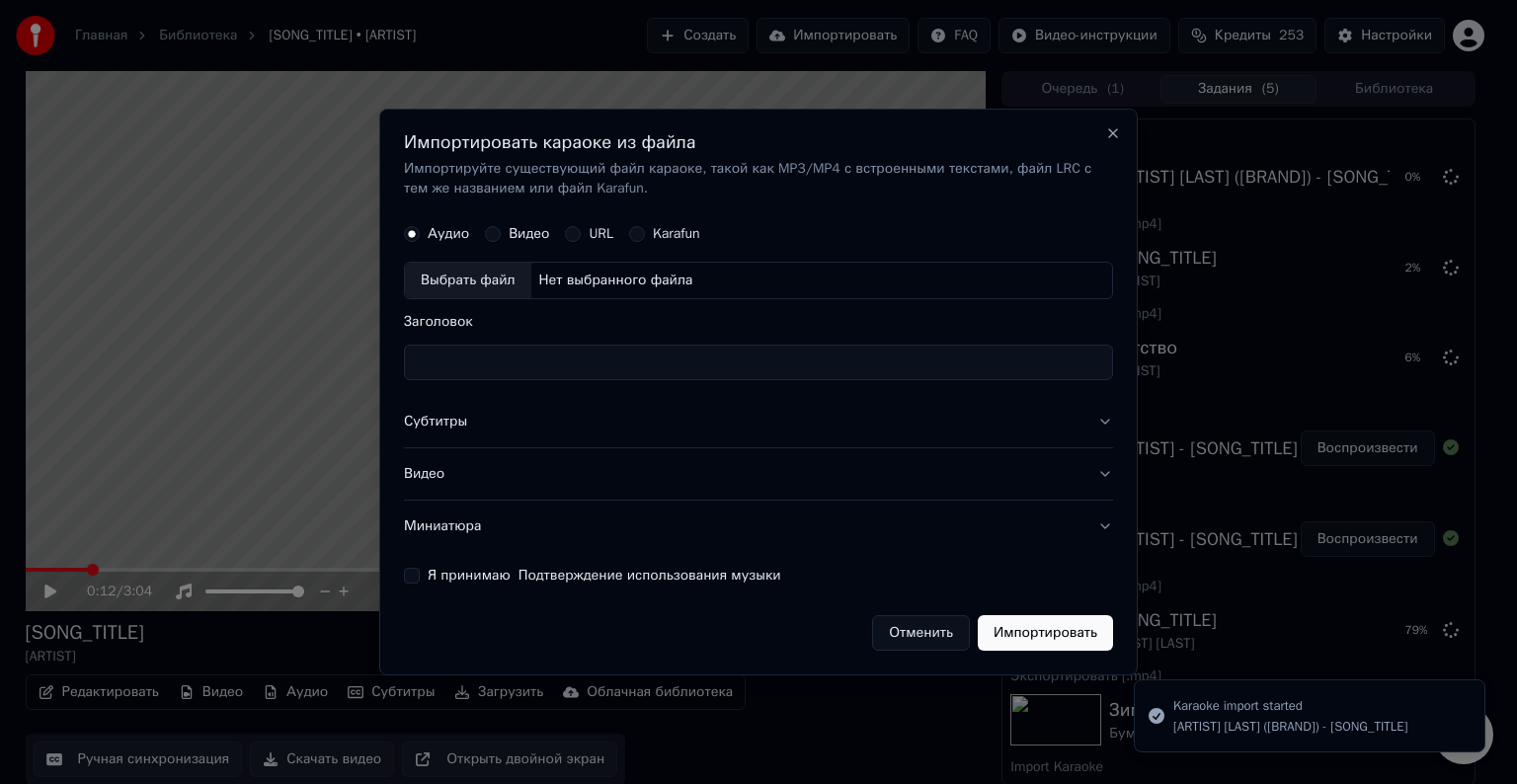 click on "Аудио Видео URL Karafun Выбрать файл Нет выбранного файла Заголовок Субтитры Видео Миниатюра Я принимаю   Подтверждение использования музыки Отменить Импортировать" at bounding box center (758, 432) 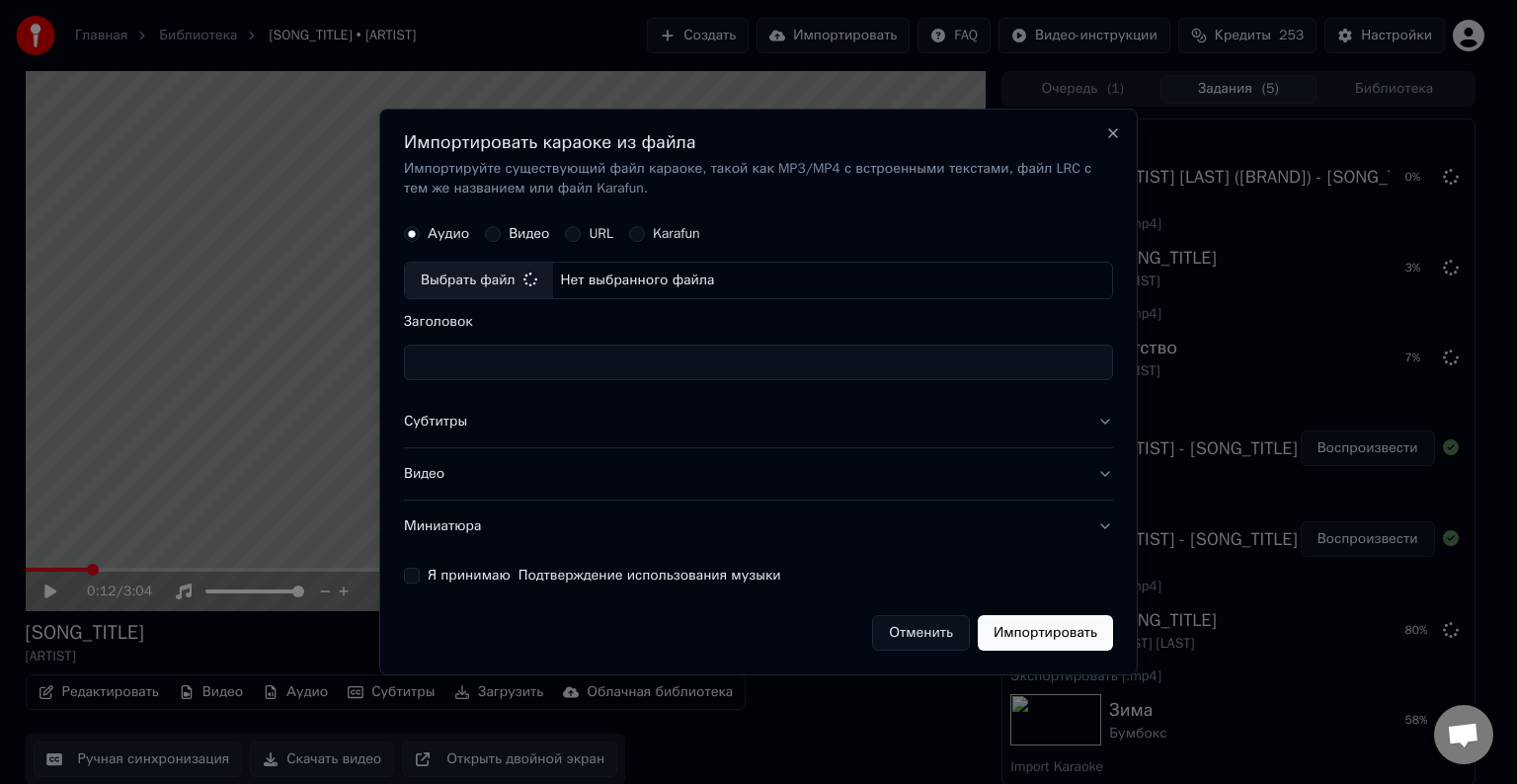click on "Субтитры" at bounding box center [758, 422] 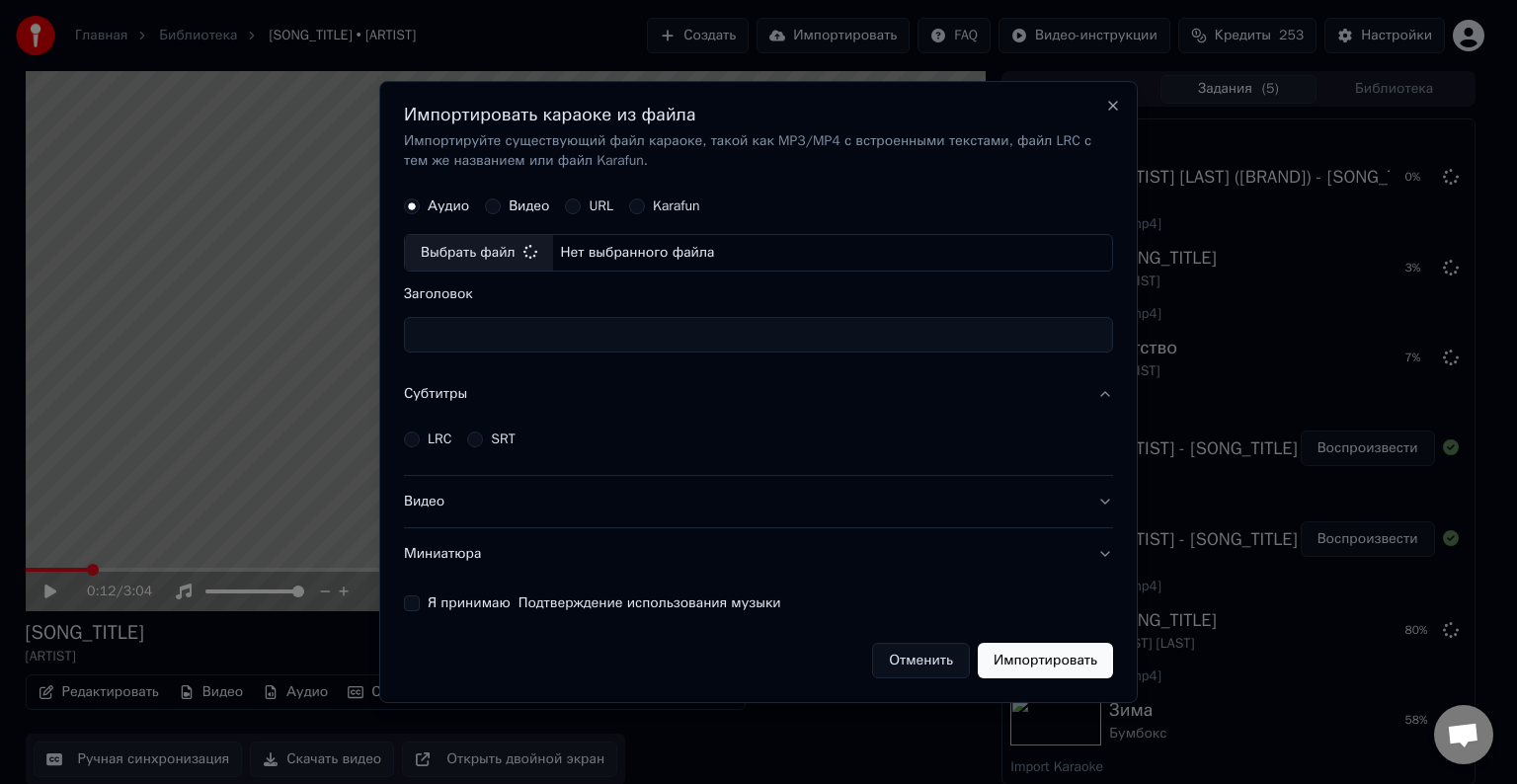 drag, startPoint x: 438, startPoint y: 422, endPoint x: 432, endPoint y: 431, distance: 10.816654 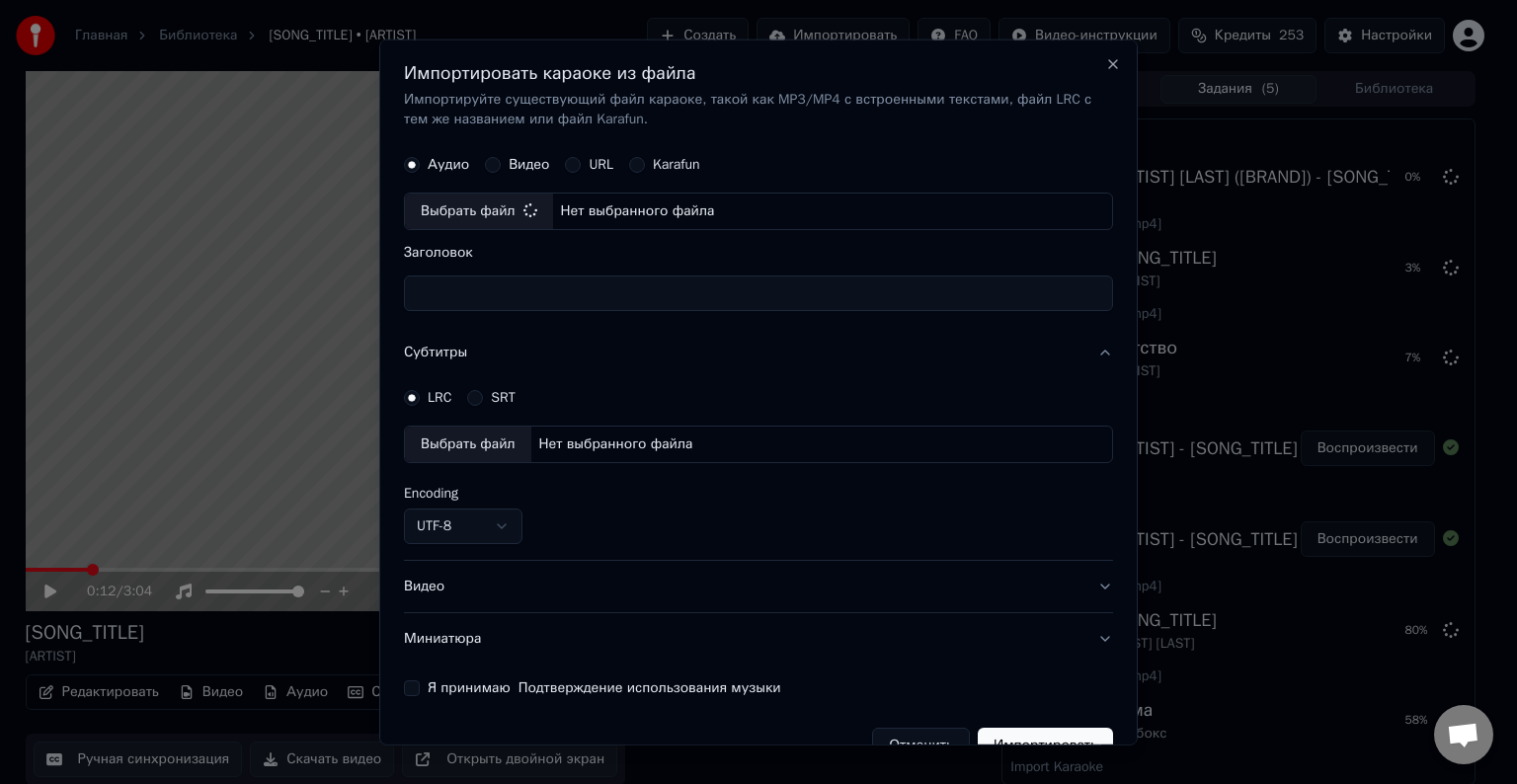 type on "**********" 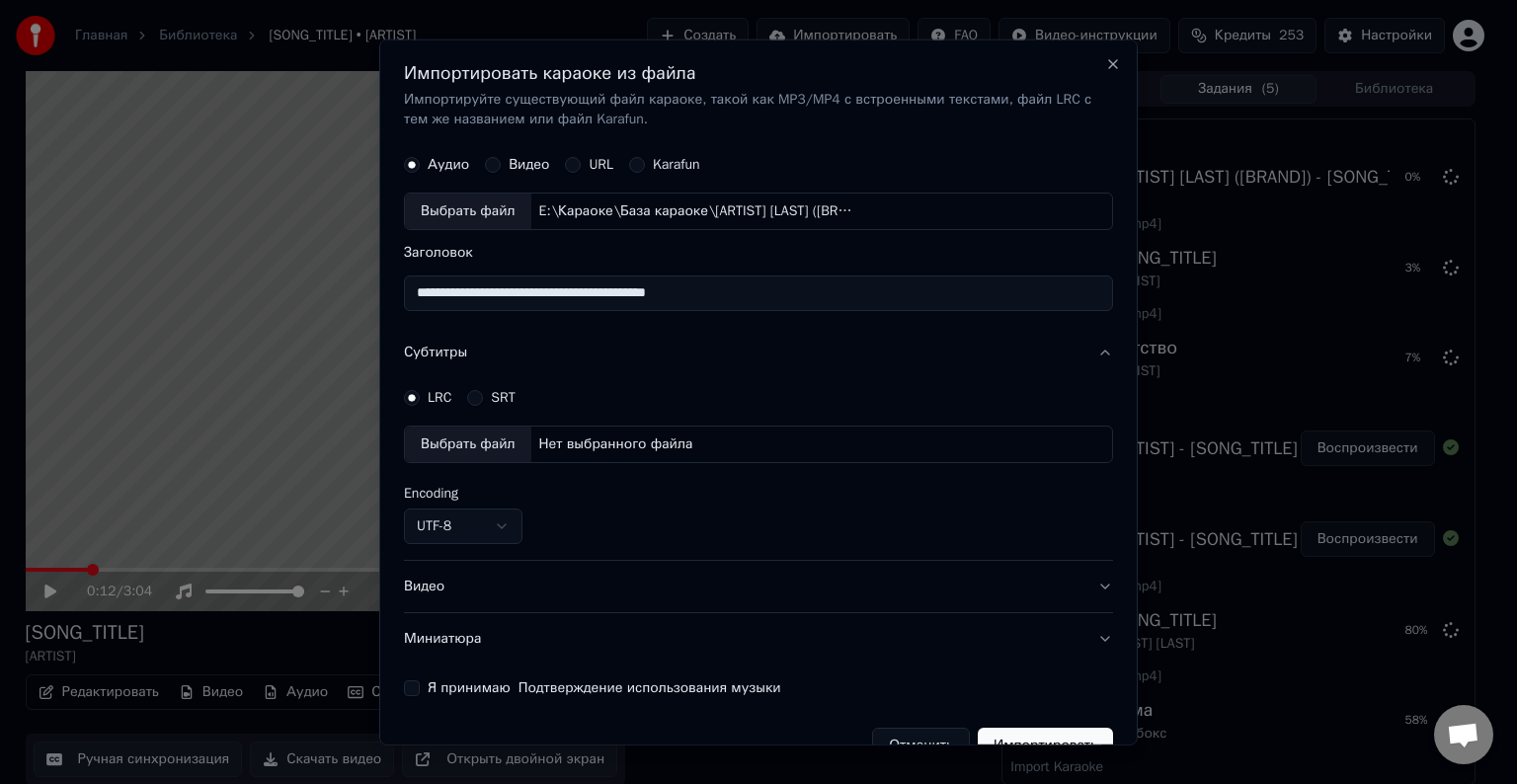 click on "Выбрать файл" at bounding box center (468, 444) 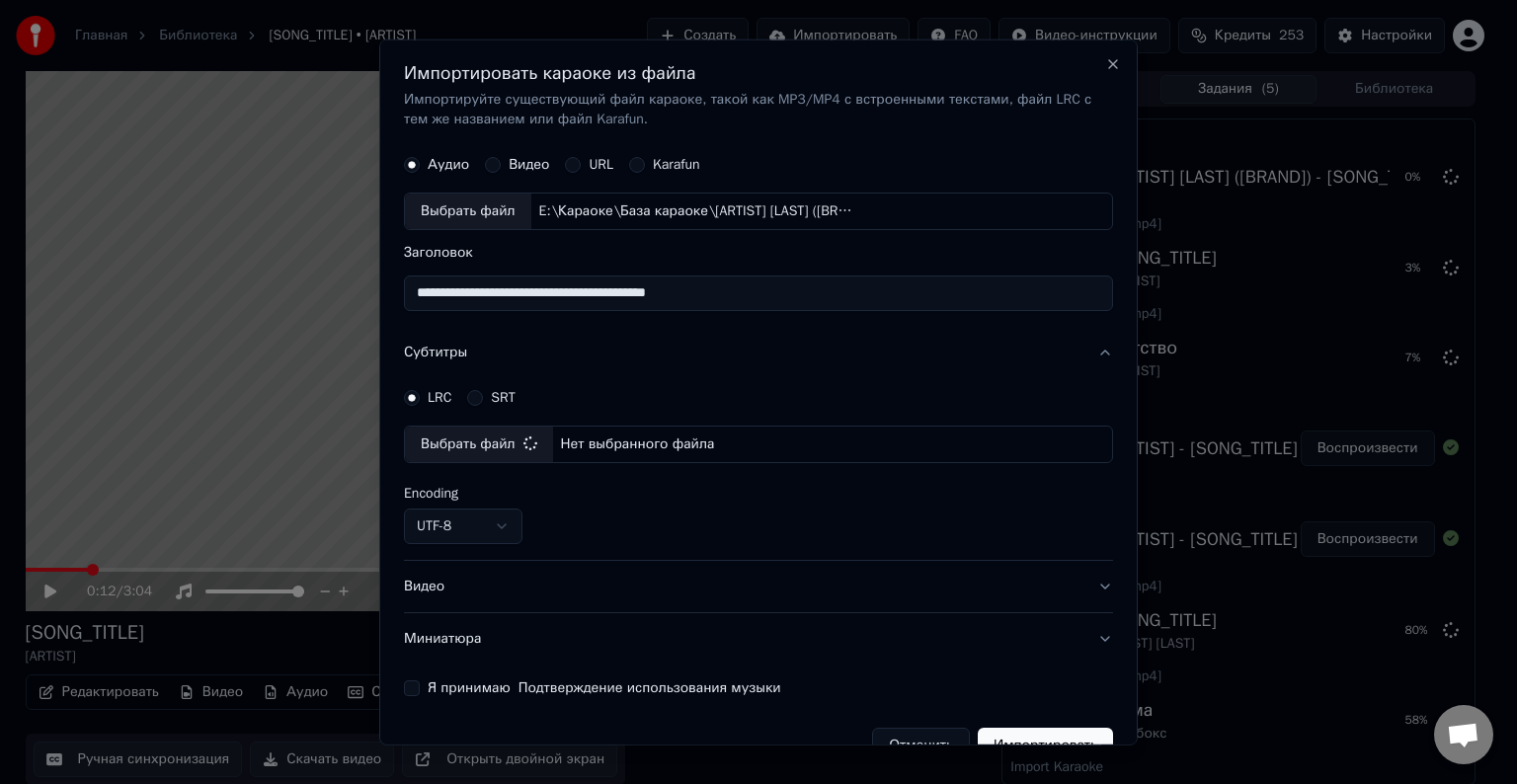 select on "**********" 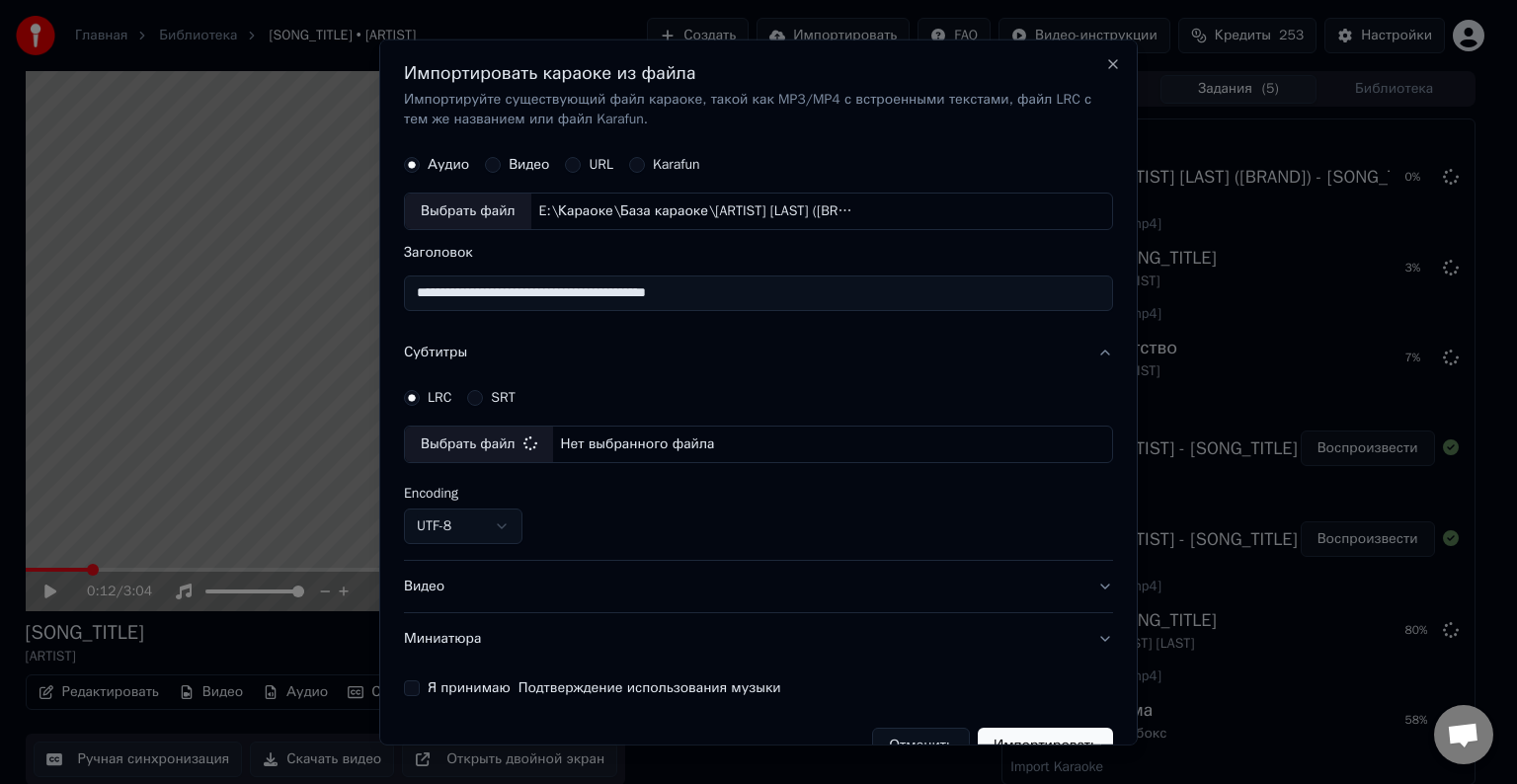 scroll, scrollTop: 40, scrollLeft: 0, axis: vertical 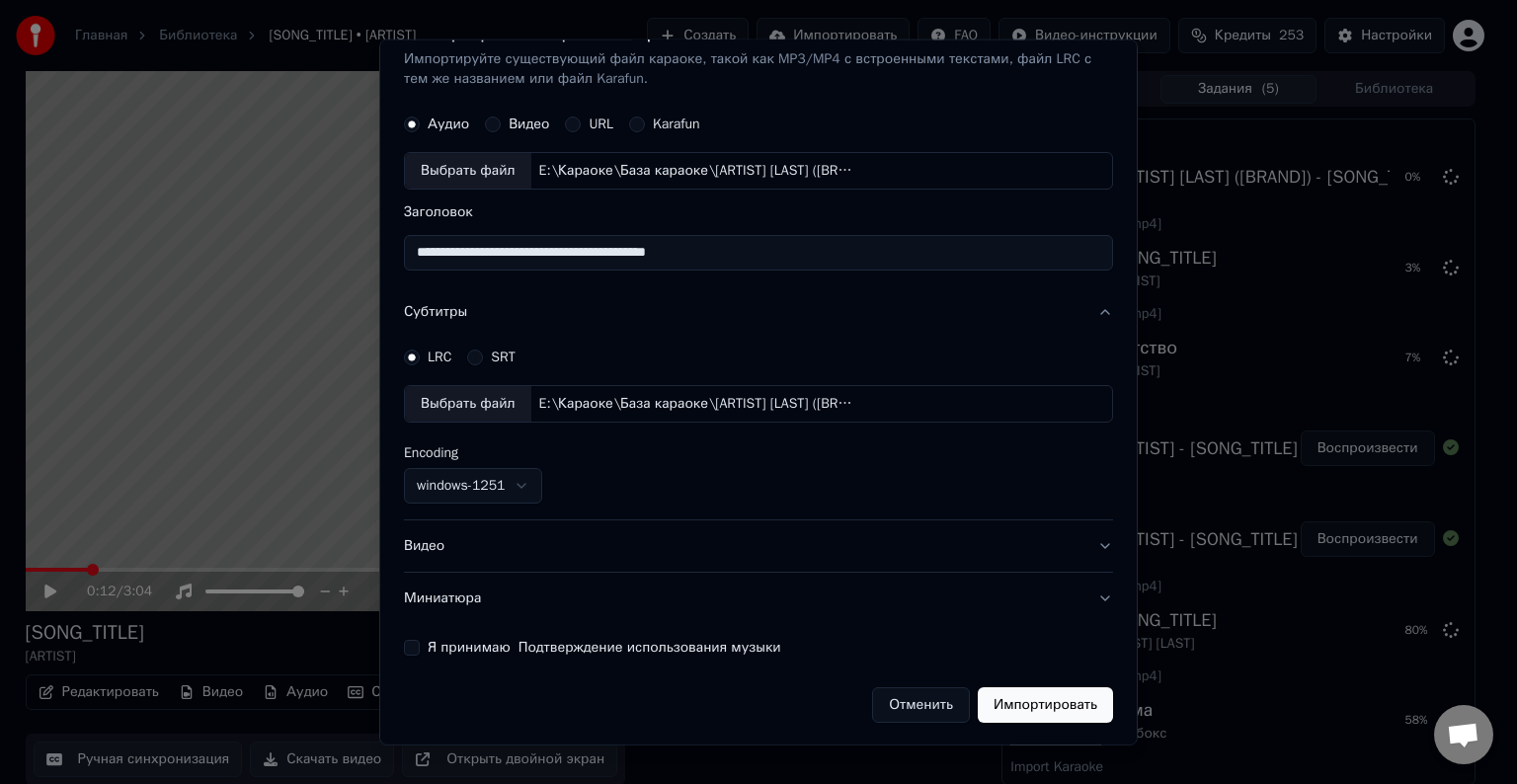 click on "Видео" at bounding box center (758, 546) 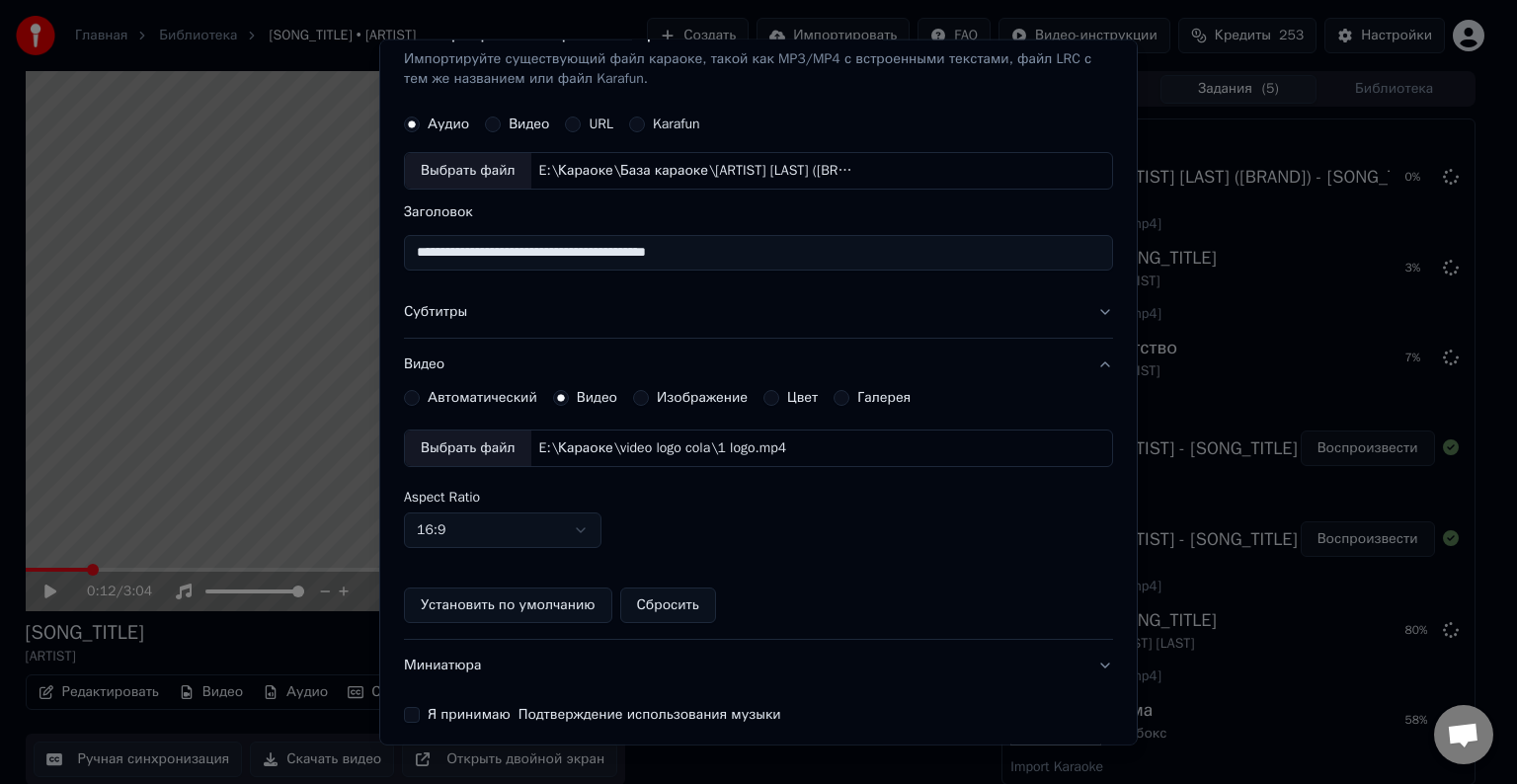 click on "Выбрать файл" at bounding box center [468, 448] 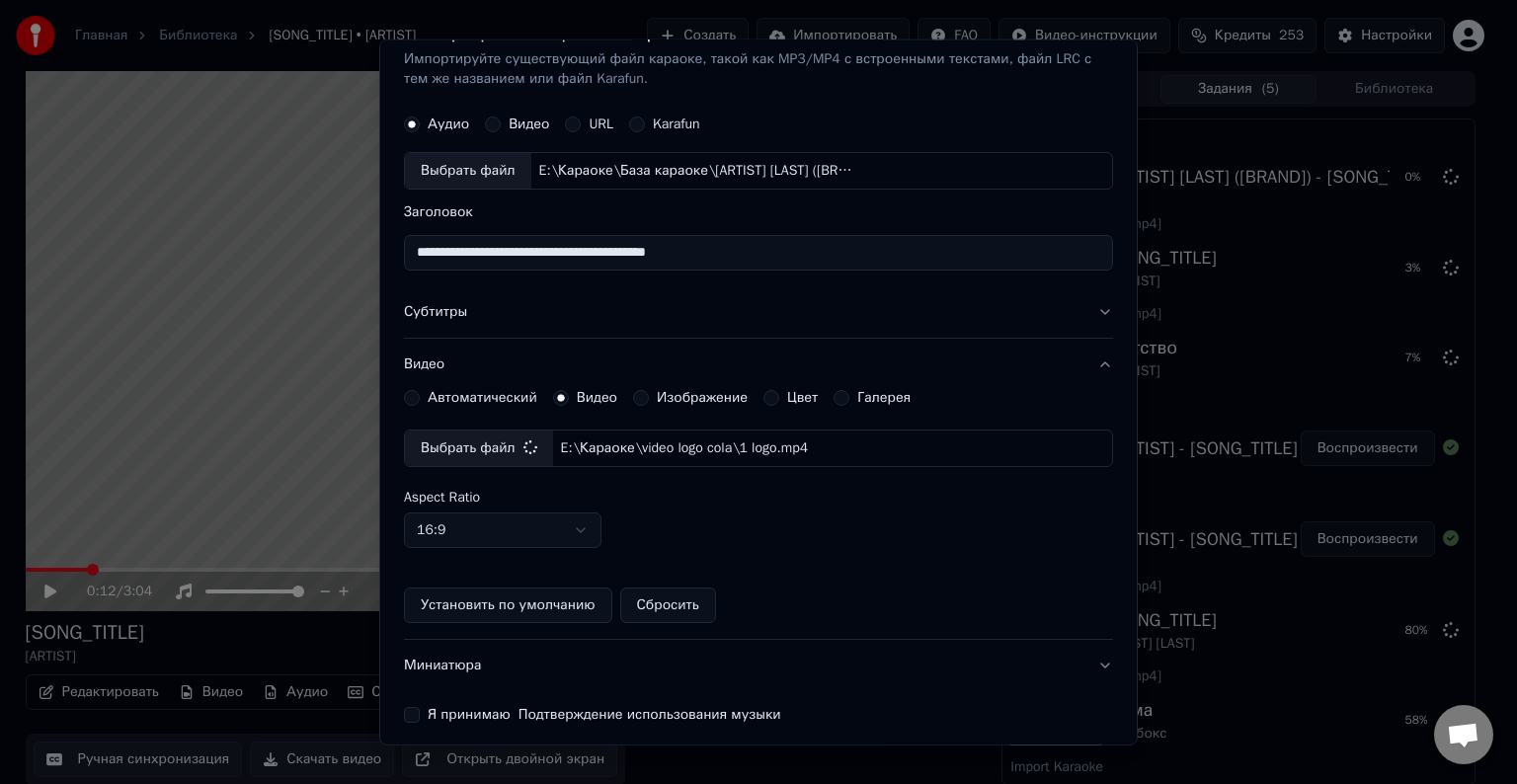 scroll, scrollTop: 108, scrollLeft: 0, axis: vertical 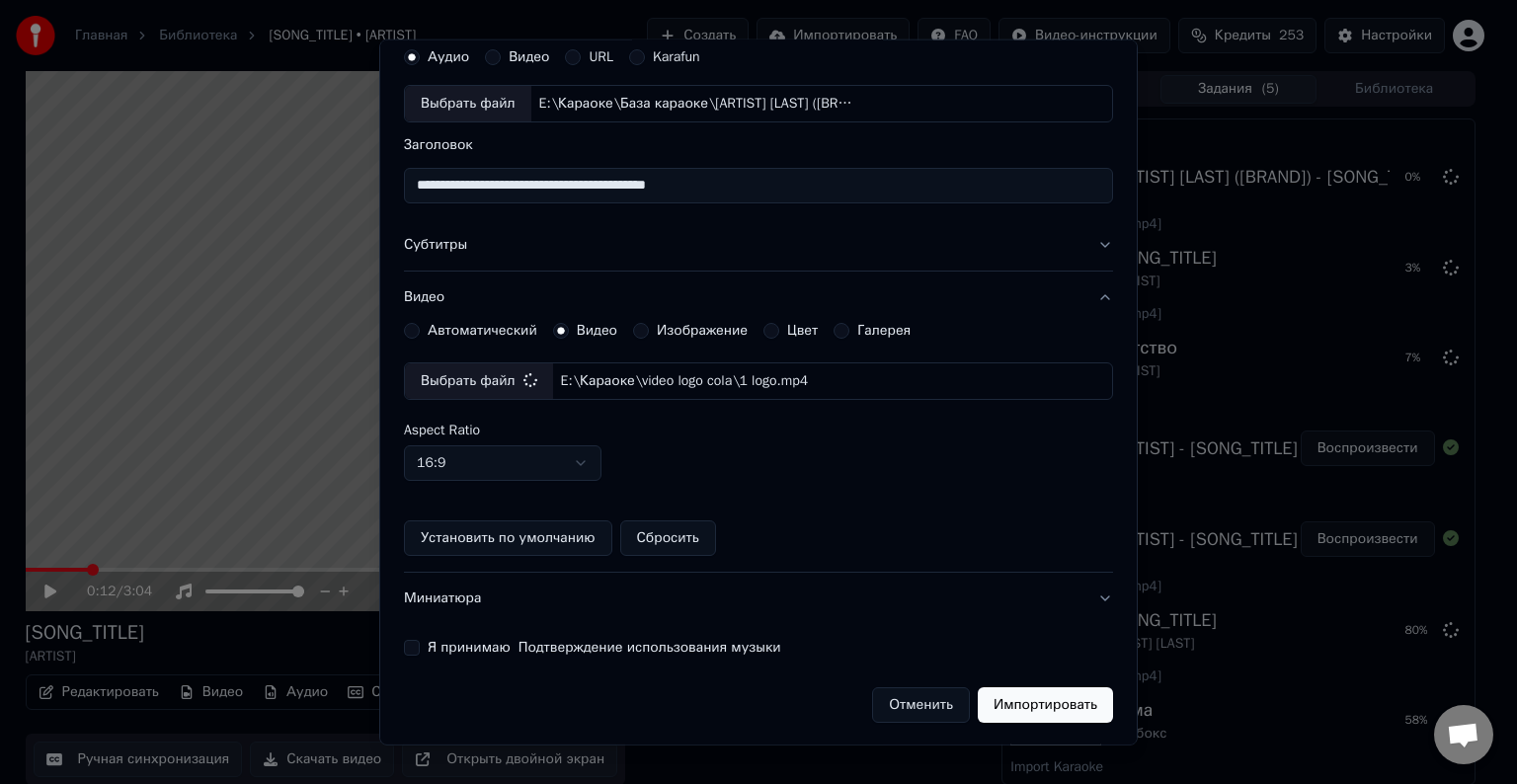 click on "Я принимаю   Подтверждение использования музыки" at bounding box center (412, 648) 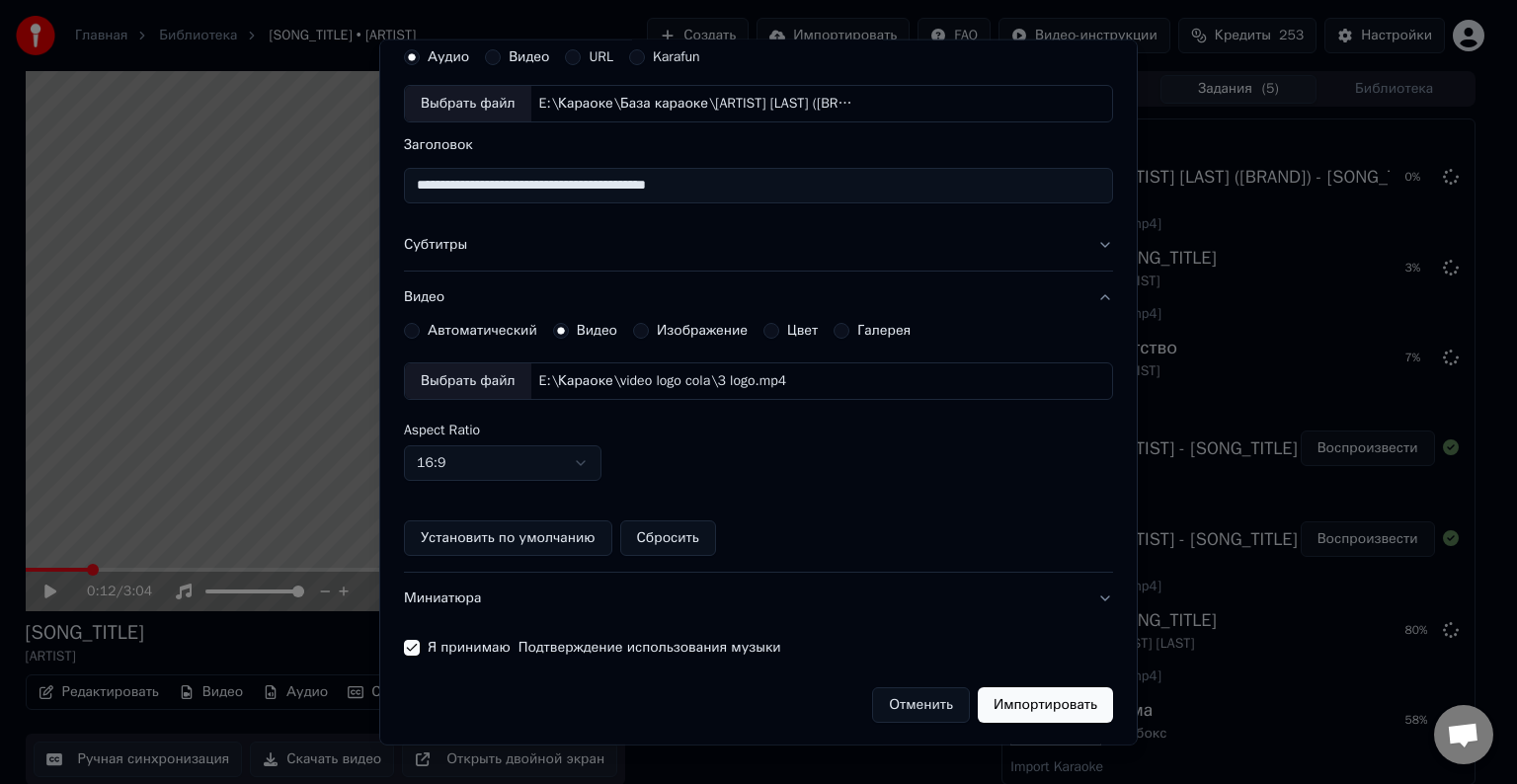 click on "Импортировать" at bounding box center [1045, 705] 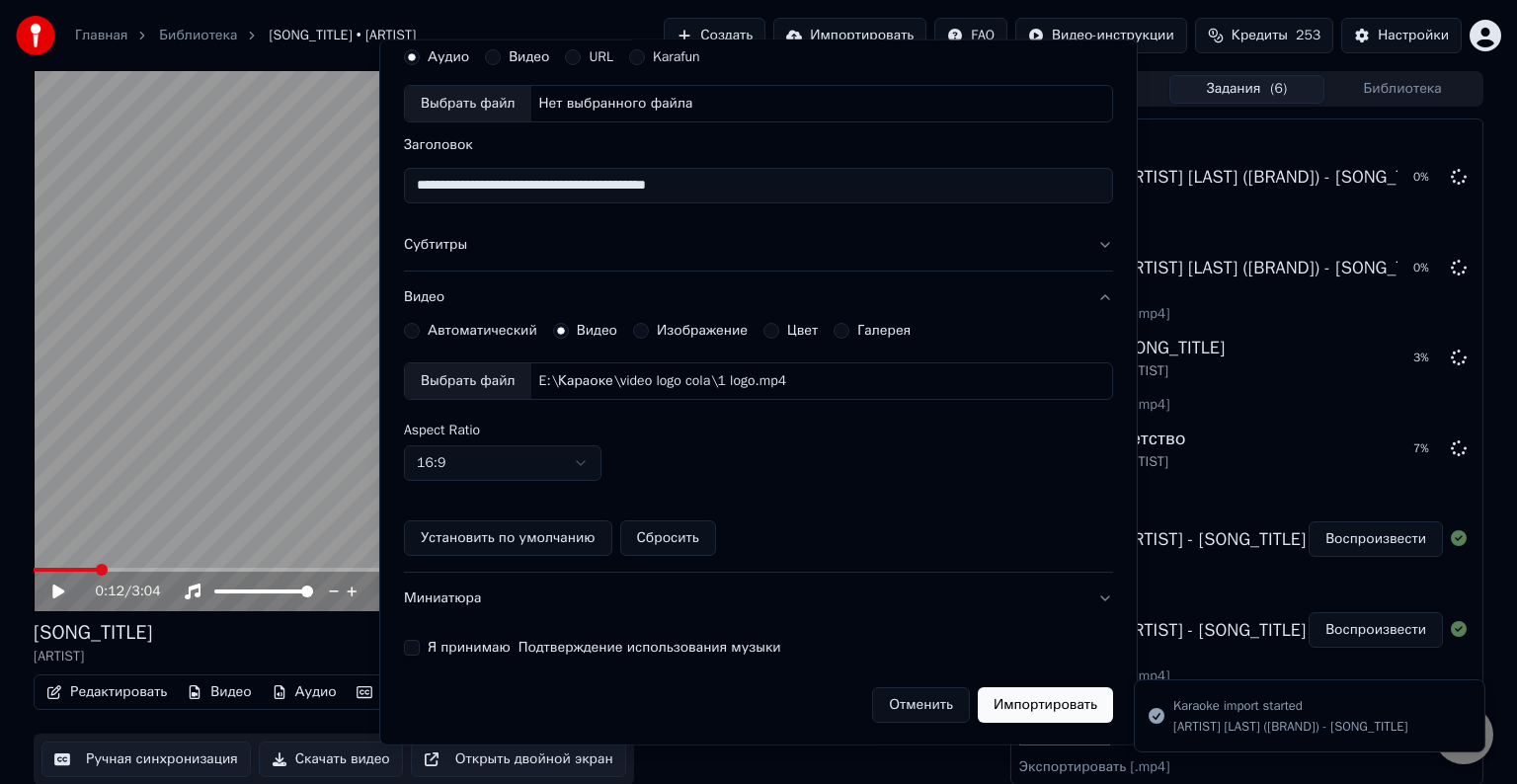 type 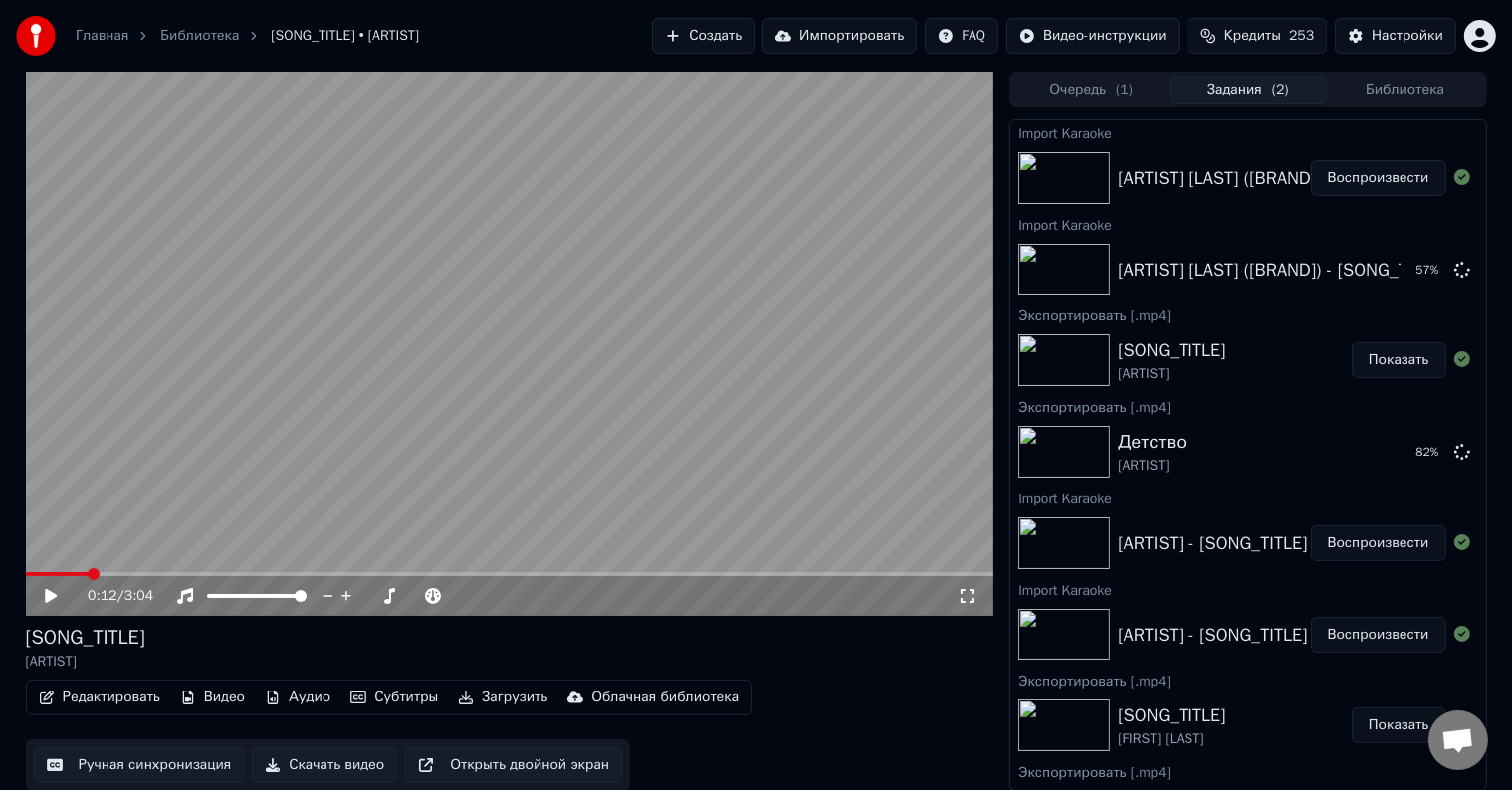 click on "Воспроизвести" at bounding box center (1379, 178) 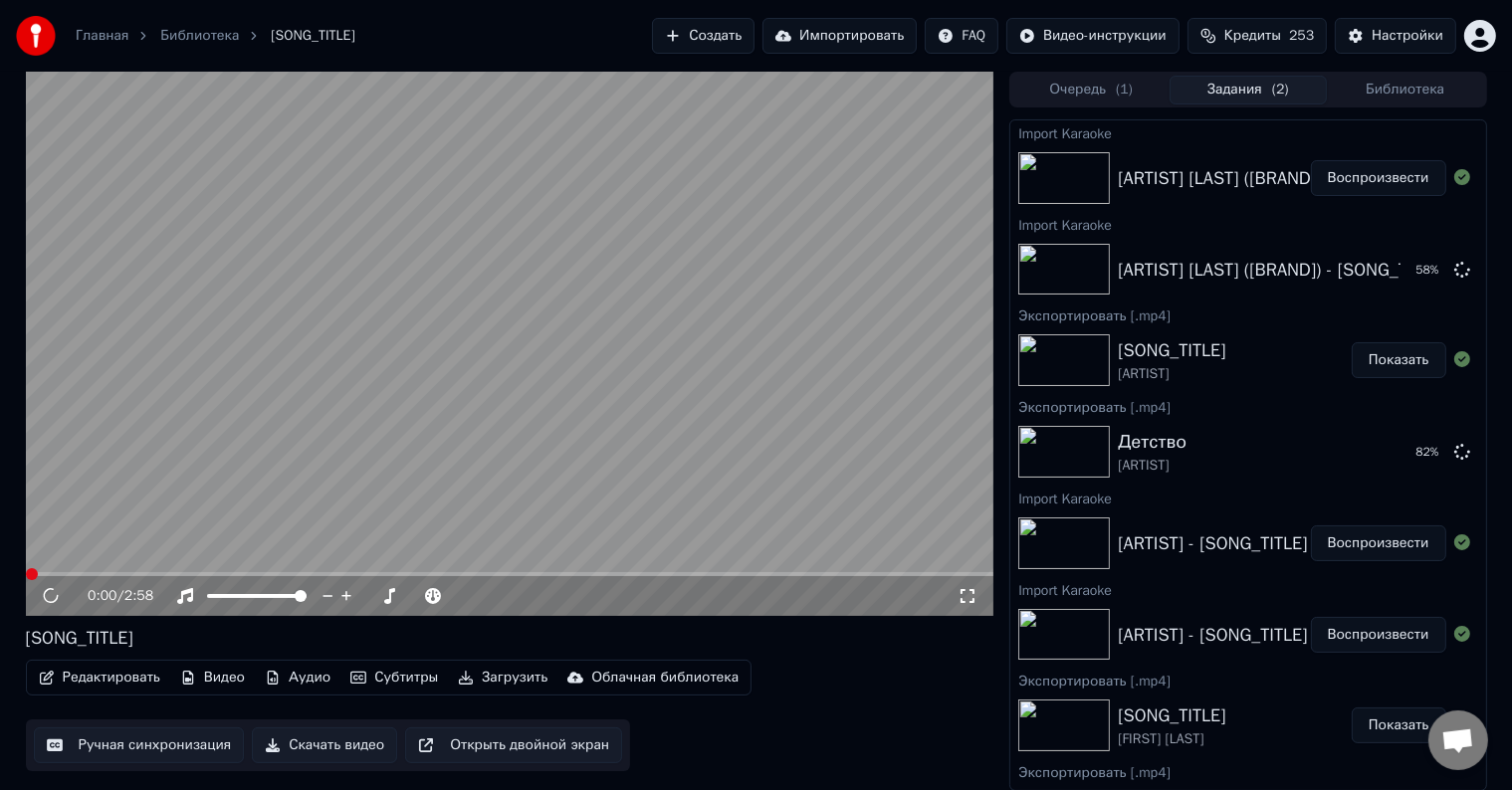 click at bounding box center (510, 343) 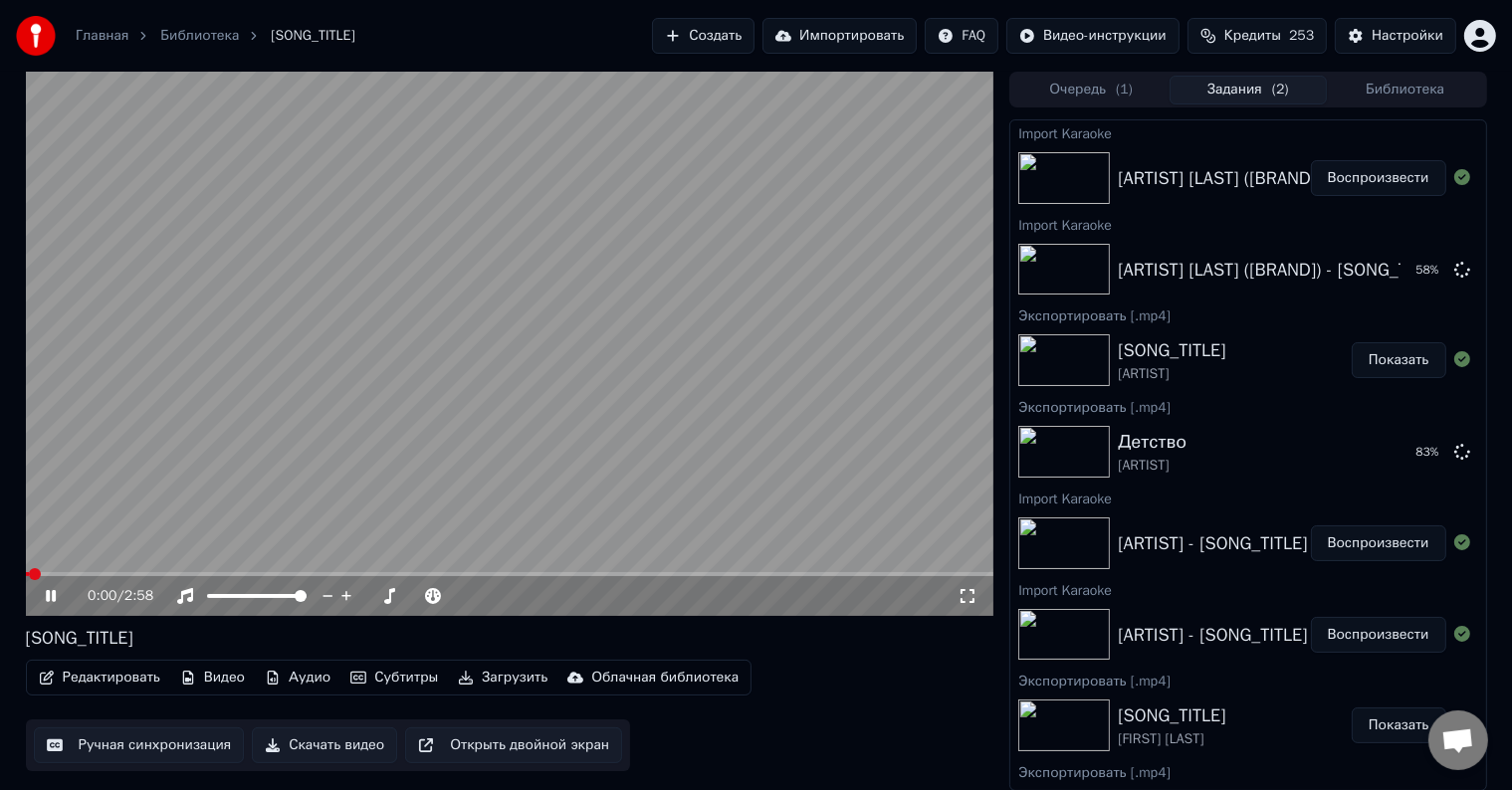 click at bounding box center [510, 343] 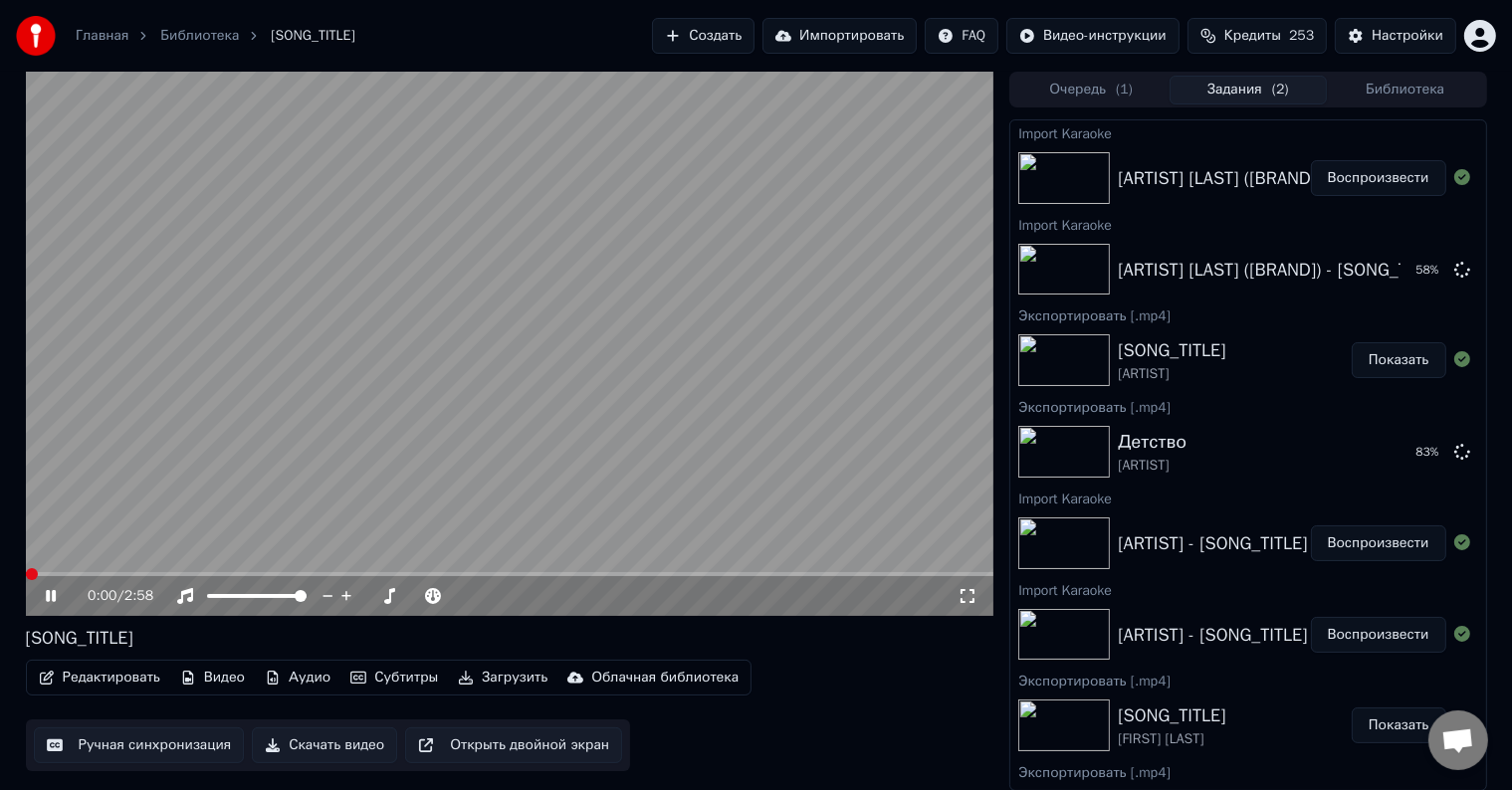 click on "Импортировать" at bounding box center [839, 36] 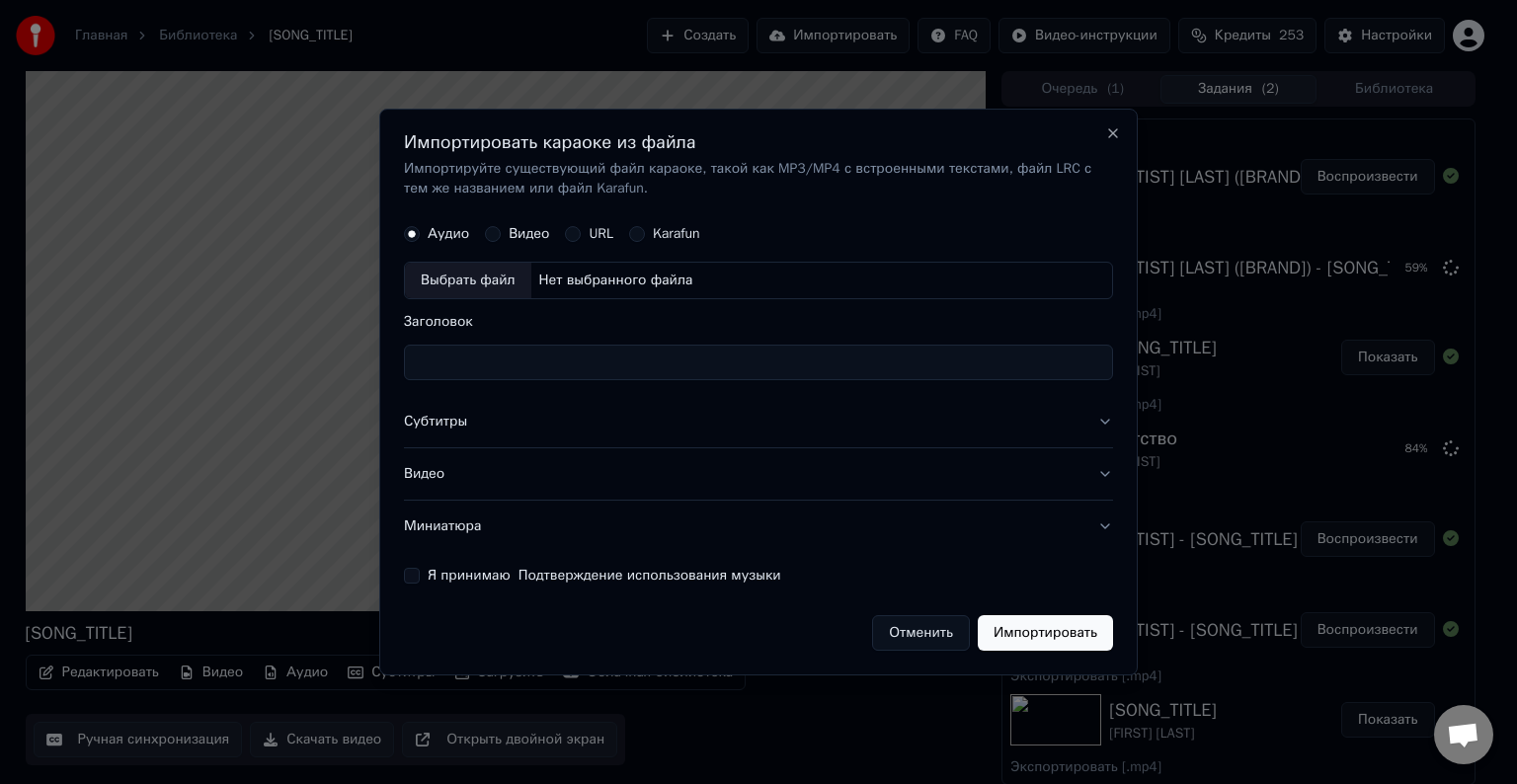 click on "Выбрать файл" at bounding box center (468, 280) 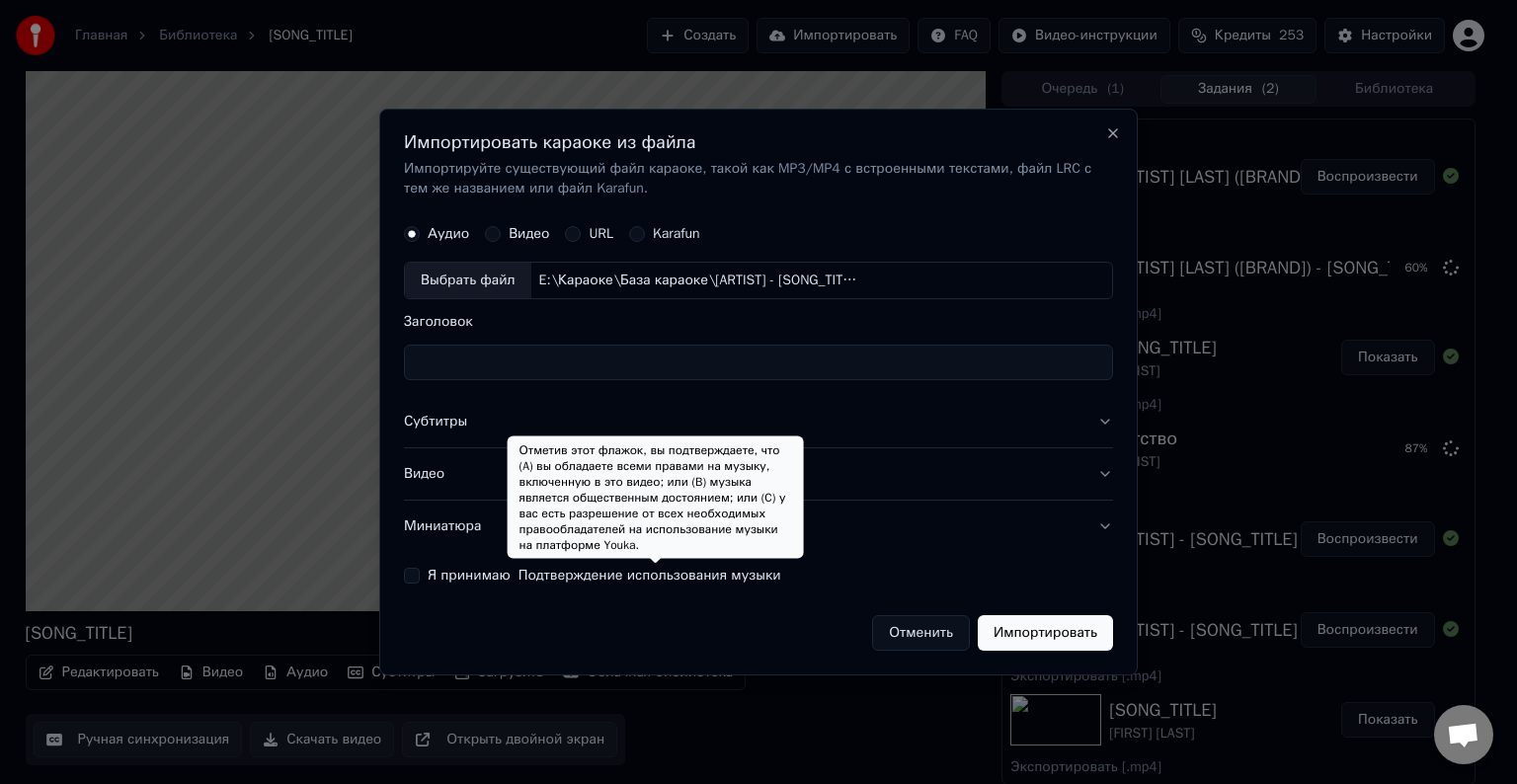 type on "**********" 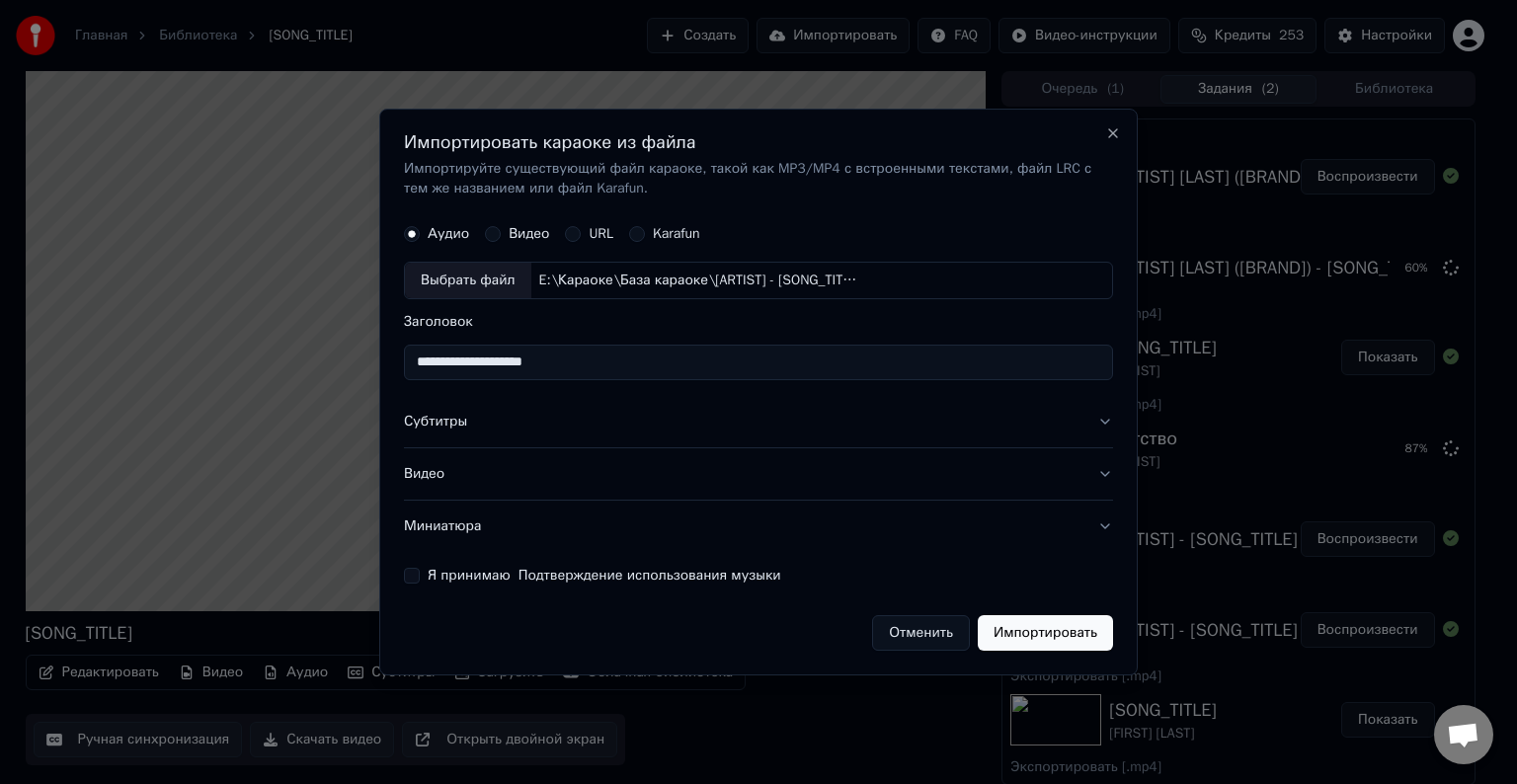 click on "Субтитры" at bounding box center (758, 422) 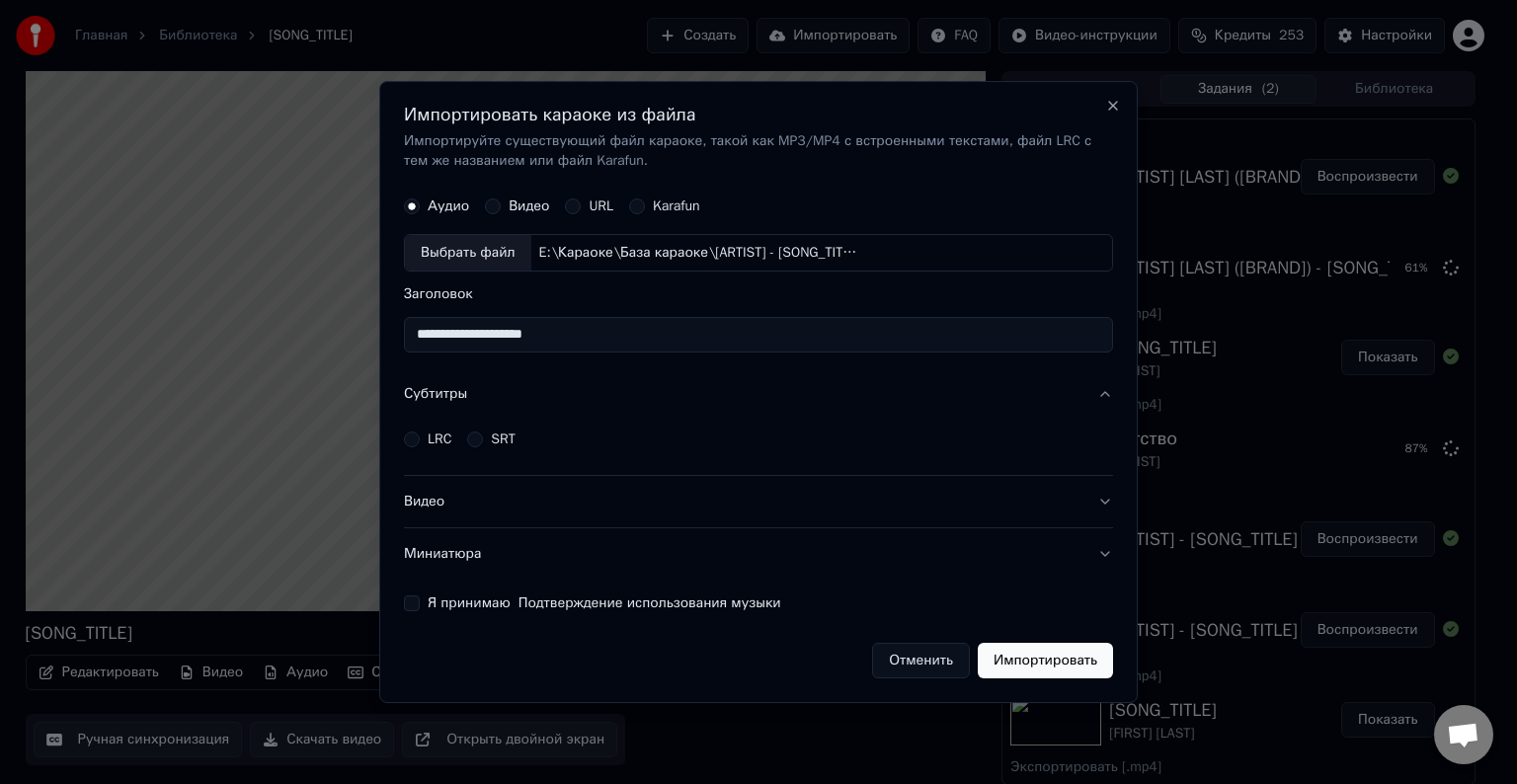 click on "LRC" at bounding box center [439, 439] 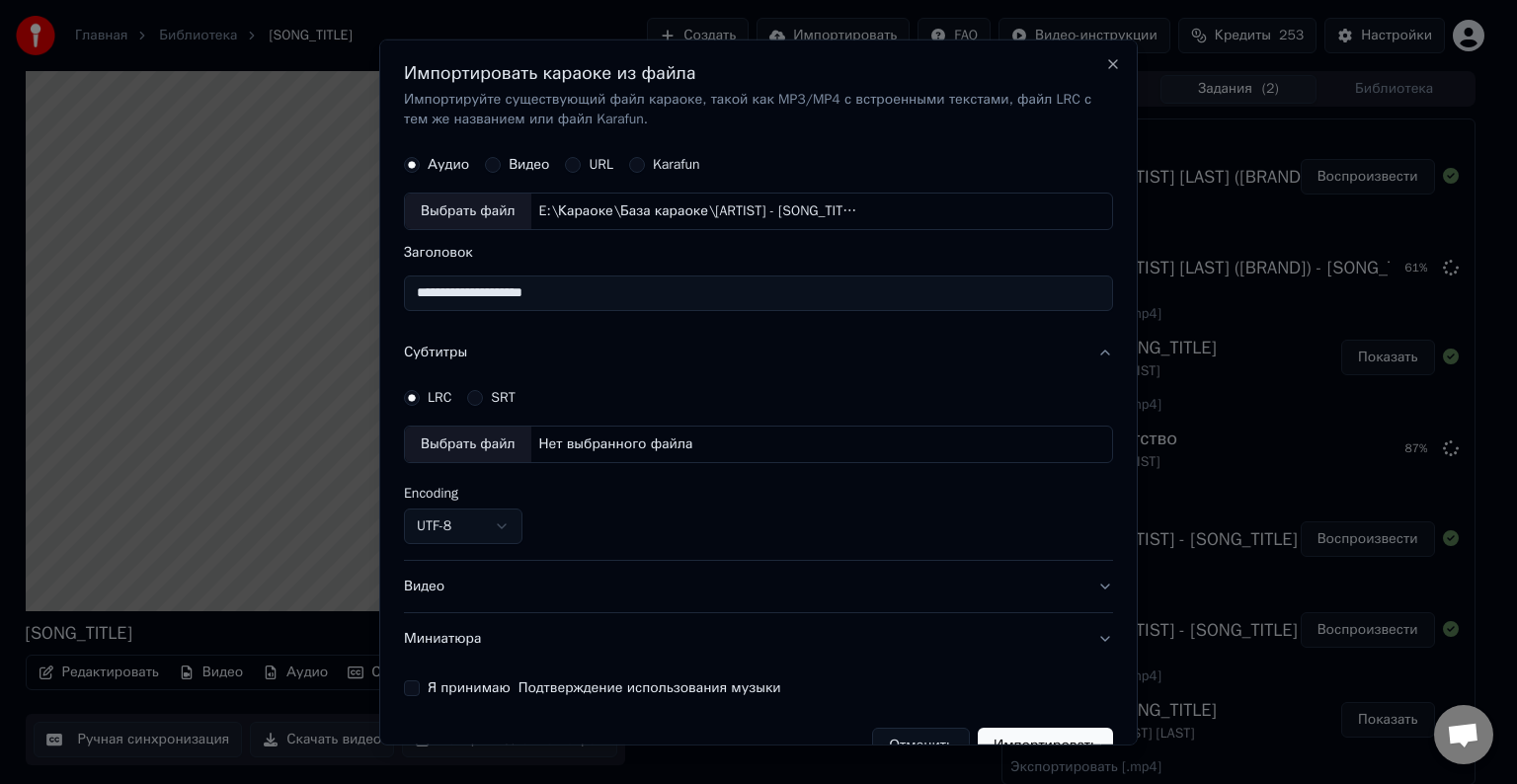 click on "Выбрать файл" at bounding box center [468, 444] 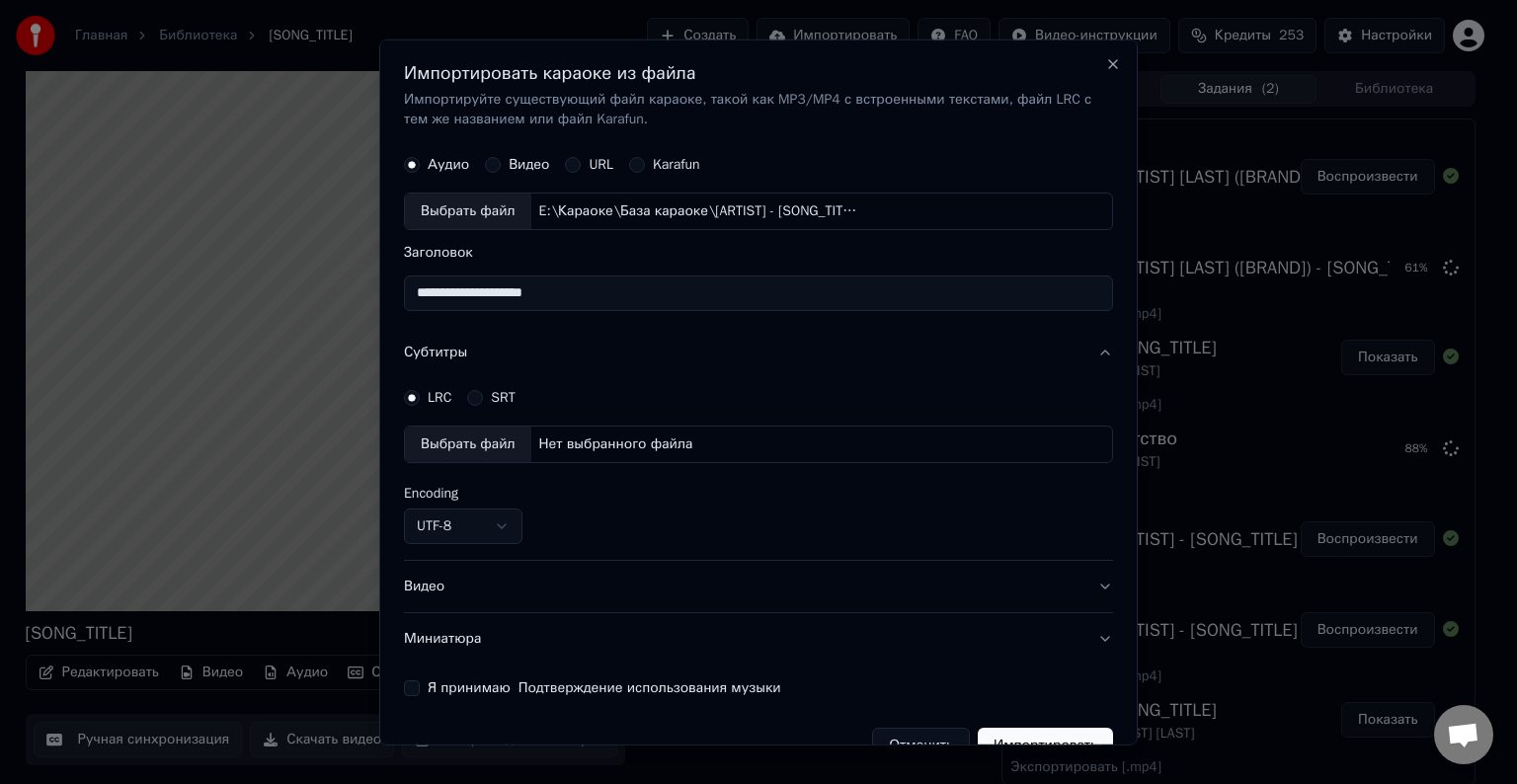 select on "**********" 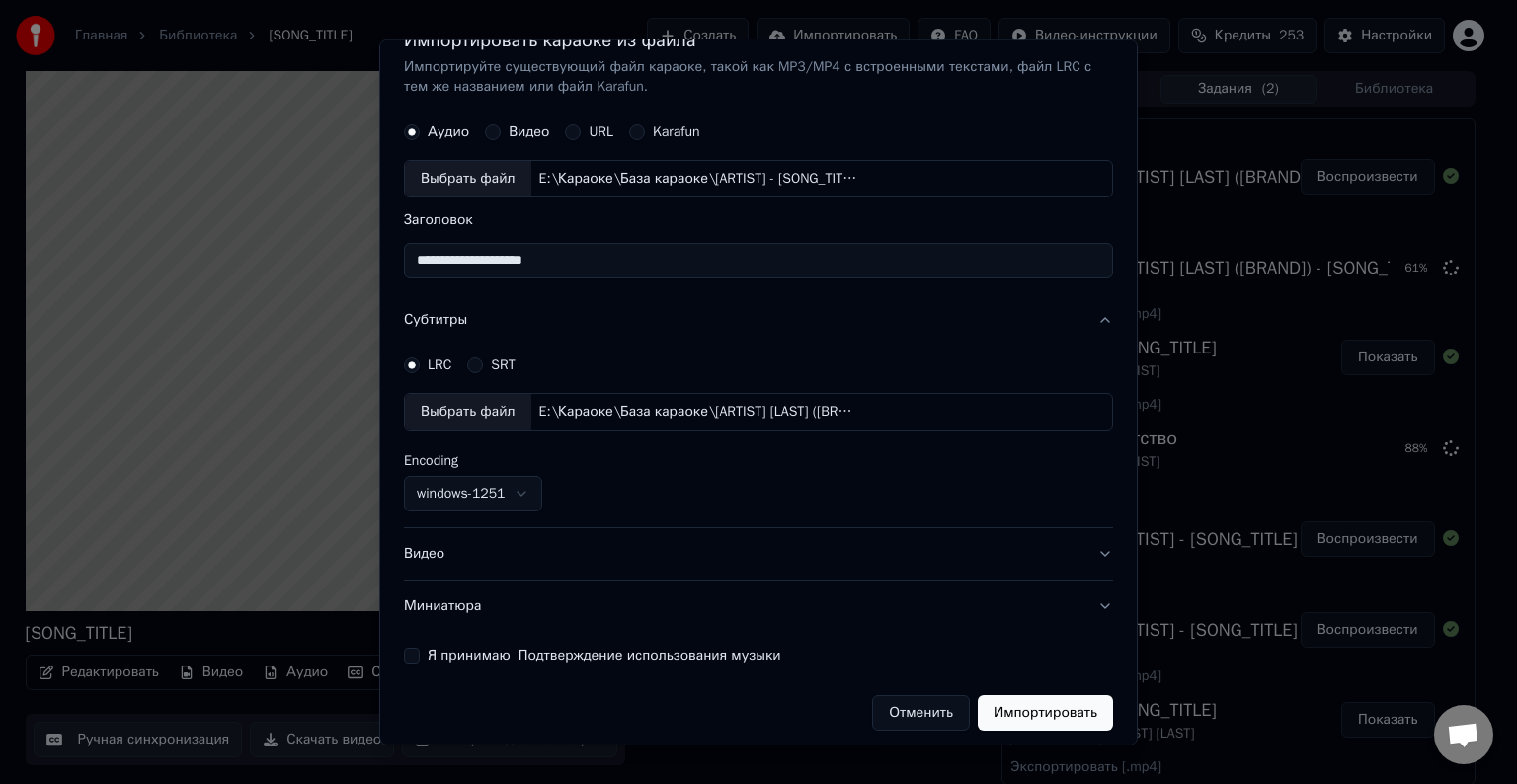 scroll, scrollTop: 40, scrollLeft: 0, axis: vertical 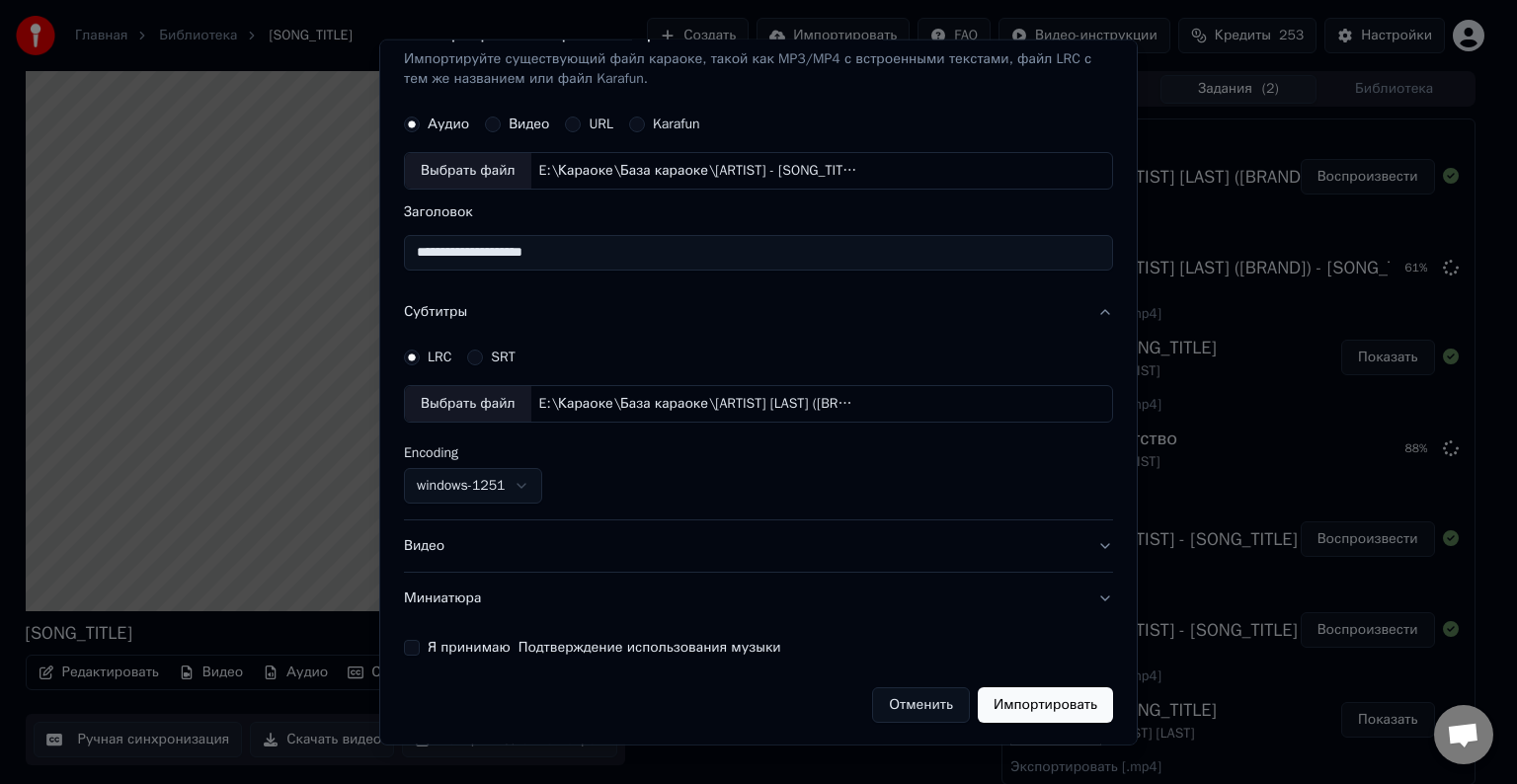 click on "Видео" at bounding box center (758, 546) 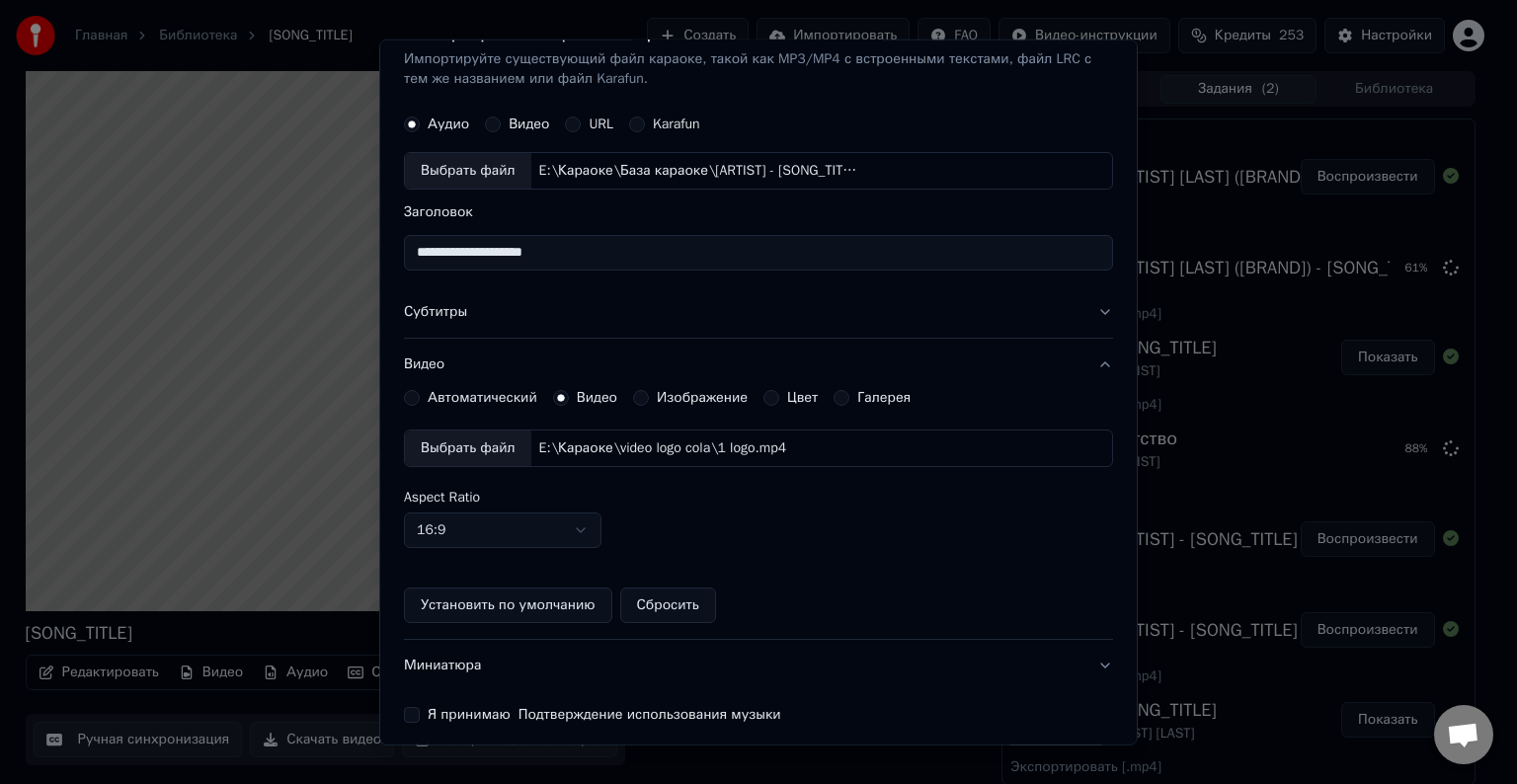 click on "Выбрать файл" at bounding box center [468, 448] 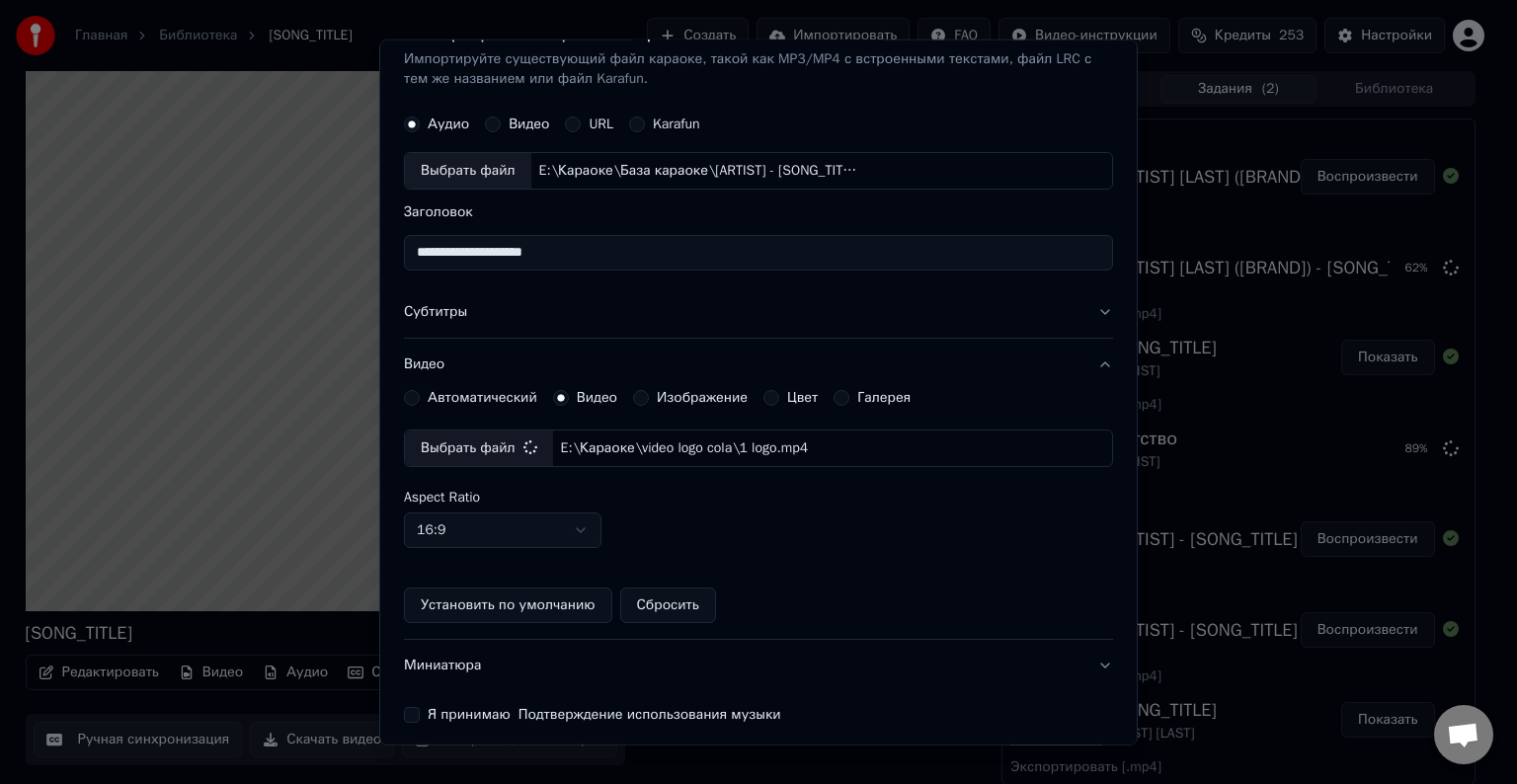 scroll, scrollTop: 108, scrollLeft: 0, axis: vertical 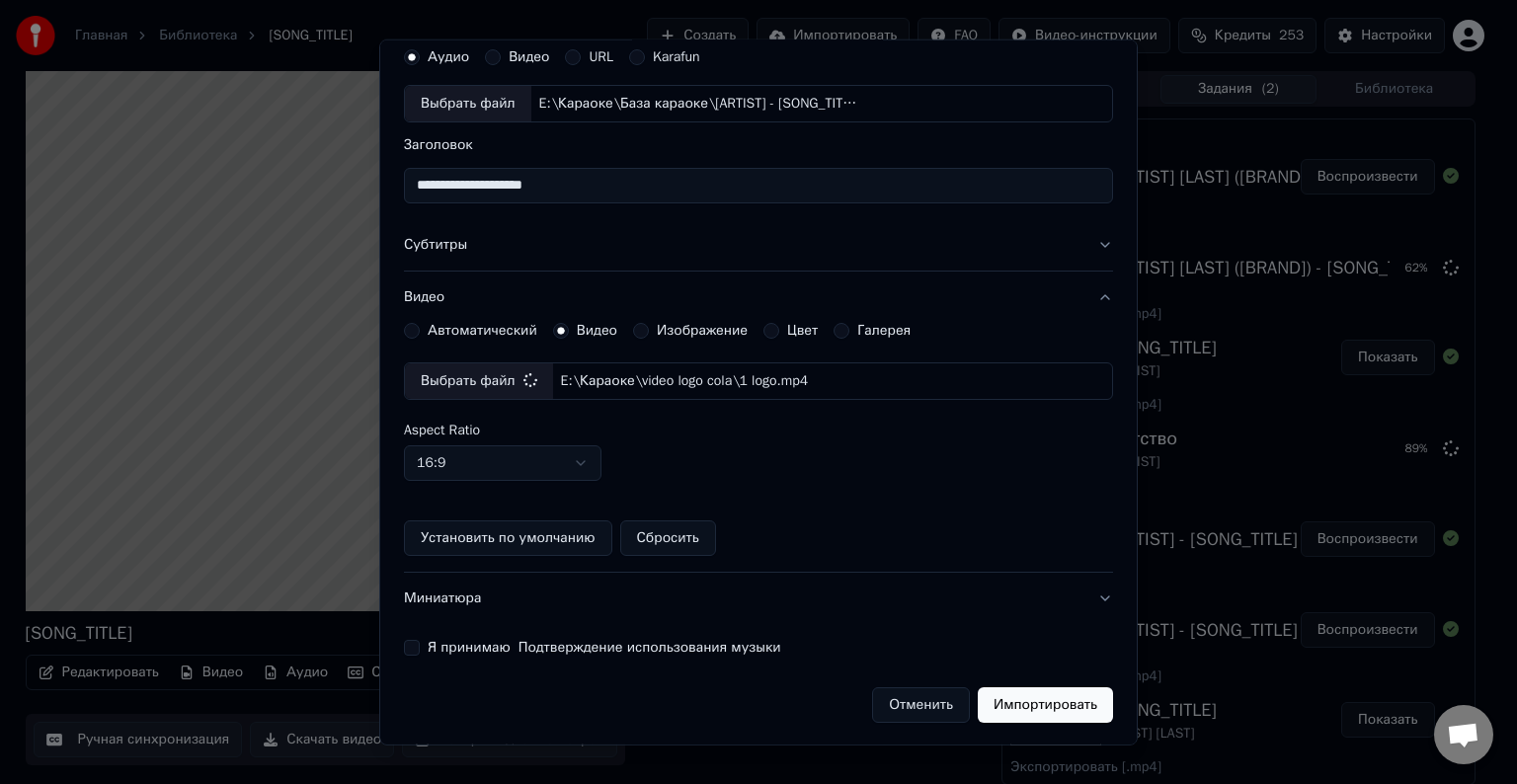 click on "Я принимаю   Подтверждение использования музыки" at bounding box center (412, 648) 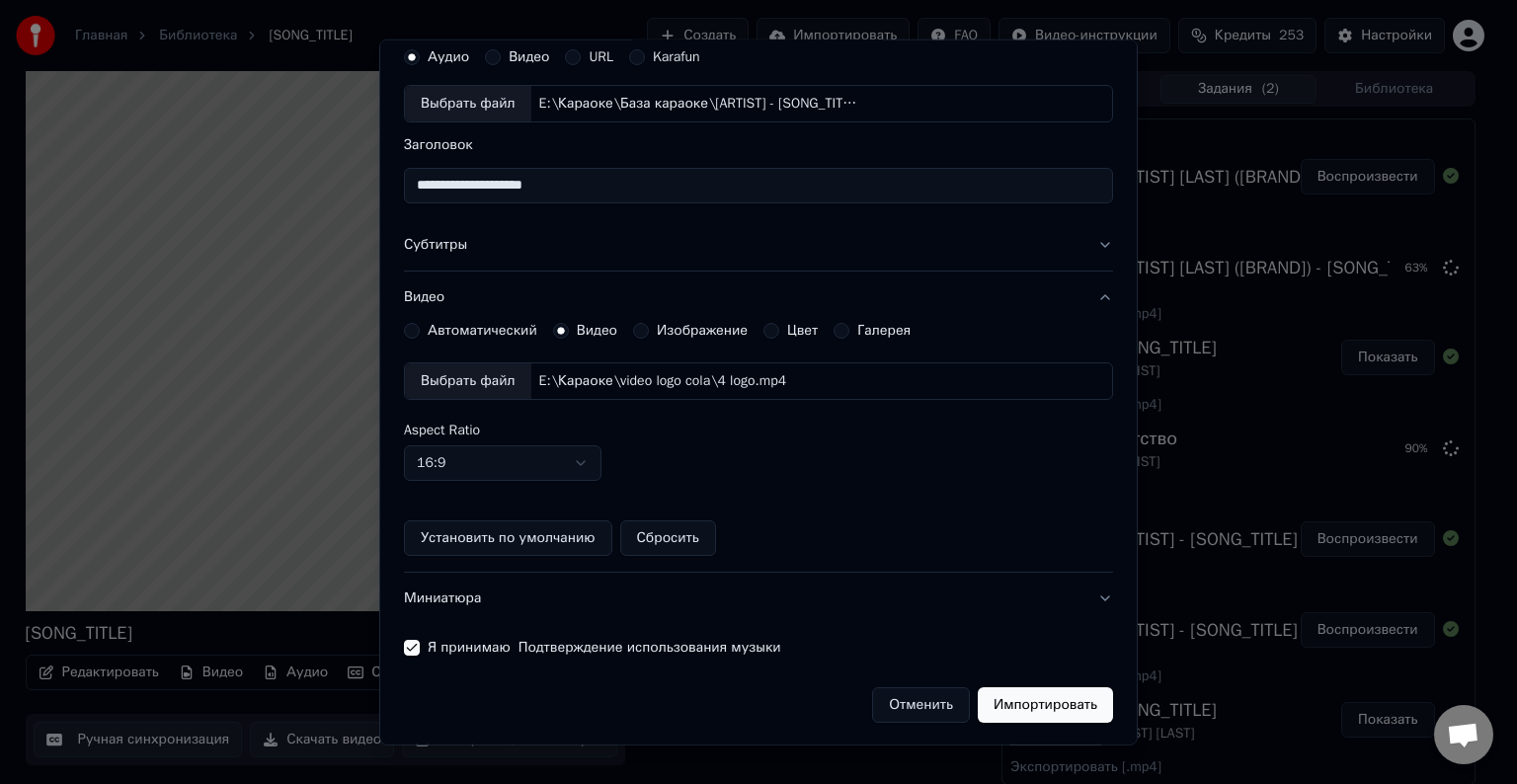 click on "Импортировать" at bounding box center (1045, 705) 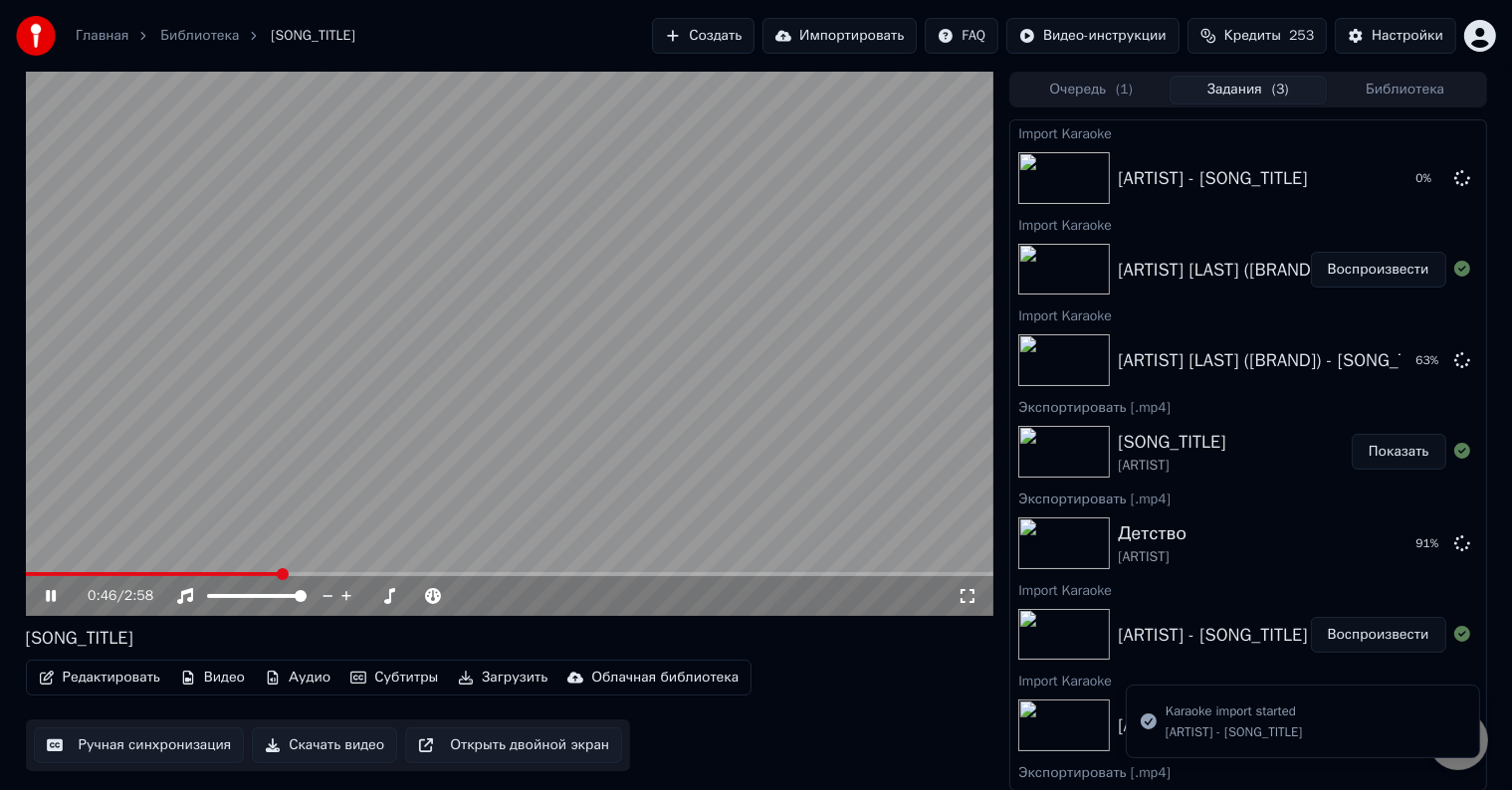 click at bounding box center [510, 343] 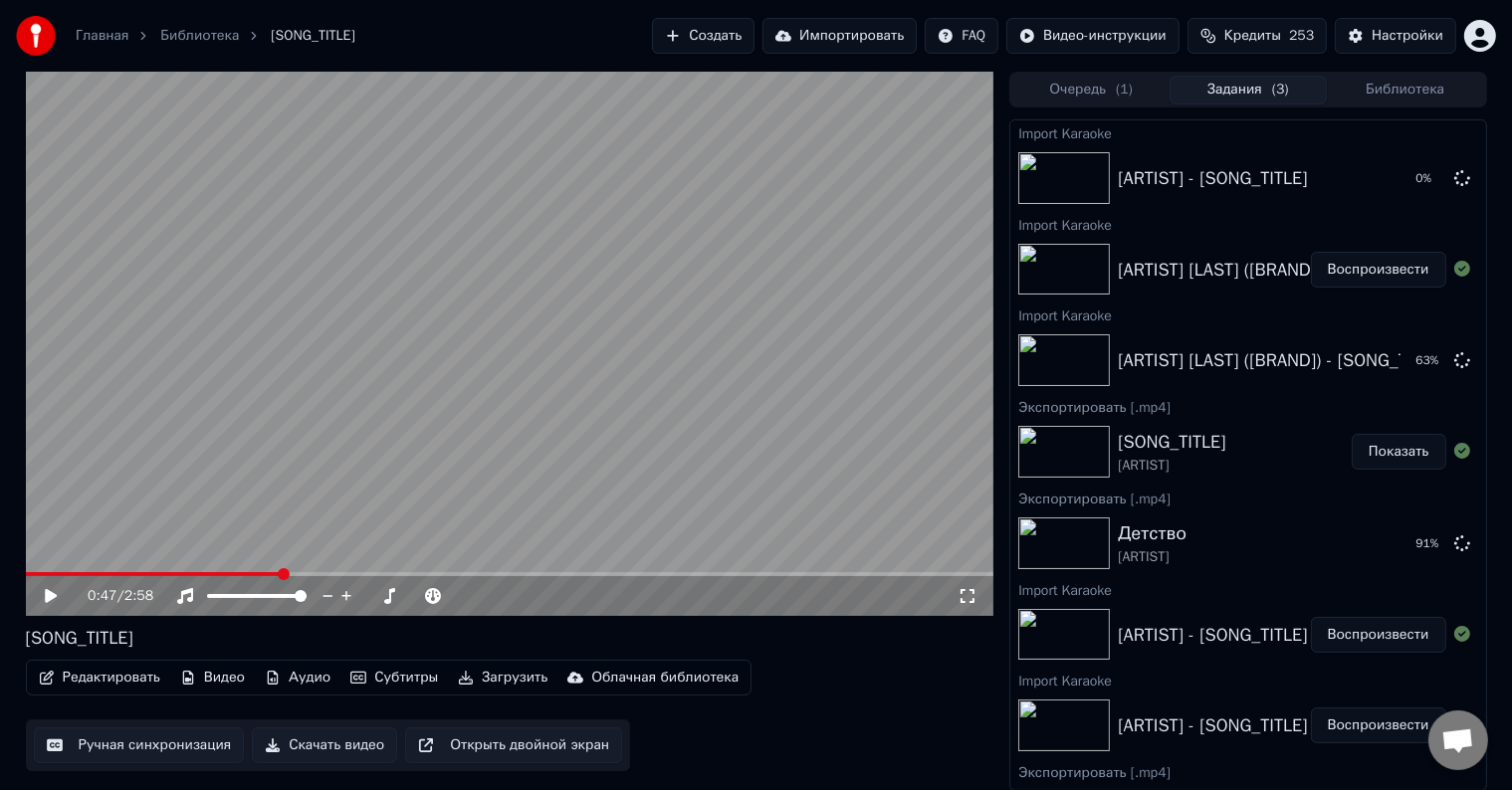 click on "Импортировать" at bounding box center (839, 36) 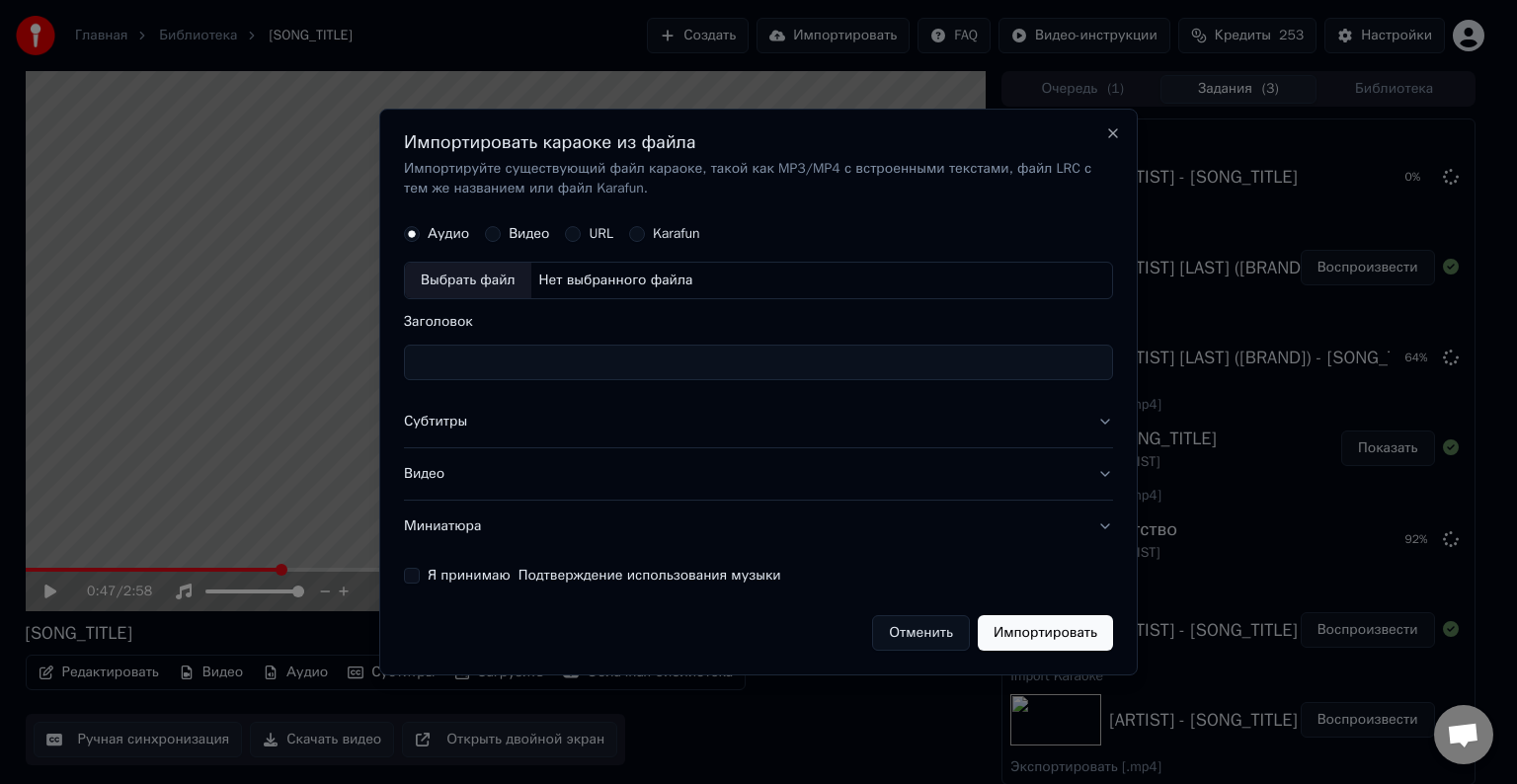 click on "Выбрать файл" at bounding box center [468, 280] 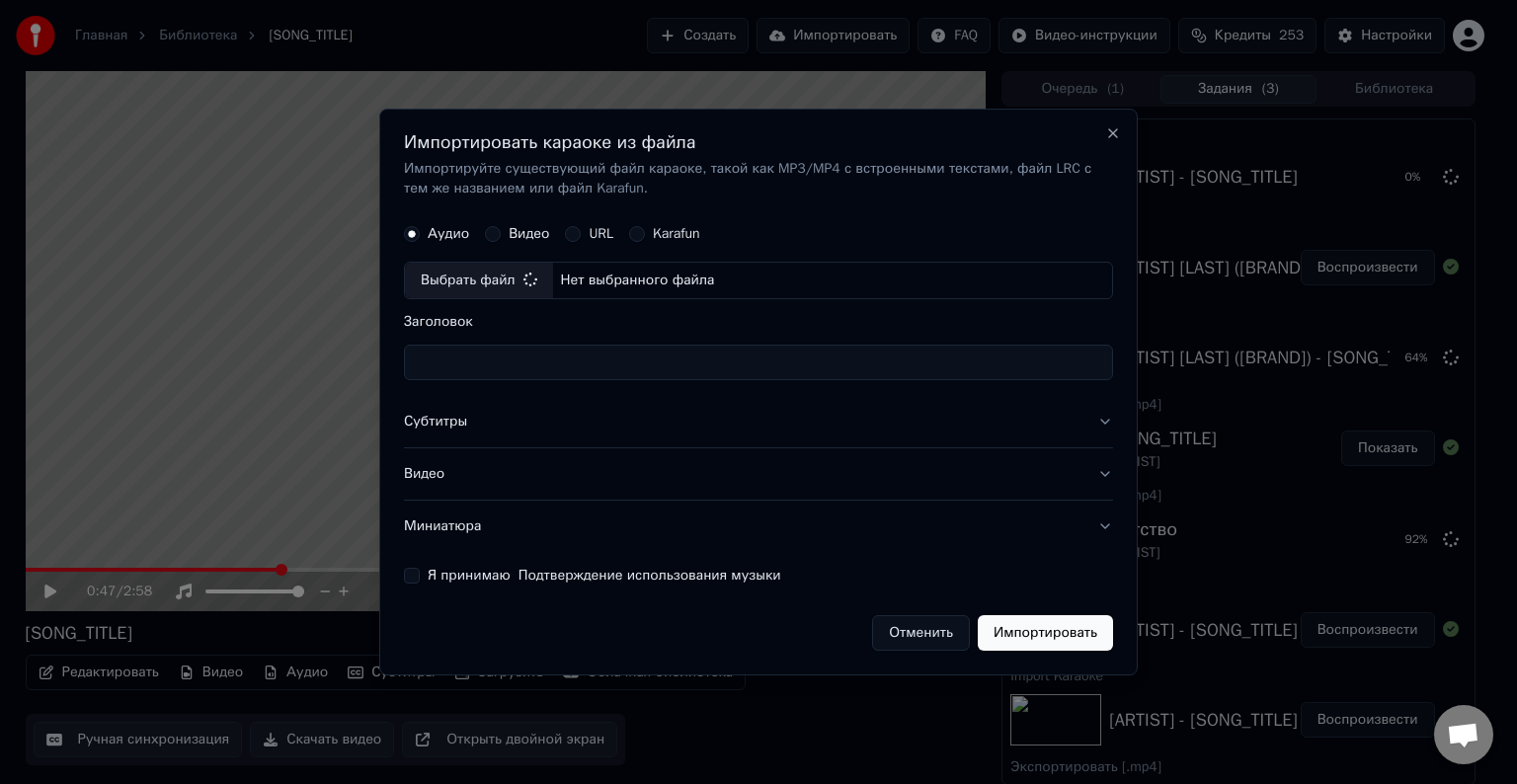 click on "Субтитры" at bounding box center [758, 422] 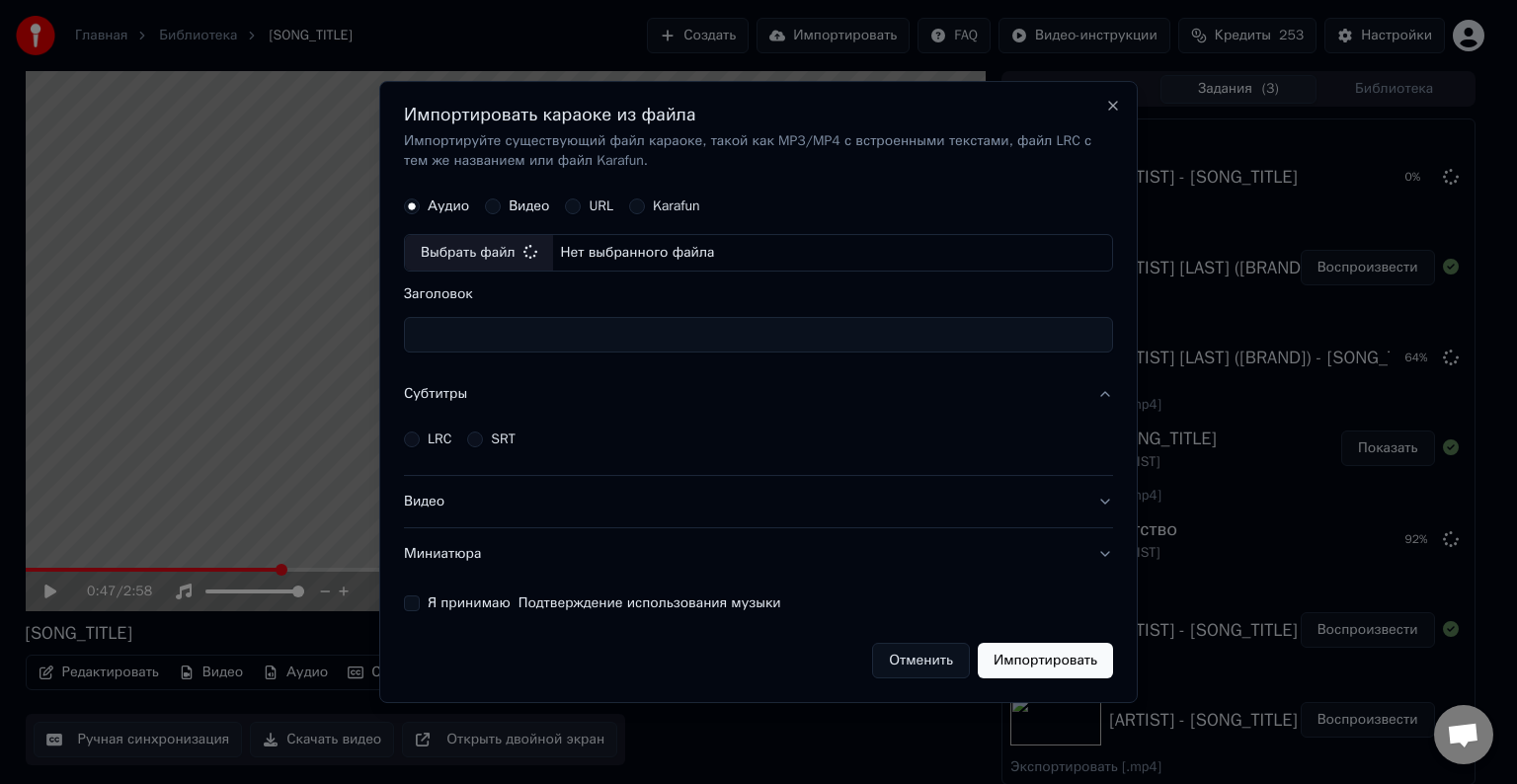 type on "**********" 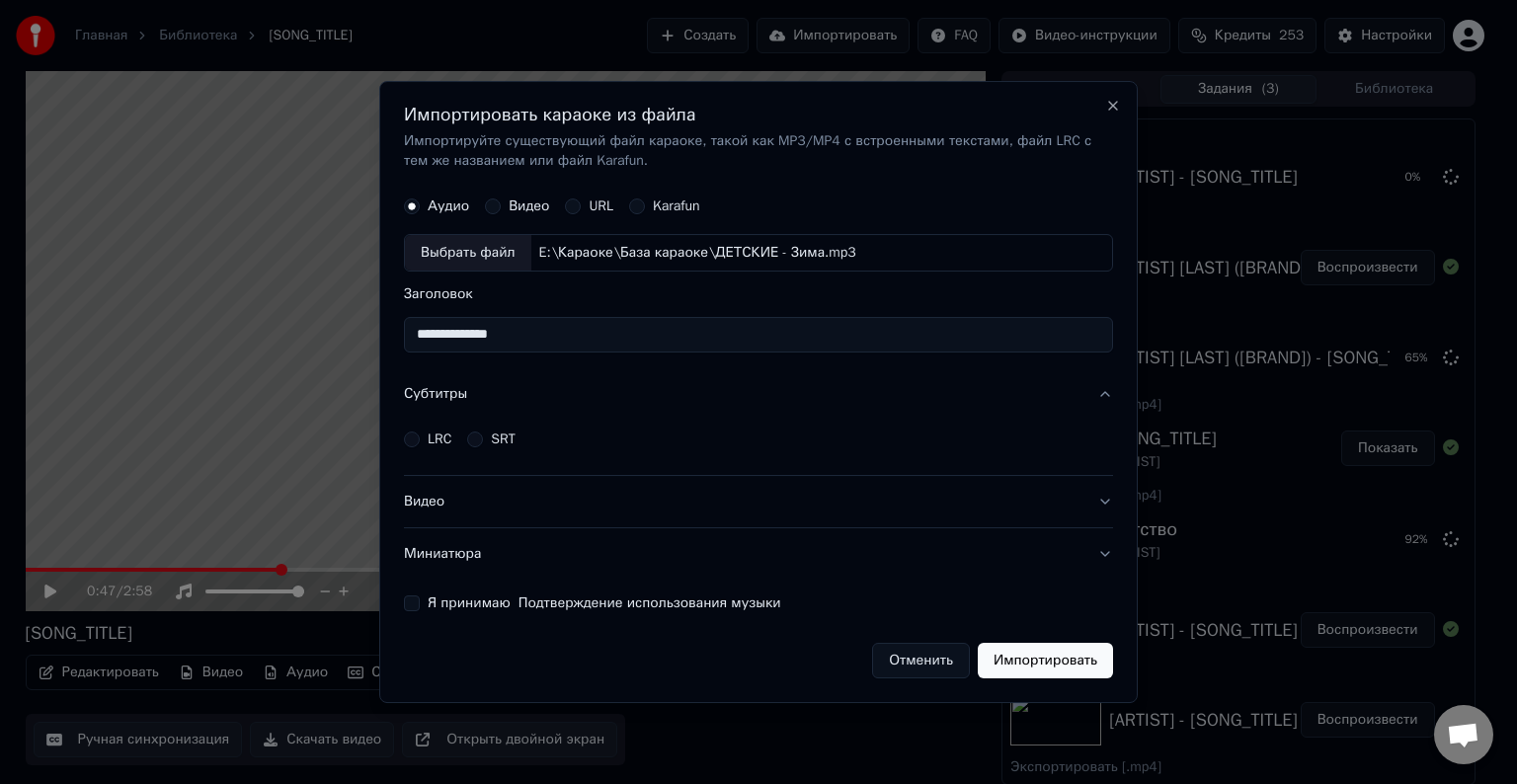 click on "LRC" at bounding box center [412, 439] 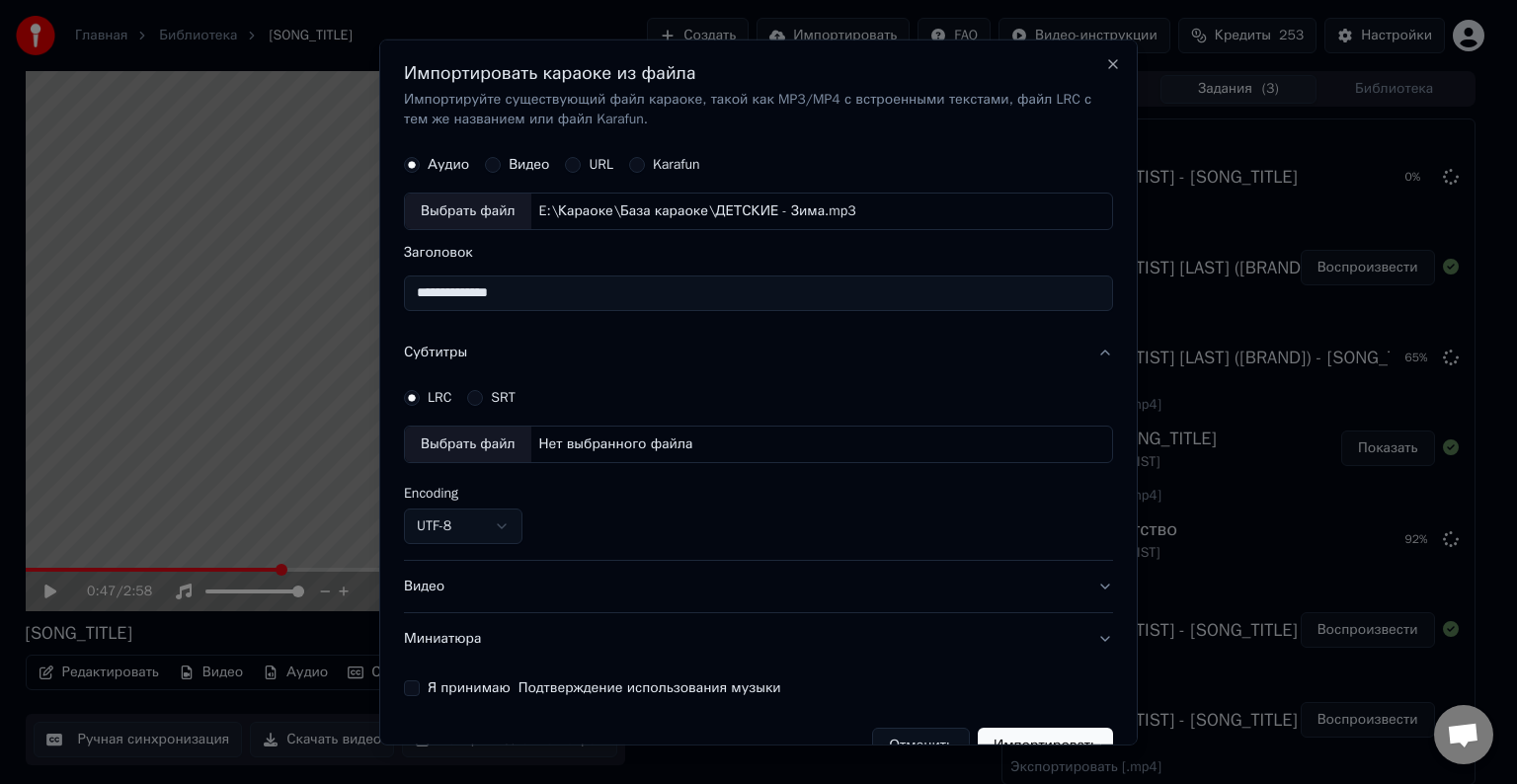 click on "Выбрать файл" at bounding box center (468, 444) 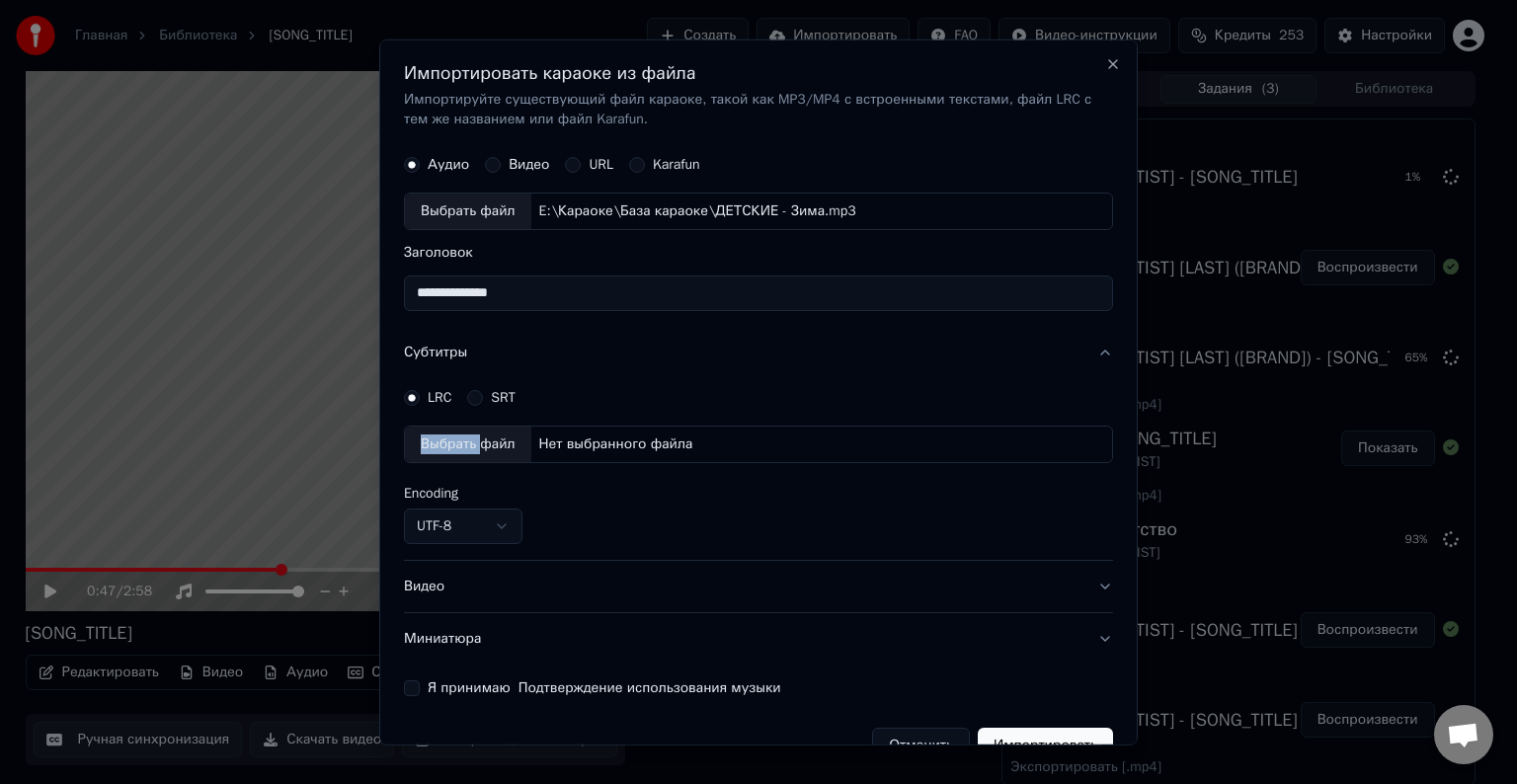 select on "**********" 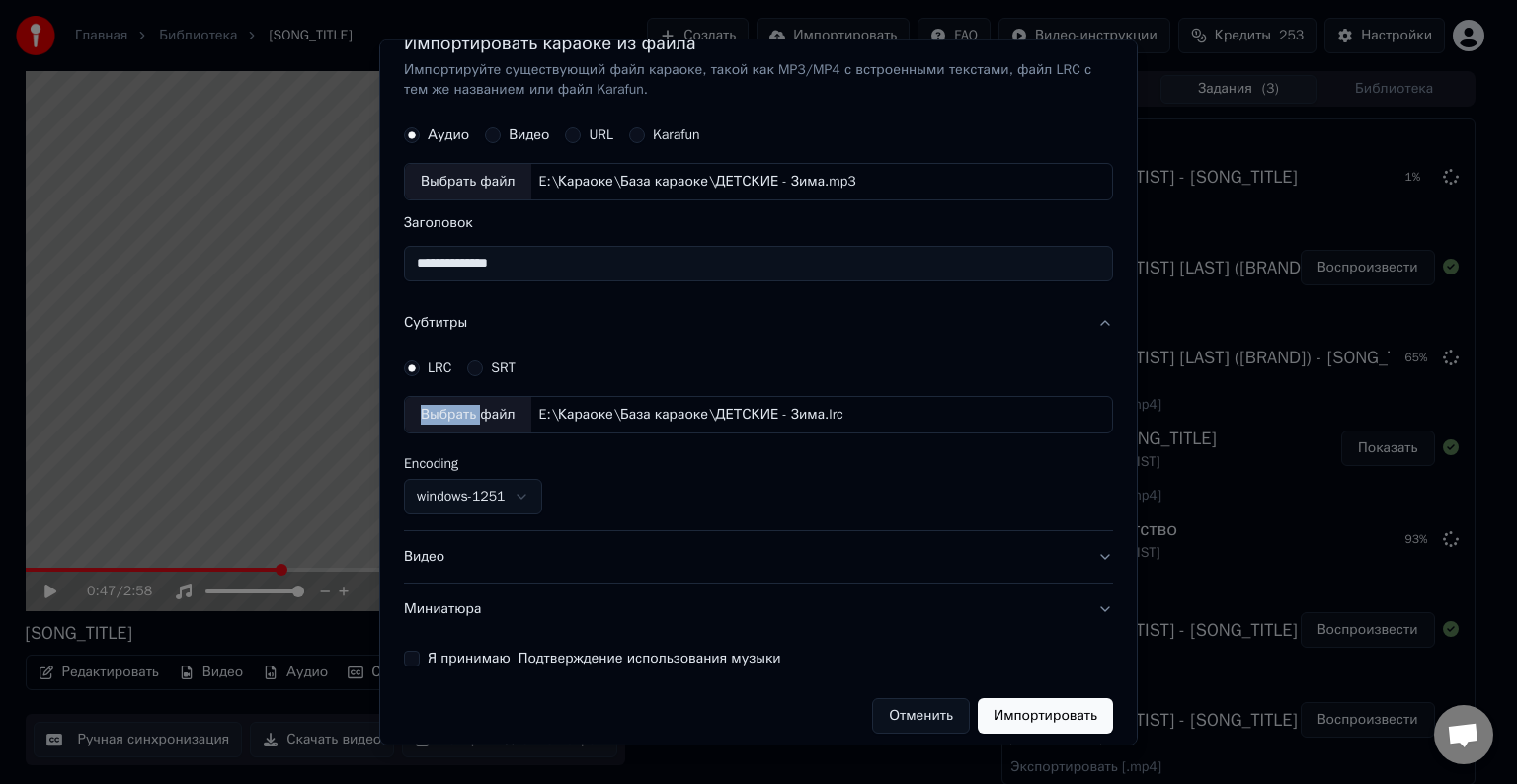 scroll, scrollTop: 40, scrollLeft: 0, axis: vertical 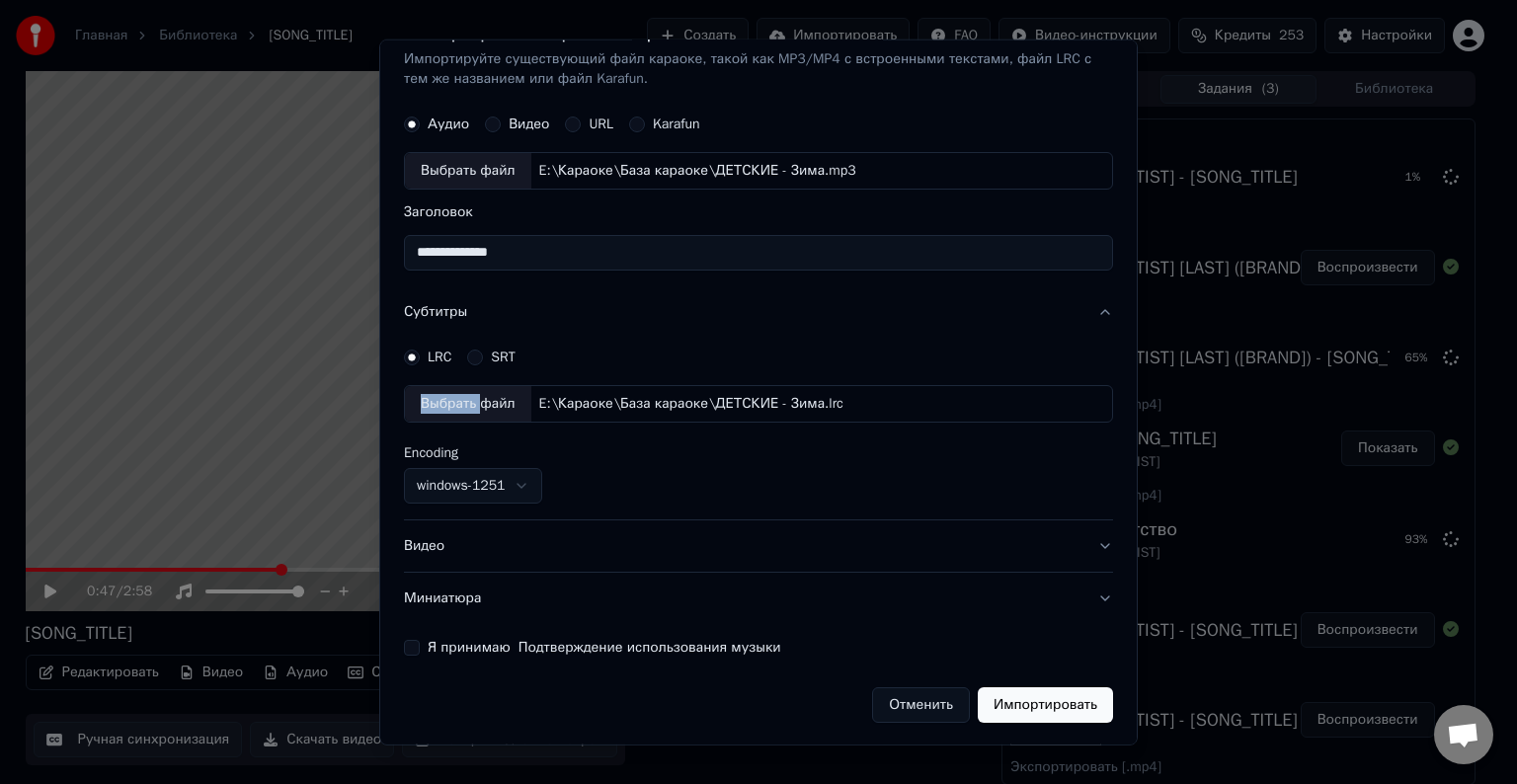 click on "Видео" at bounding box center (758, 546) 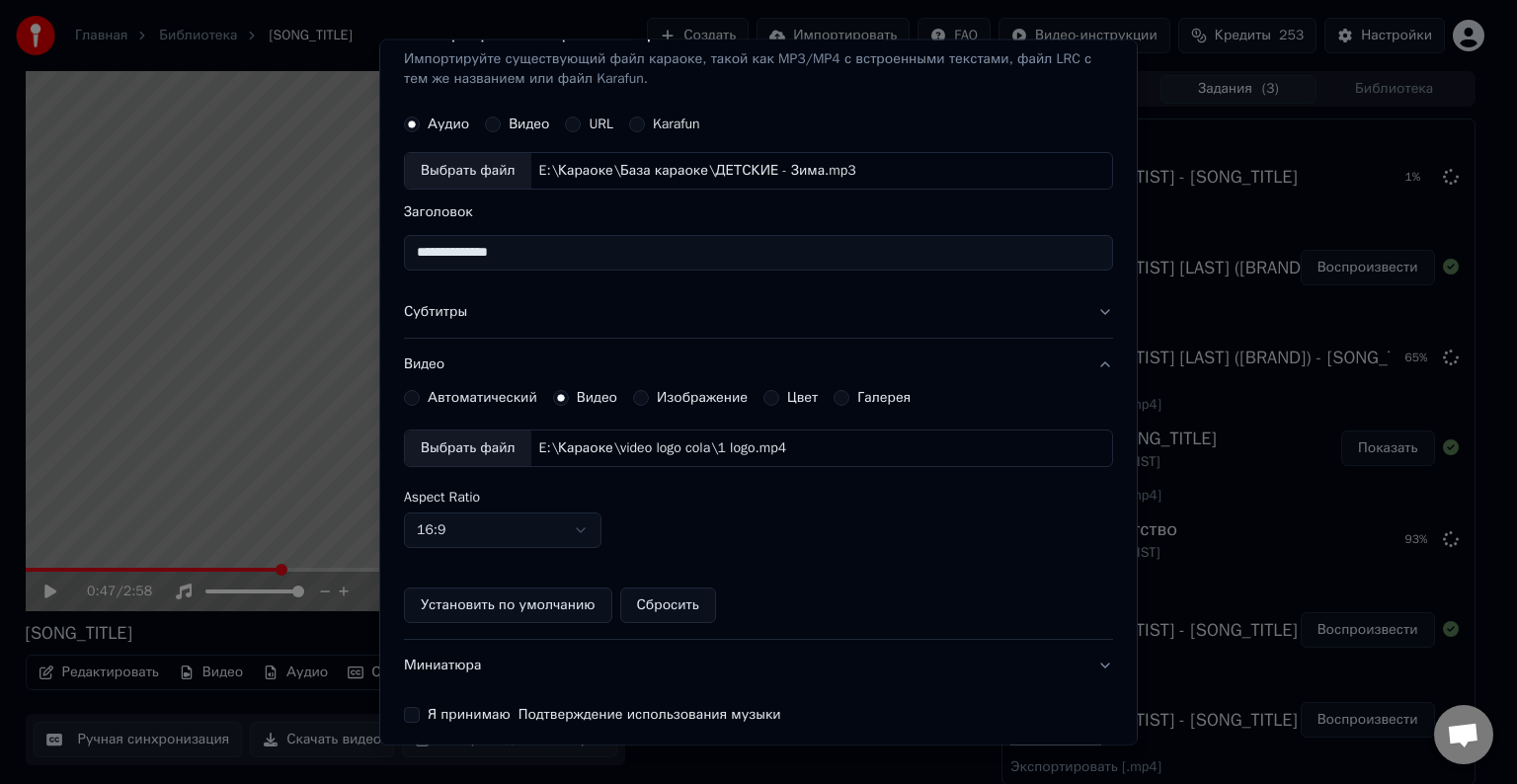 click on "Выбрать файл" at bounding box center [468, 448] 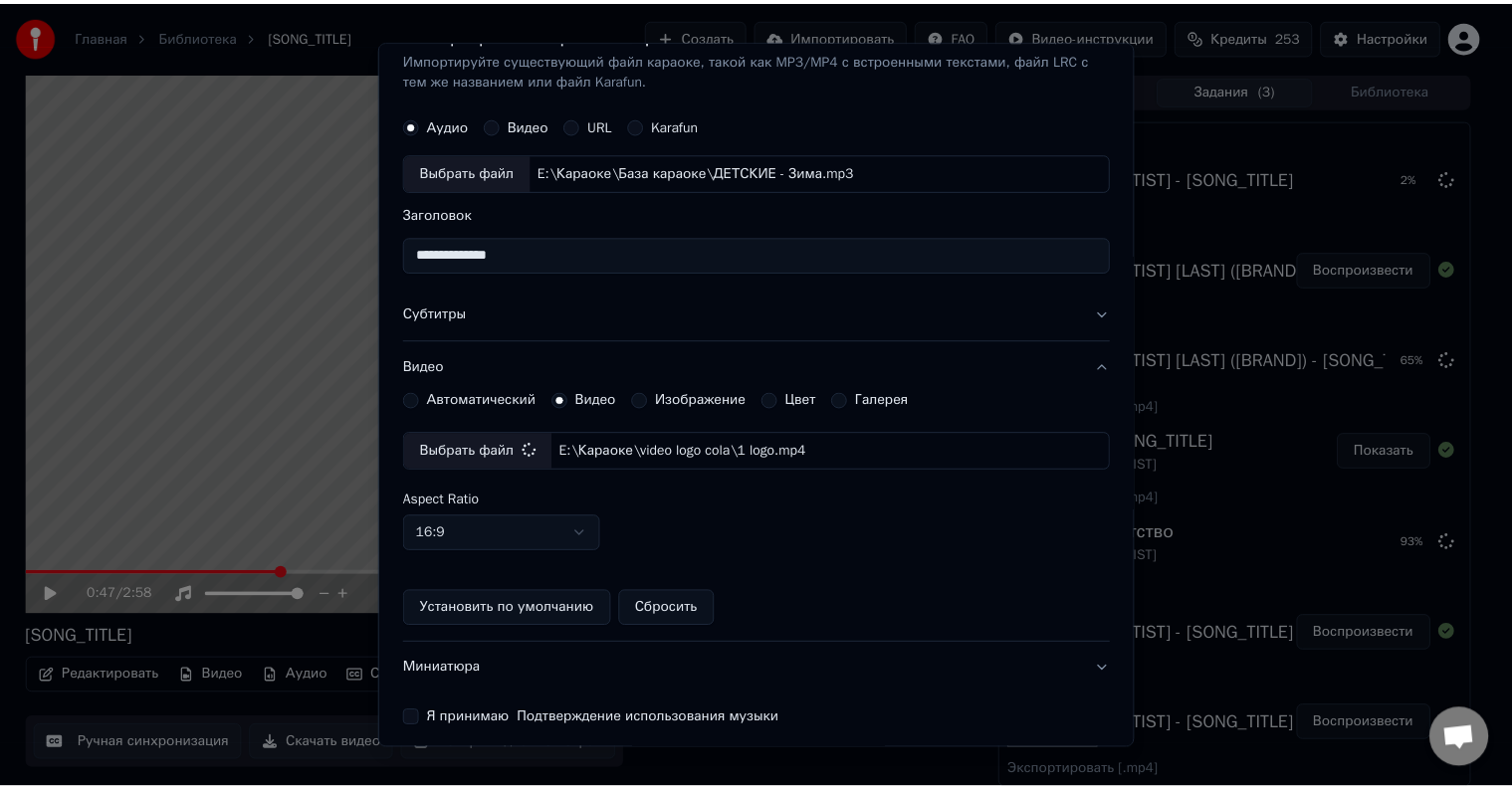 scroll, scrollTop: 108, scrollLeft: 0, axis: vertical 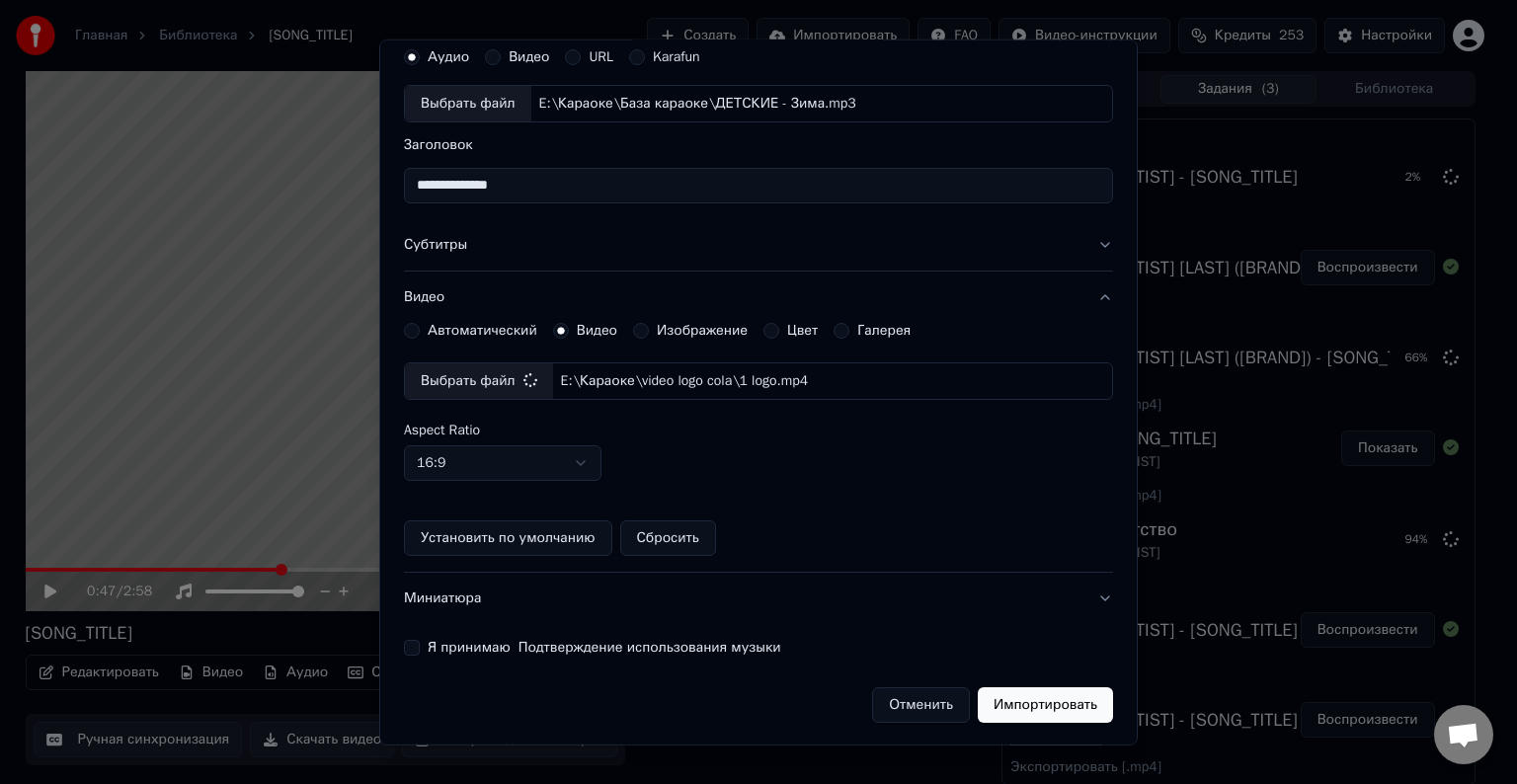 click on "Я принимаю   Подтверждение использования музыки" at bounding box center (412, 648) 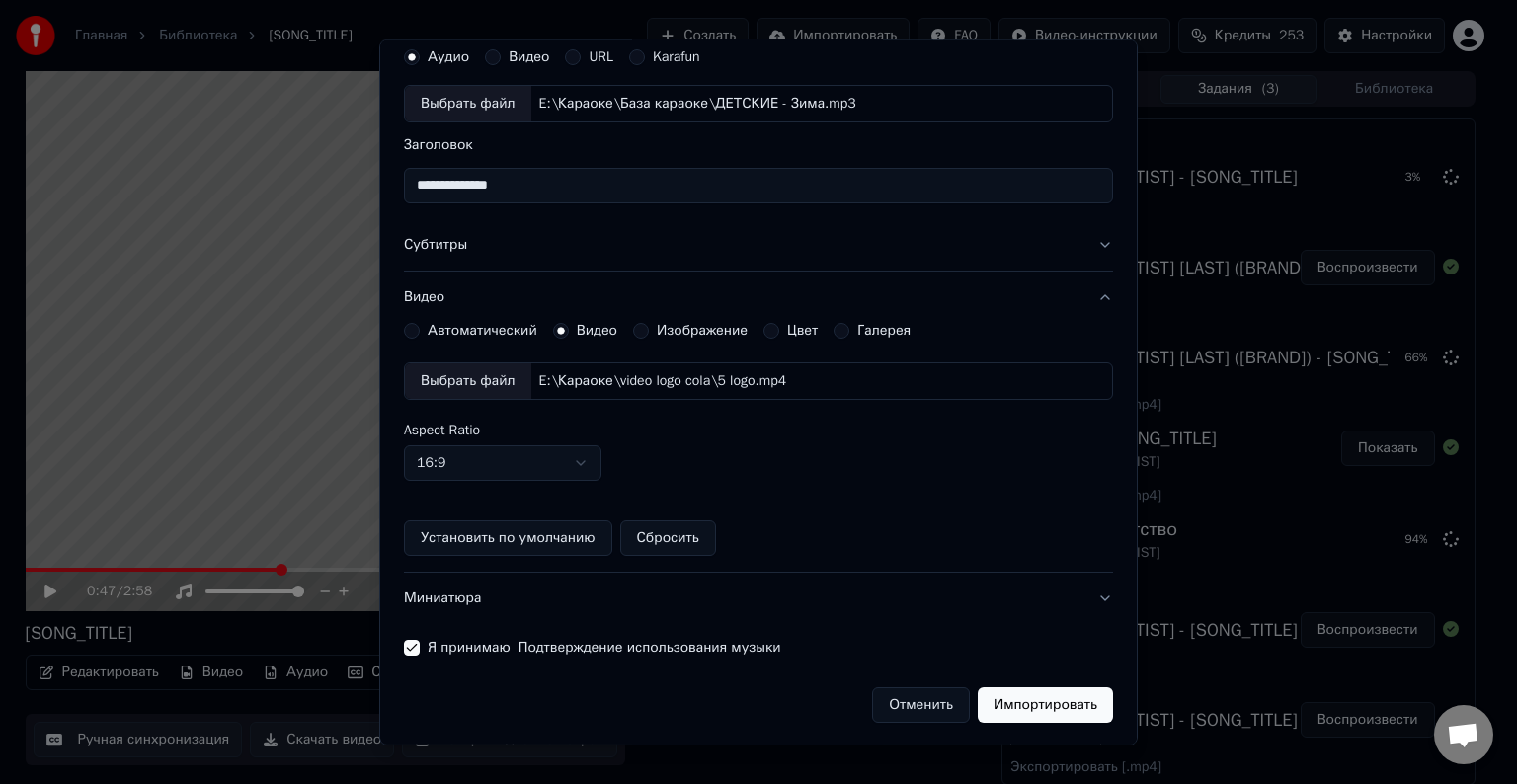 click on "Импортировать" at bounding box center (1045, 705) 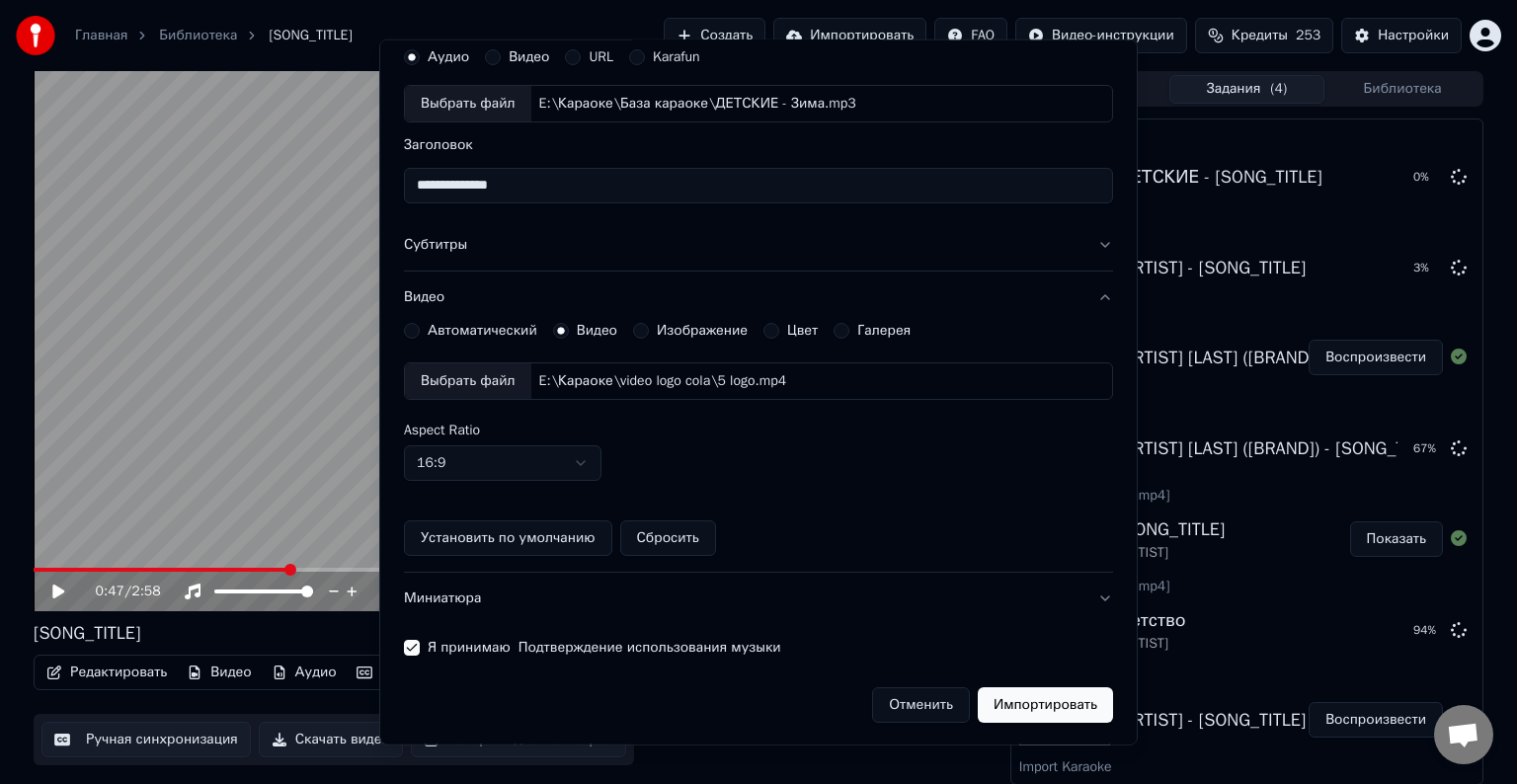 type 